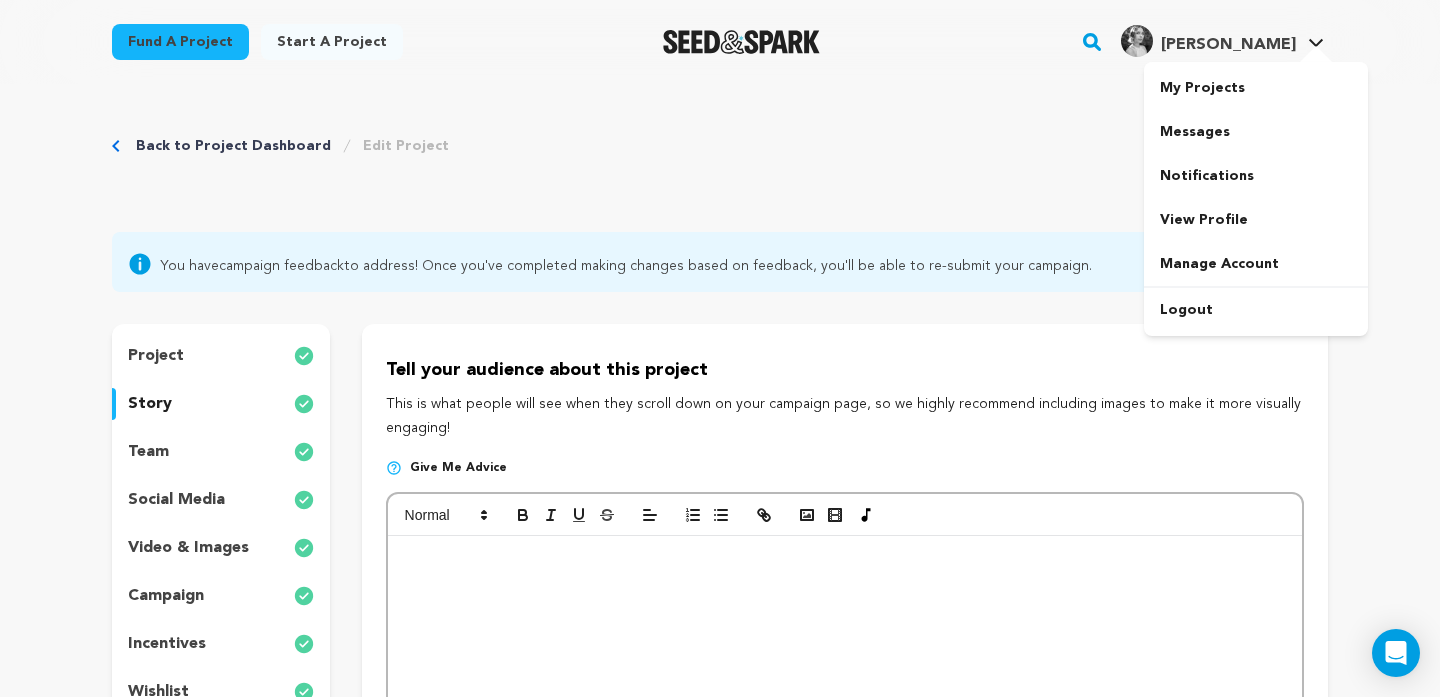 scroll, scrollTop: 0, scrollLeft: 0, axis: both 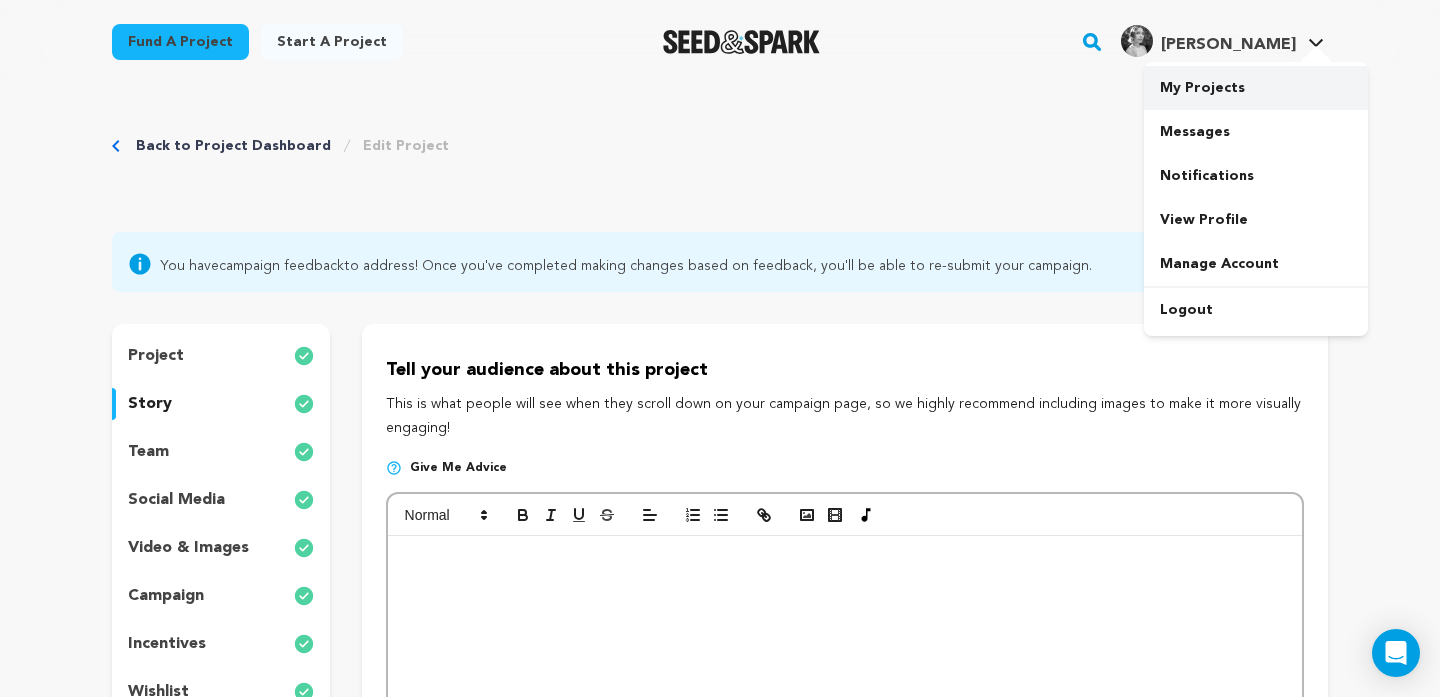 click on "My Projects" at bounding box center (1256, 88) 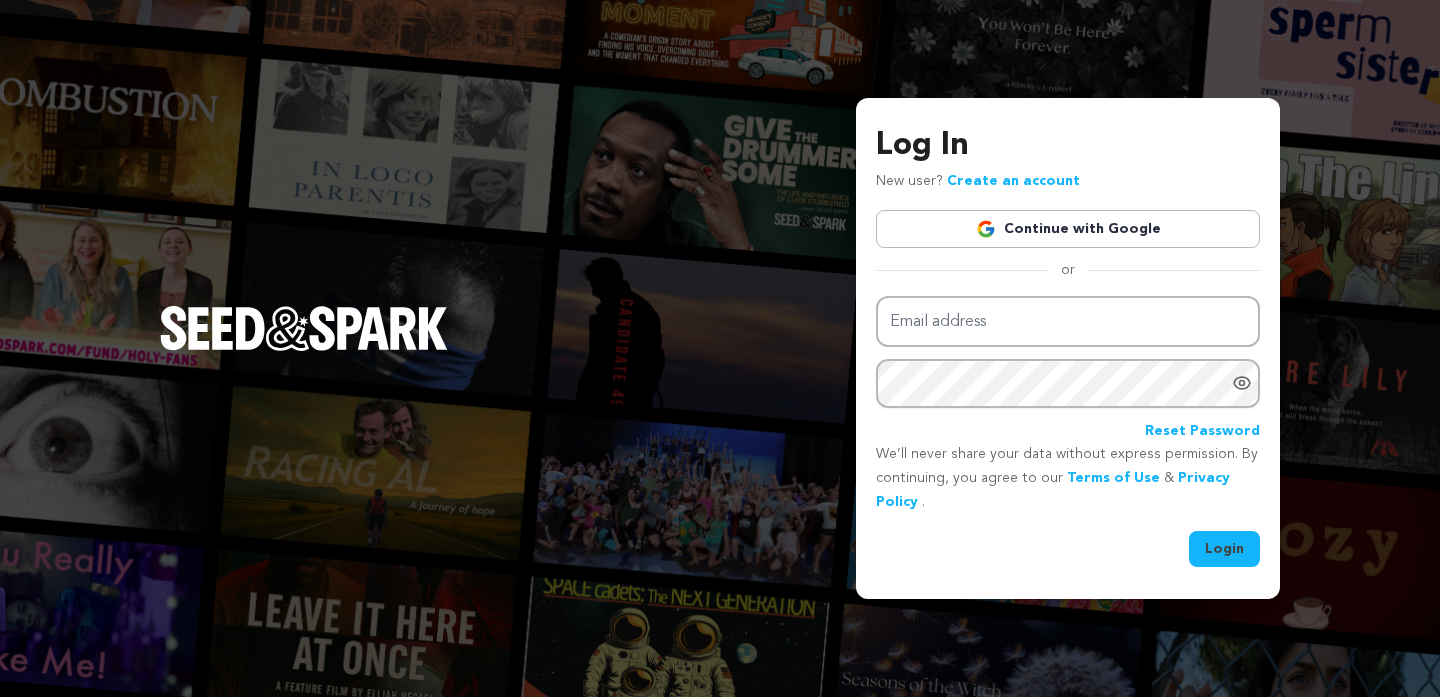 scroll, scrollTop: 0, scrollLeft: 0, axis: both 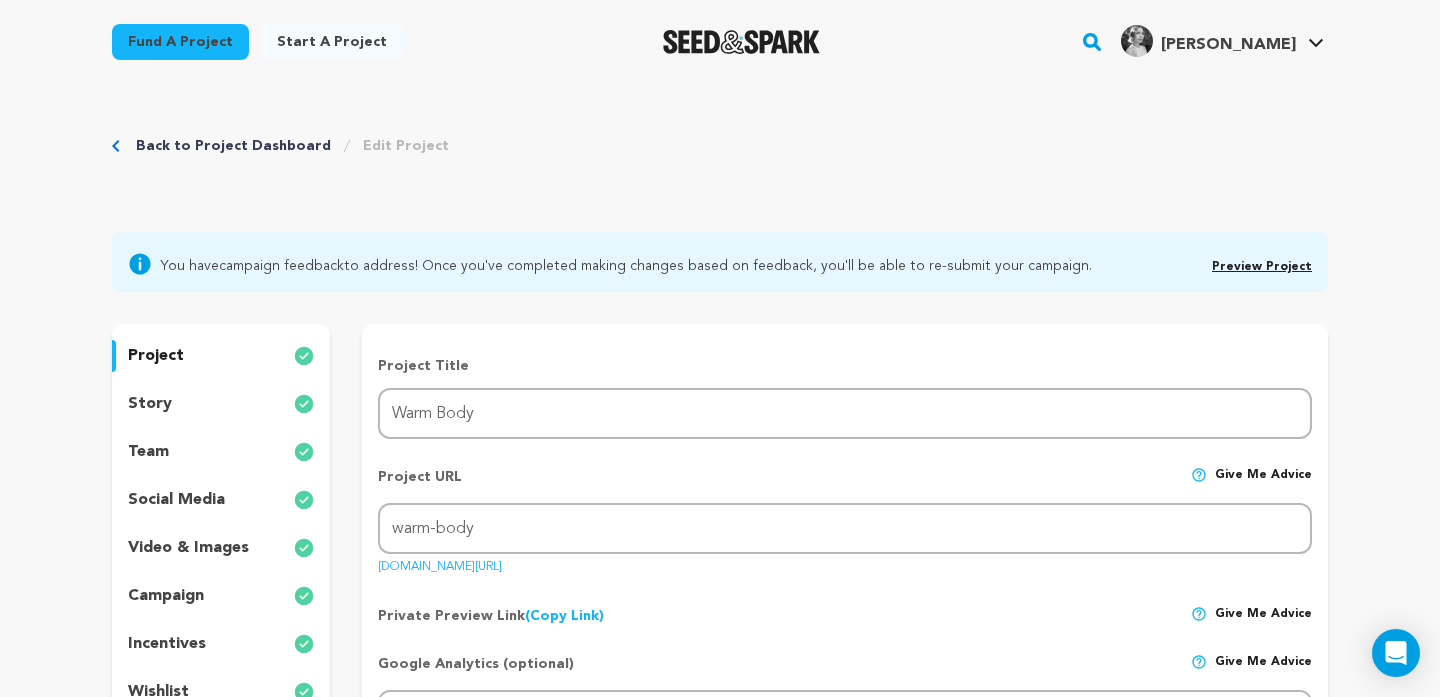click on "story" at bounding box center [221, 404] 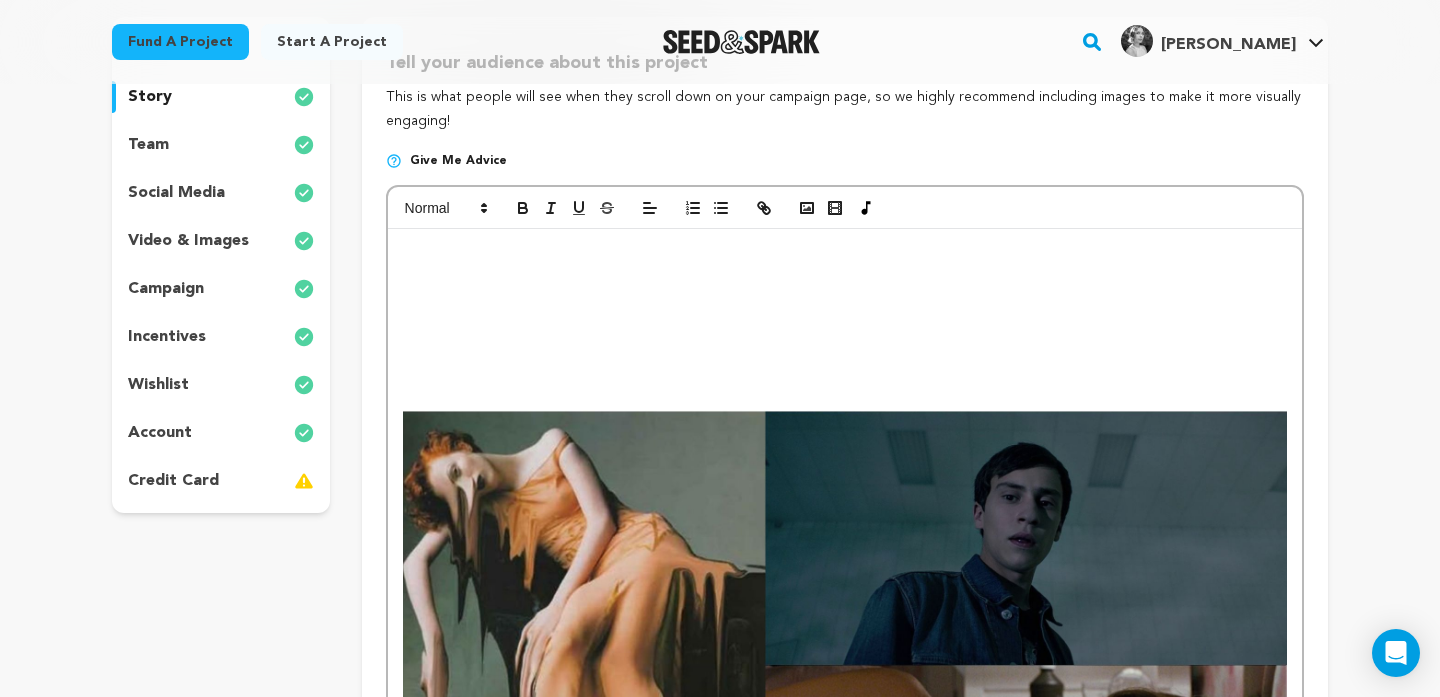 scroll, scrollTop: 356, scrollLeft: 0, axis: vertical 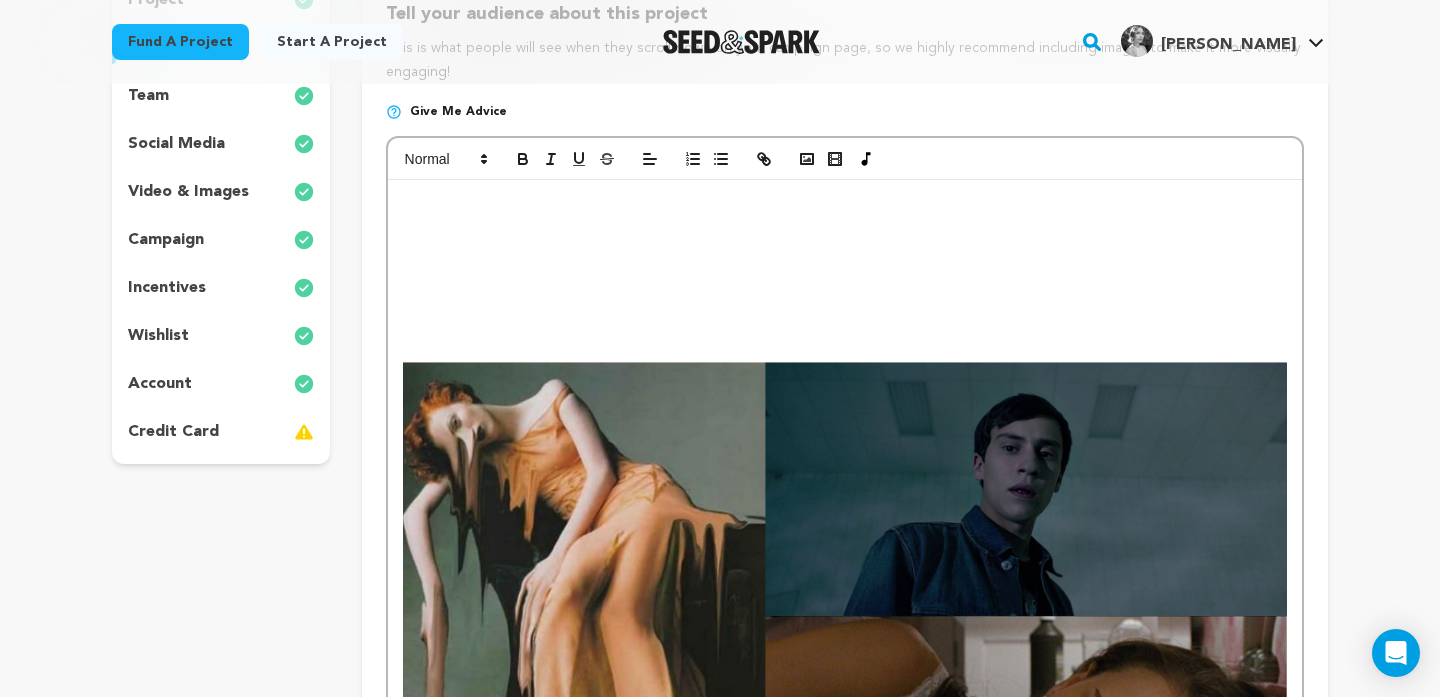 click on "What does it feel like to have your identity slowly siphoned away by someone who refuses to see you as a human being? How does a man like this function in the world, and how does he get away with such violence?  After spending the night with her ex boyfriend and thinking they’ve reconnected, she learns he is actually still seeing the very woman he left her for. An argument ensues, leaving her frustrated, embarrassed, and eventually, stuck to his mattress. Literally. She can’t move, she can’t get up, and though he  tries , he fails to help her.  She's invested so much of herself into a relationship with a man who refused to see her holistically. He only values her up to the point at which he stops benefitting from her existence. This leads the woman to be totally consumed by him. She loses any sense of autonomy and is ultimately sucked into his mattress, never to be seen again.  Does he feel remorse, or just relief? Warm Body is about the 'nice guys' who are actually monsters. Why me? Why now? Characters" at bounding box center (845, 2159) 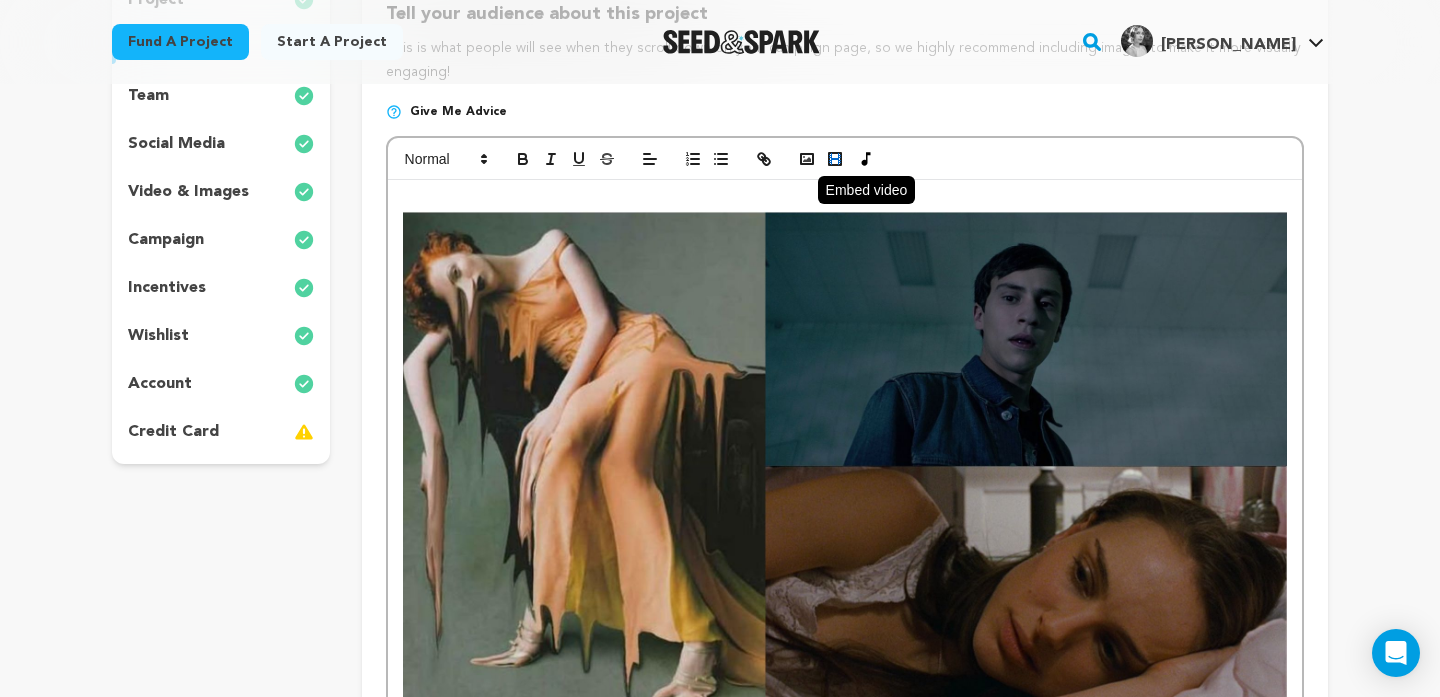click 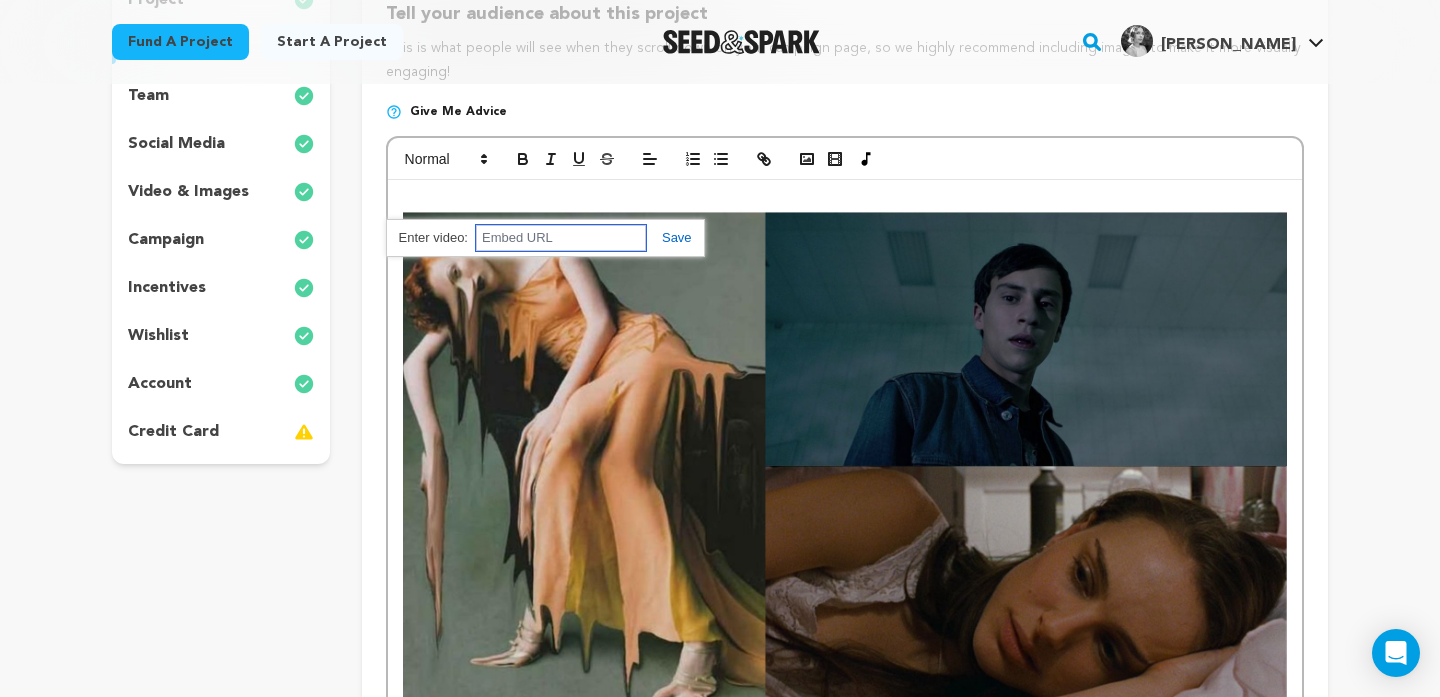 paste on "https://vimeo.com/1082659689" 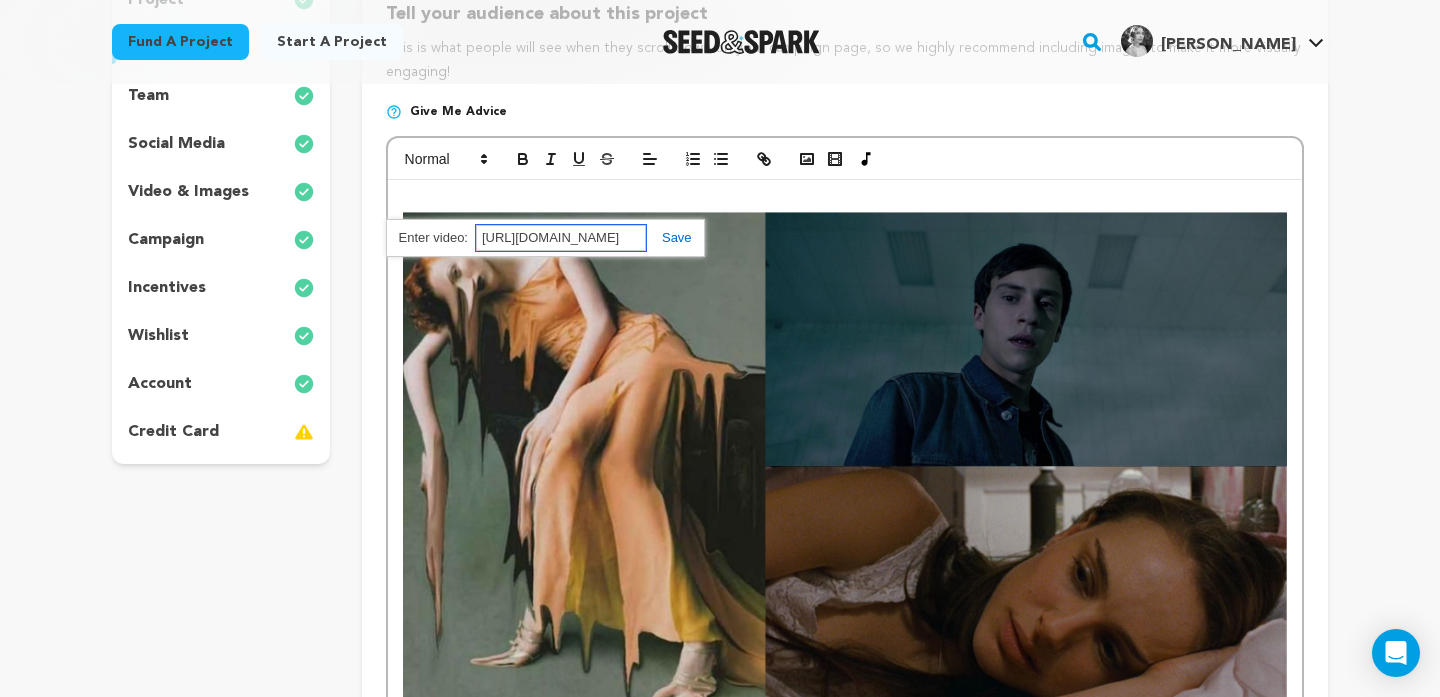 scroll, scrollTop: 0, scrollLeft: 19, axis: horizontal 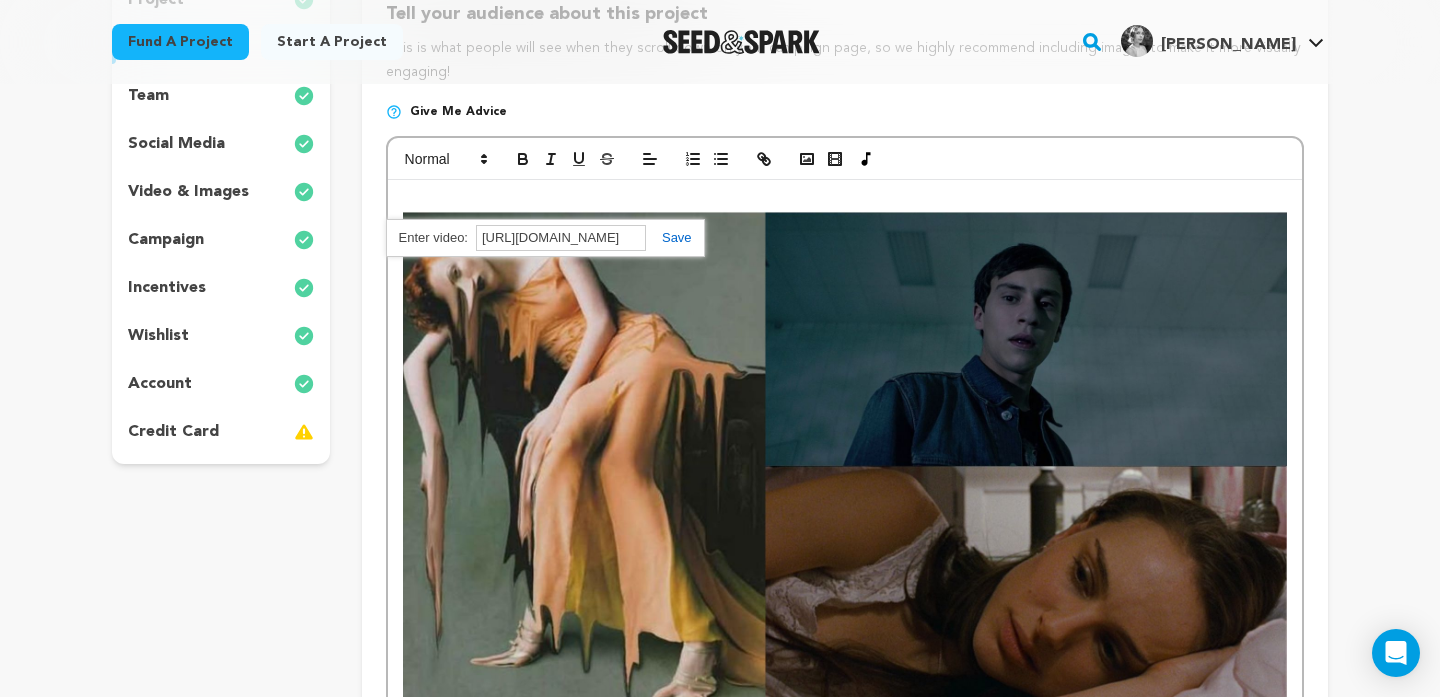 click at bounding box center (669, 237) 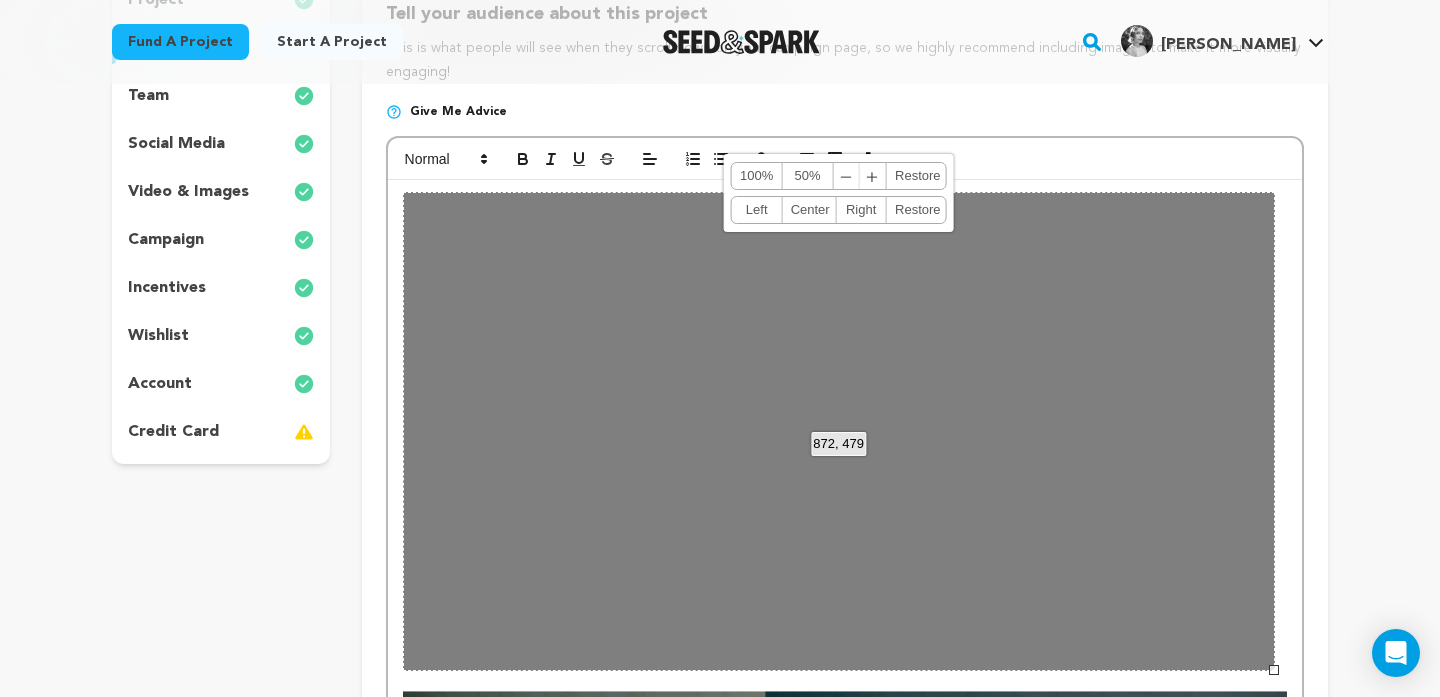 drag, startPoint x: 701, startPoint y: 345, endPoint x: 1273, endPoint y: 674, distance: 659.86743 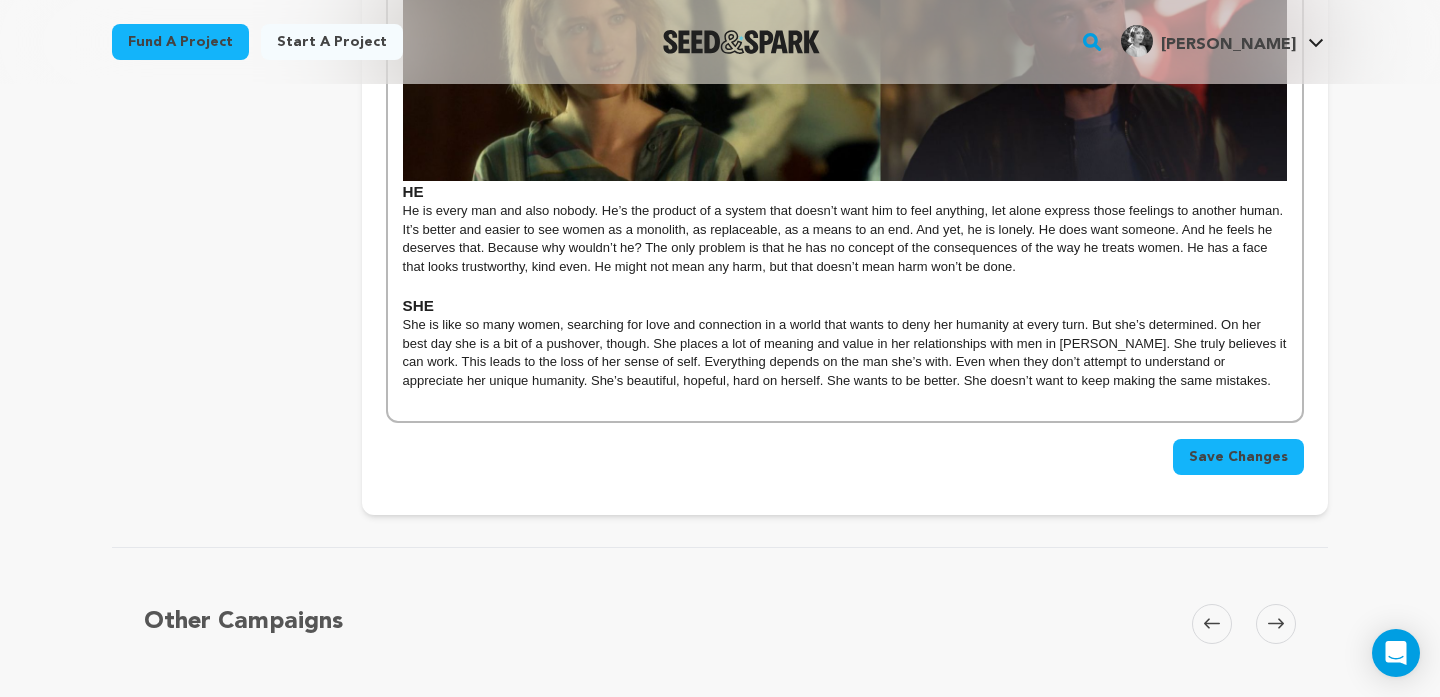 scroll, scrollTop: 4460, scrollLeft: 0, axis: vertical 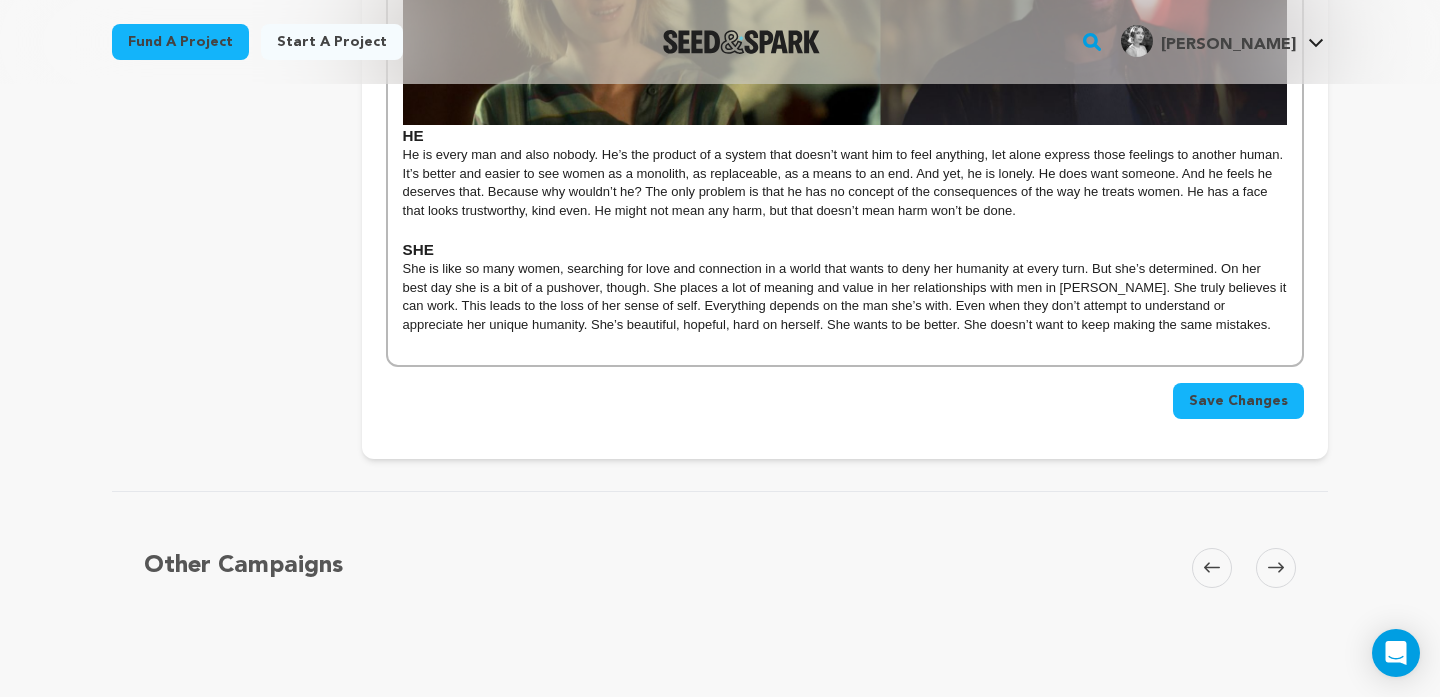 click on "Save Changes" at bounding box center [1238, 401] 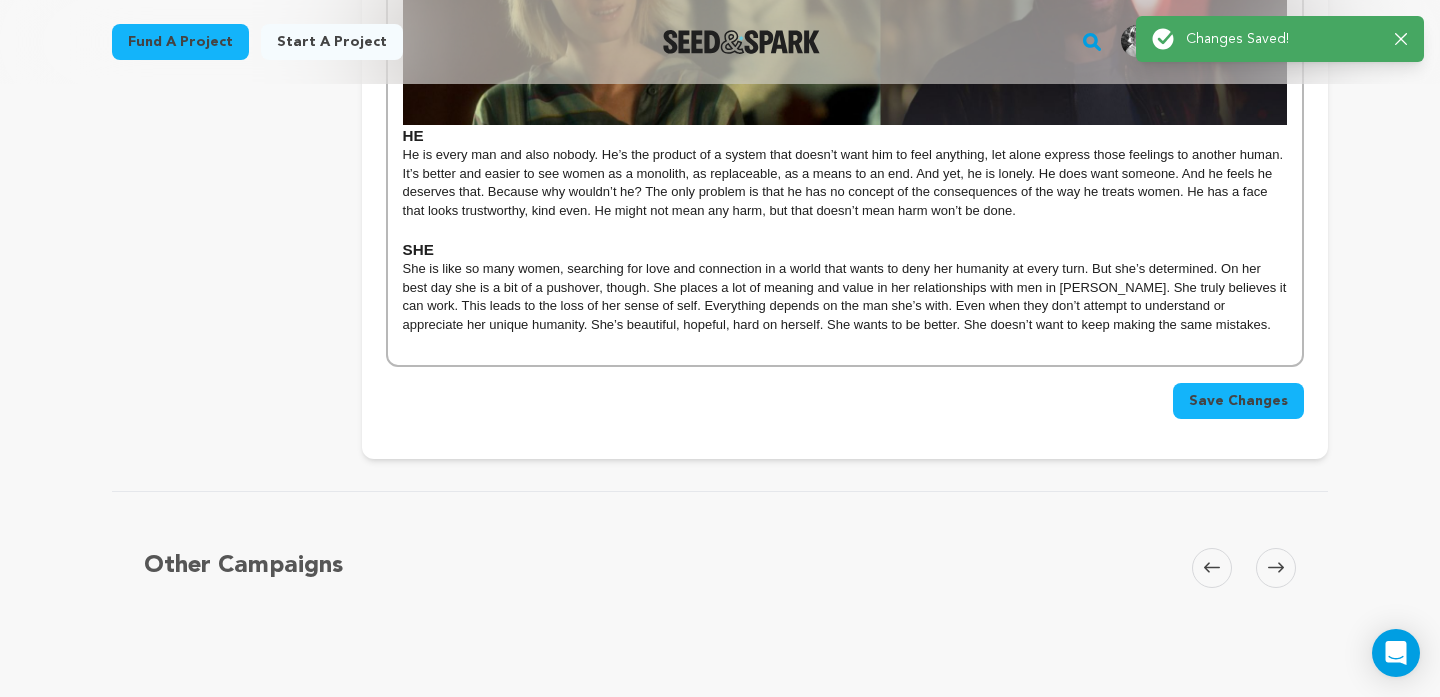scroll, scrollTop: 3827, scrollLeft: 0, axis: vertical 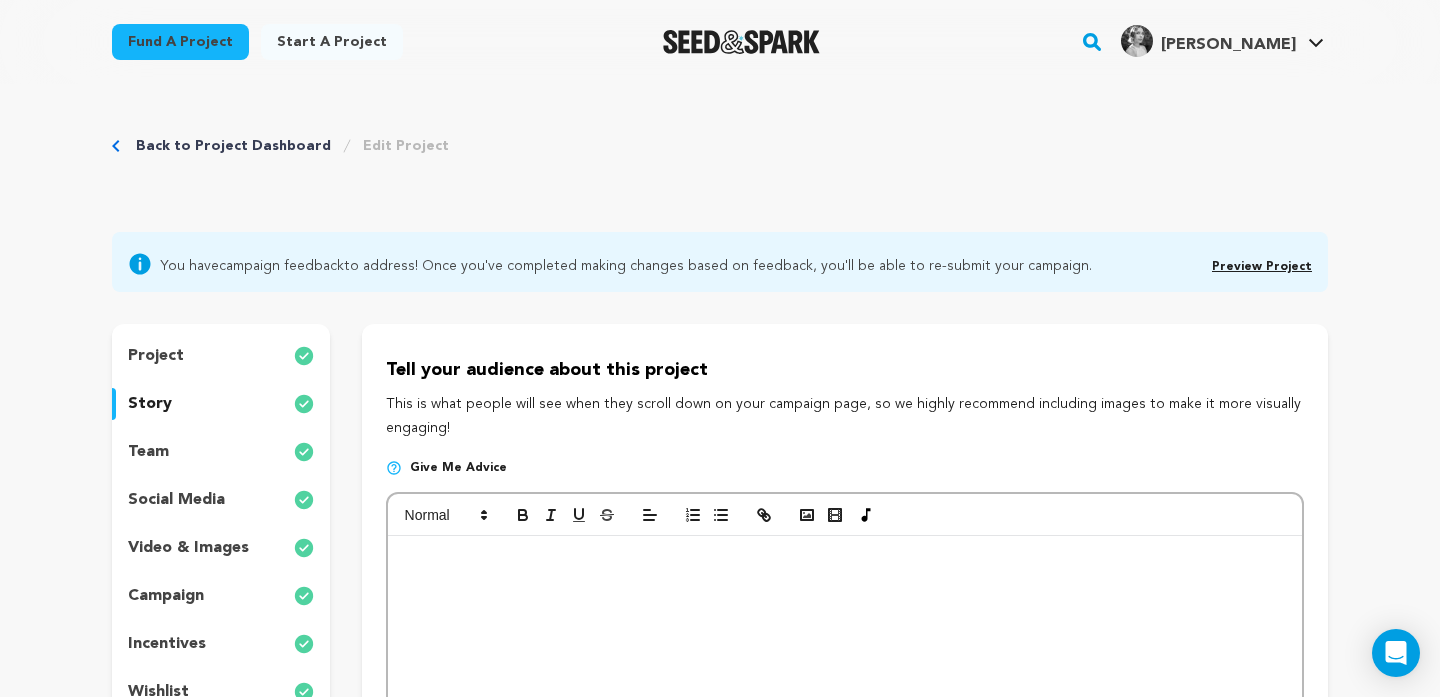 click on "Preview Project" at bounding box center (1262, 267) 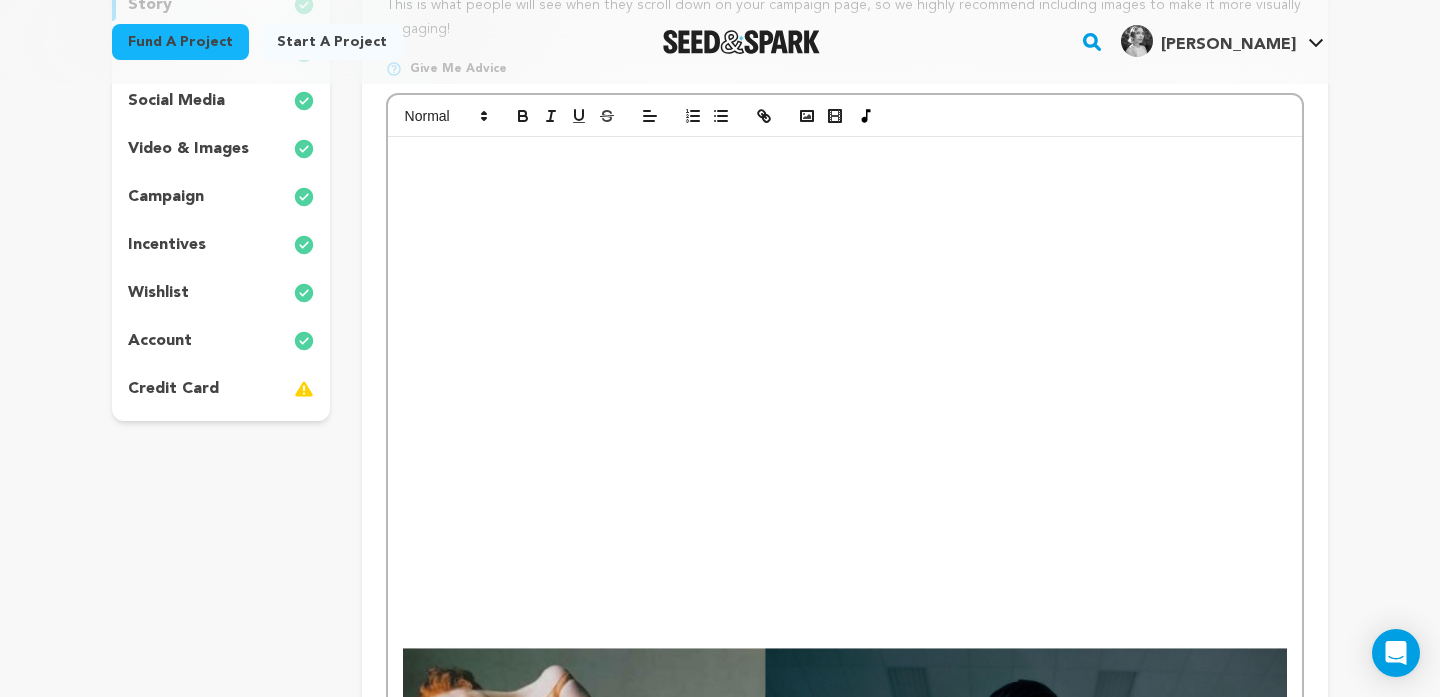scroll, scrollTop: 410, scrollLeft: 0, axis: vertical 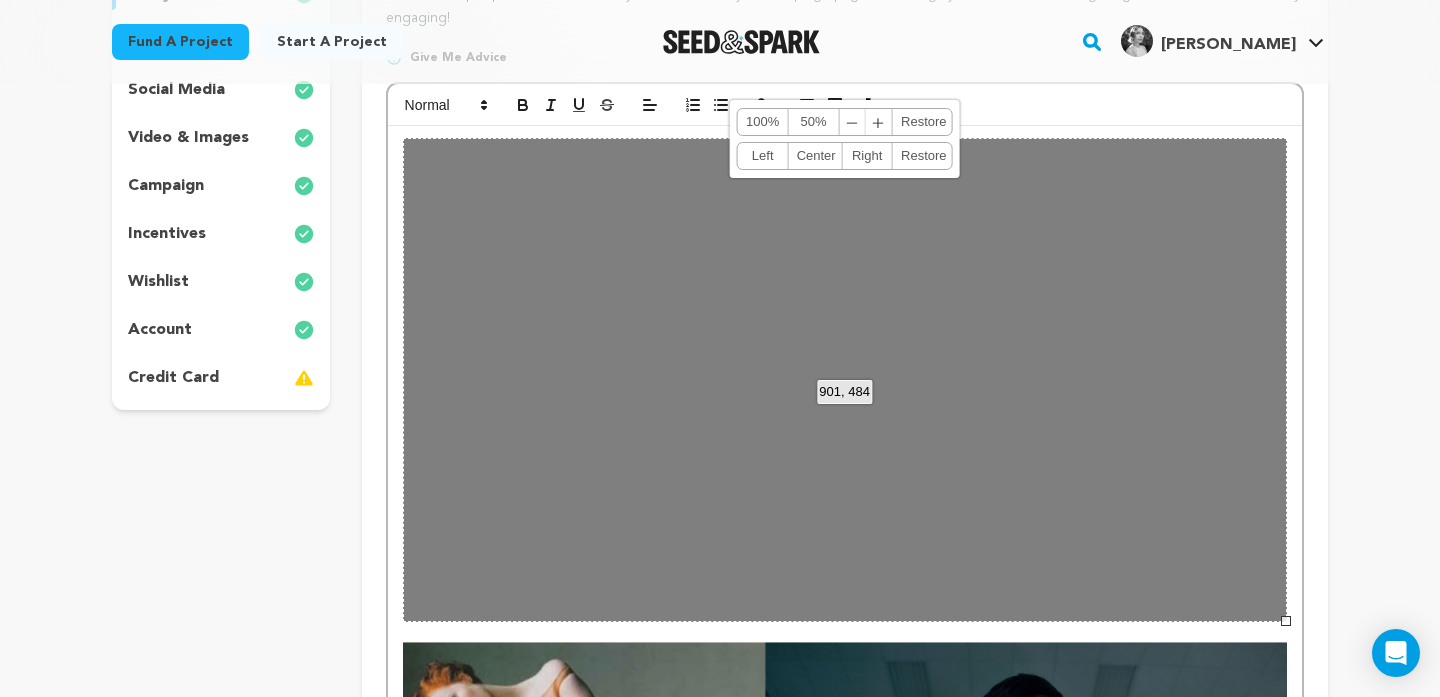 drag, startPoint x: 1273, startPoint y: 619, endPoint x: 1302, endPoint y: 624, distance: 29.427877 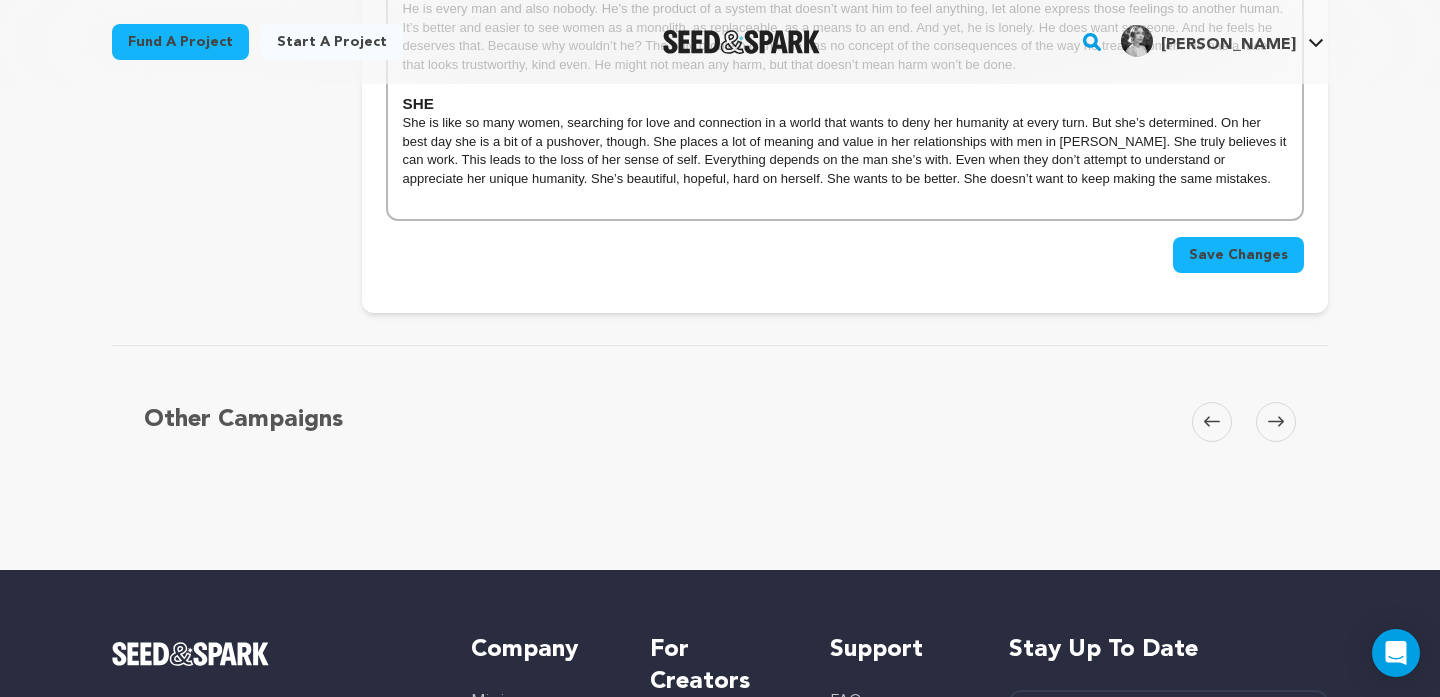 scroll, scrollTop: 4632, scrollLeft: 0, axis: vertical 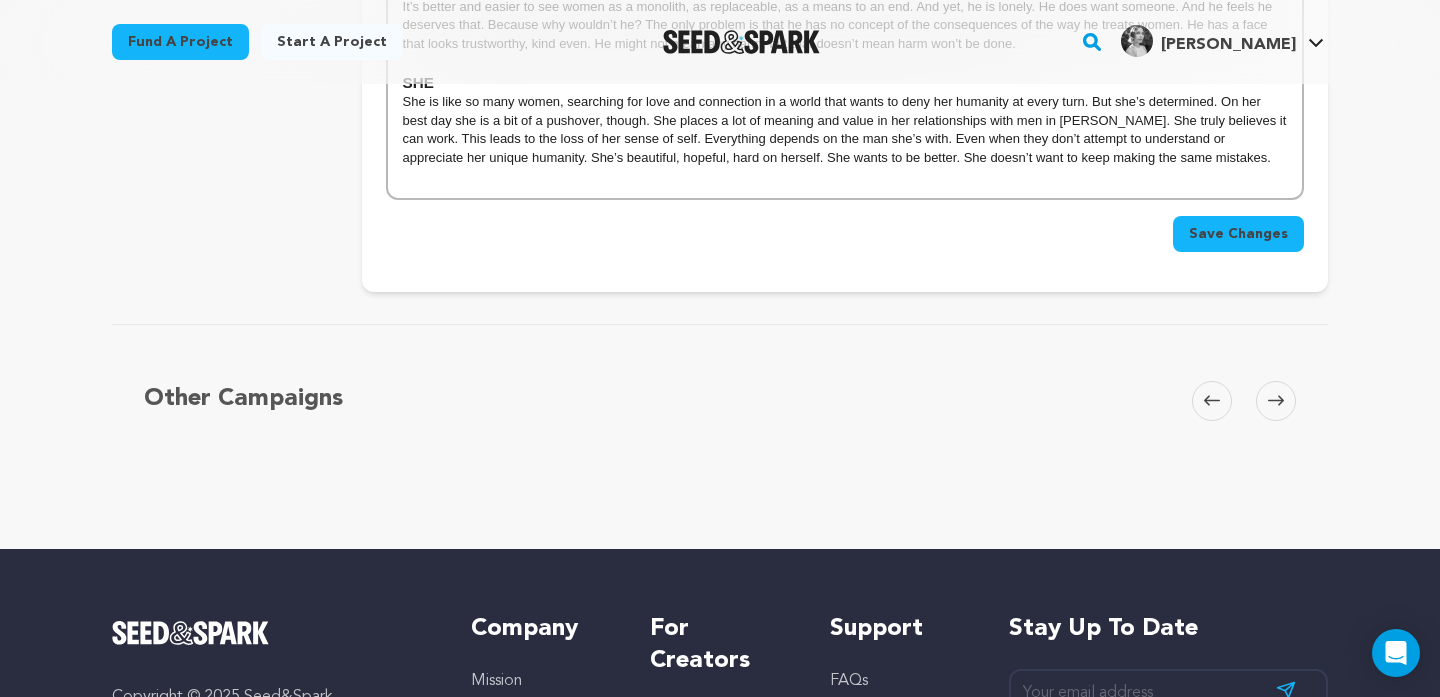 click on "Save Changes" at bounding box center [1238, 234] 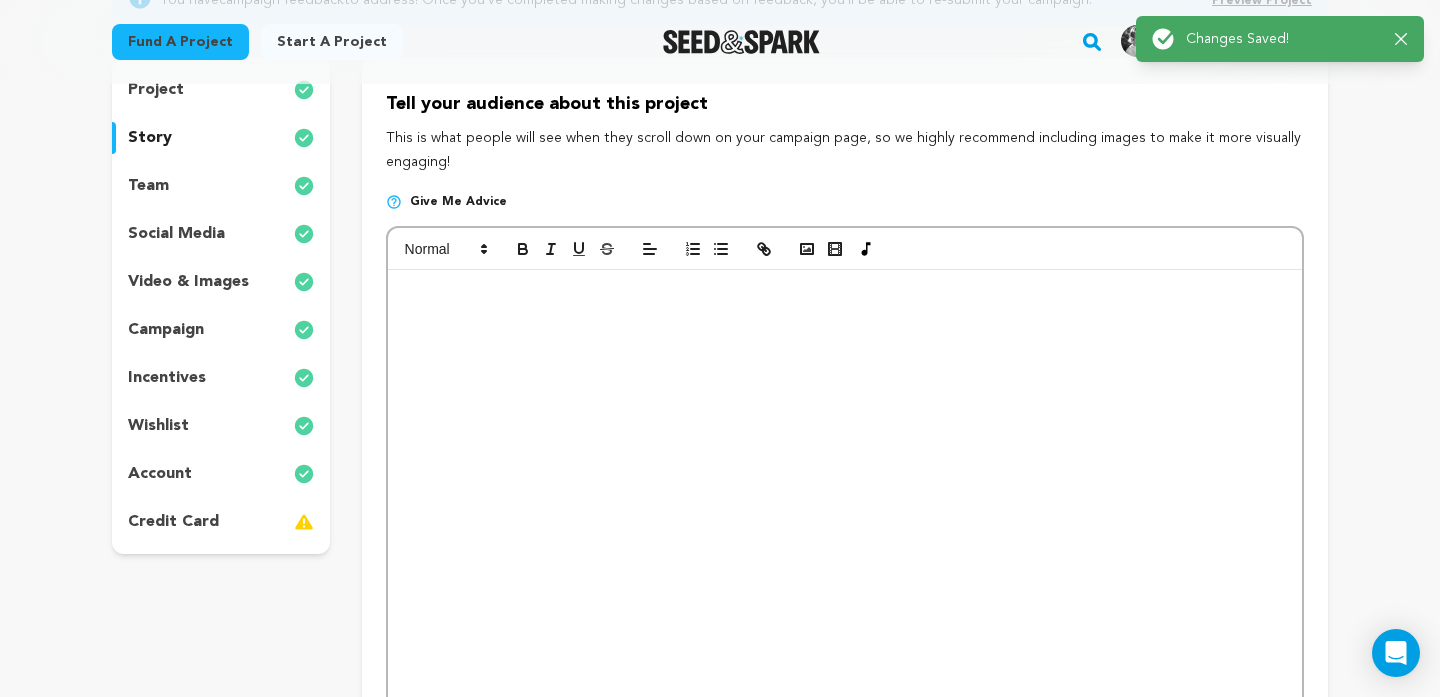 scroll, scrollTop: 0, scrollLeft: 0, axis: both 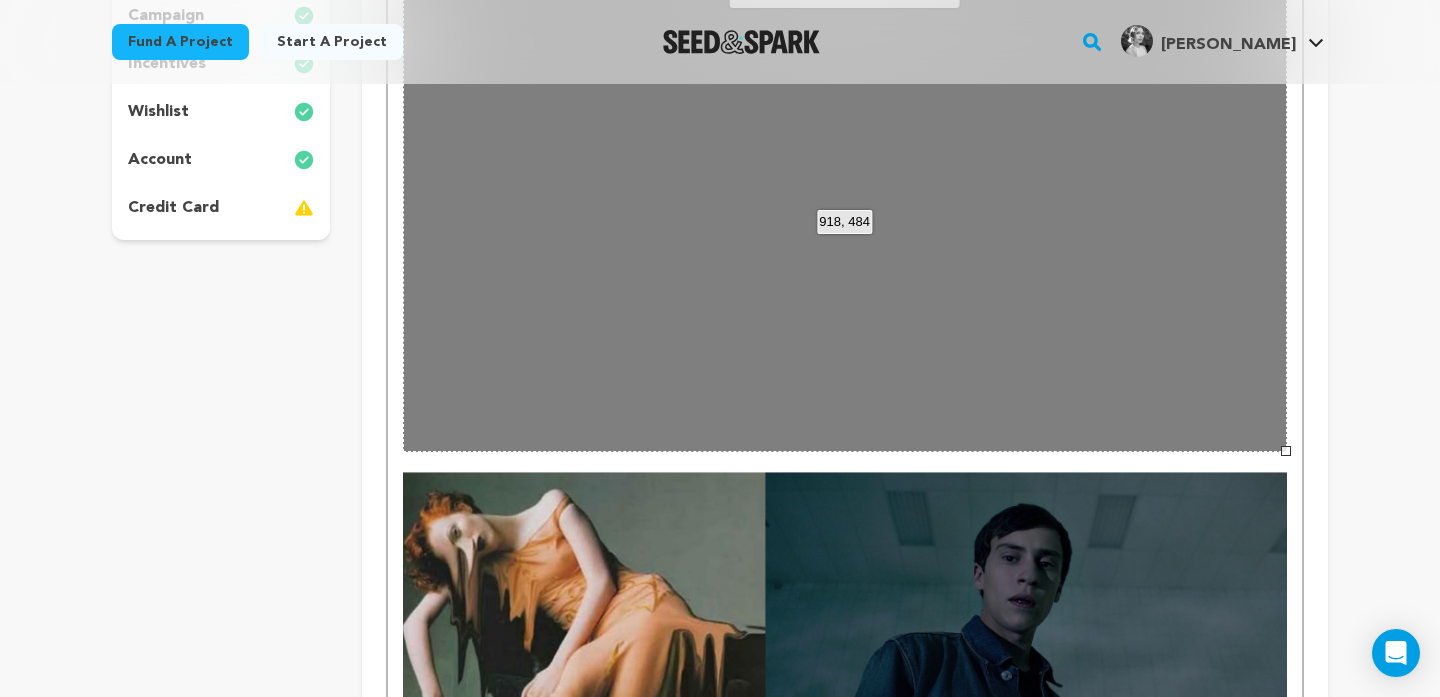 drag, startPoint x: 1286, startPoint y: 451, endPoint x: 1320, endPoint y: 451, distance: 34 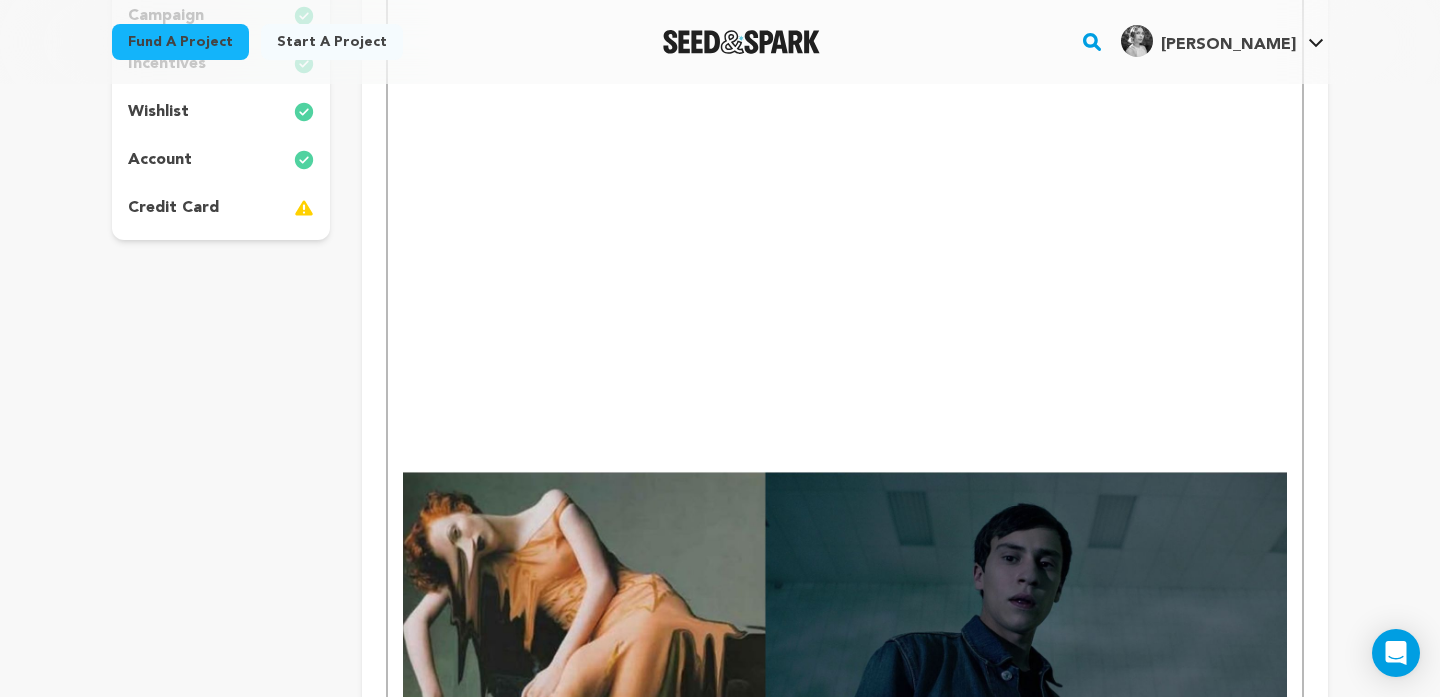 click on "Tell your audience about this project
This is what people will see when they scroll down on your campaign page, so we highly recommend including
images to make it more visually engaging!
Give me advice
What does it feel like to have your identity slowly siphoned away by someone who refuses to see you as a human being? How does a man like this function in the world, and how does he get away with such violence?  tries , he fails to help her.  Does he feel remorse, or just relief? Warm Body is about the 'nice guys' who are actually monsters. Why me? Why now? Look and feel Characters HE SHE" at bounding box center [845, 2044] 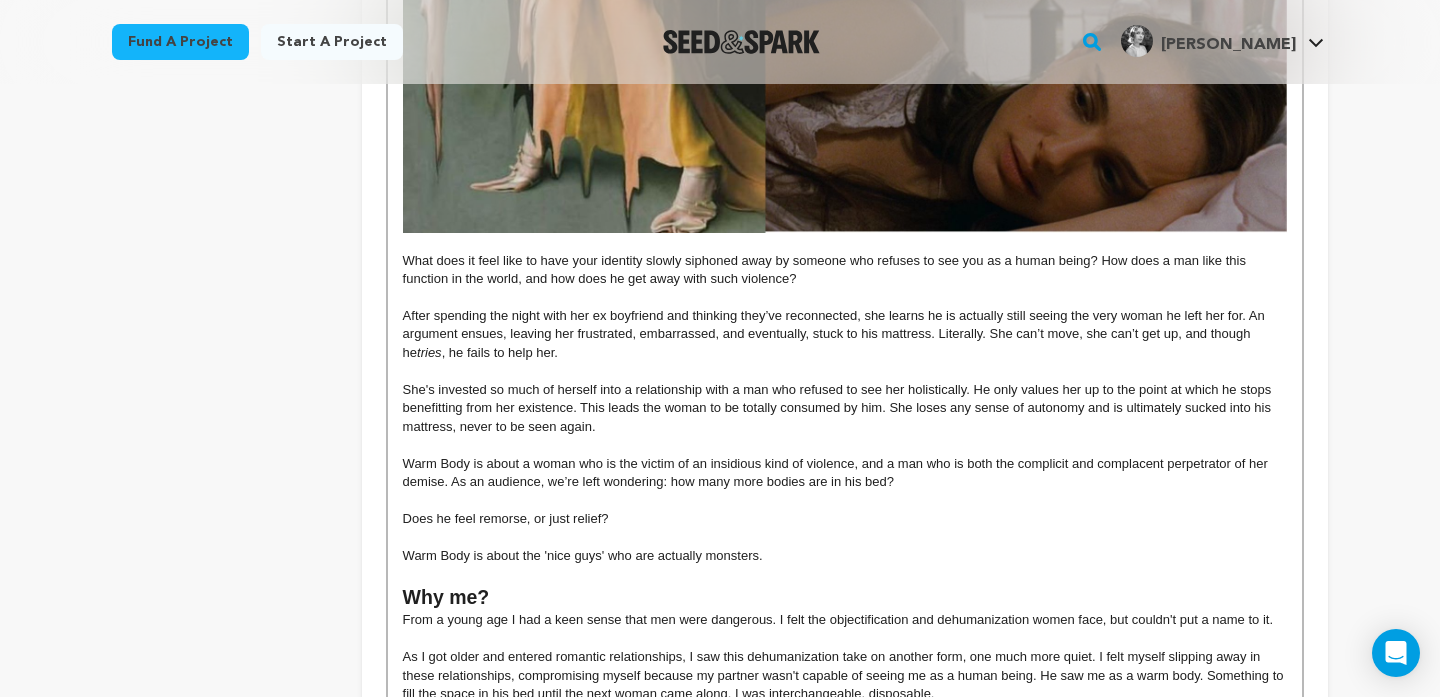 scroll, scrollTop: 1276, scrollLeft: 0, axis: vertical 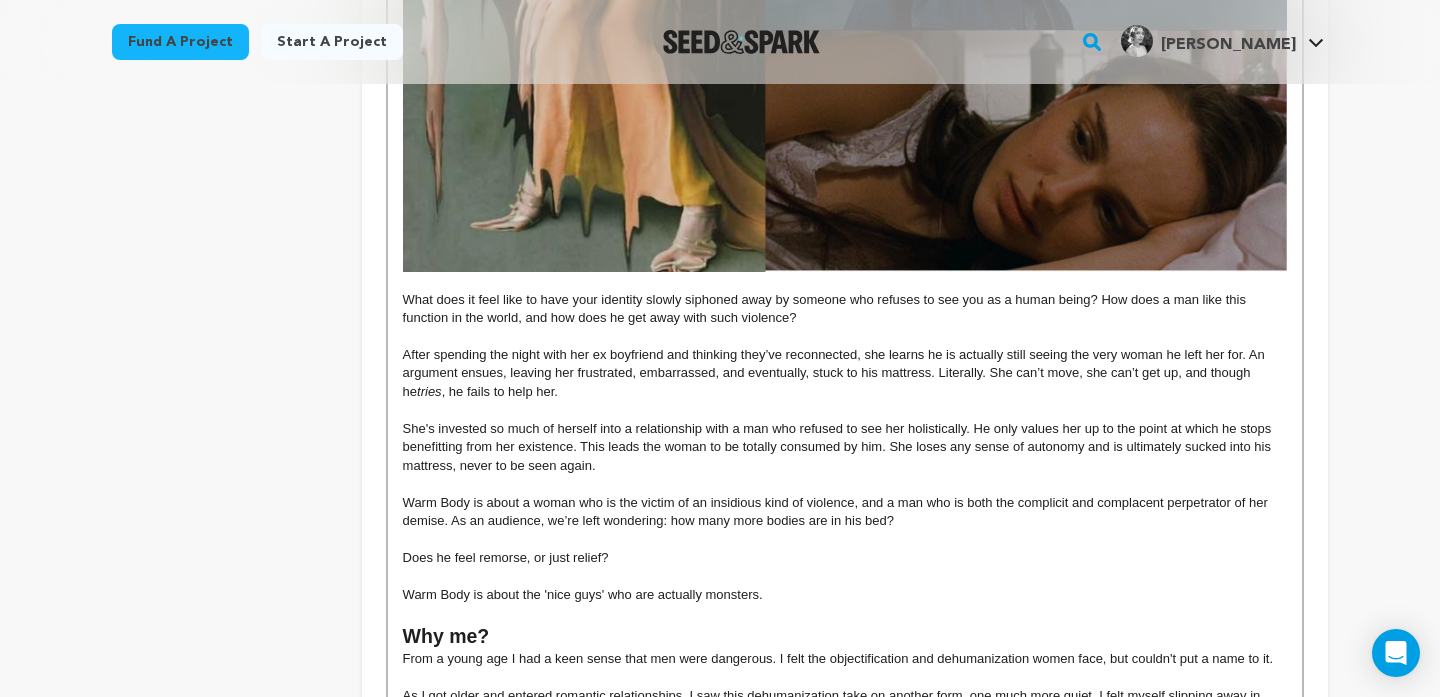 click at bounding box center [845, 23] 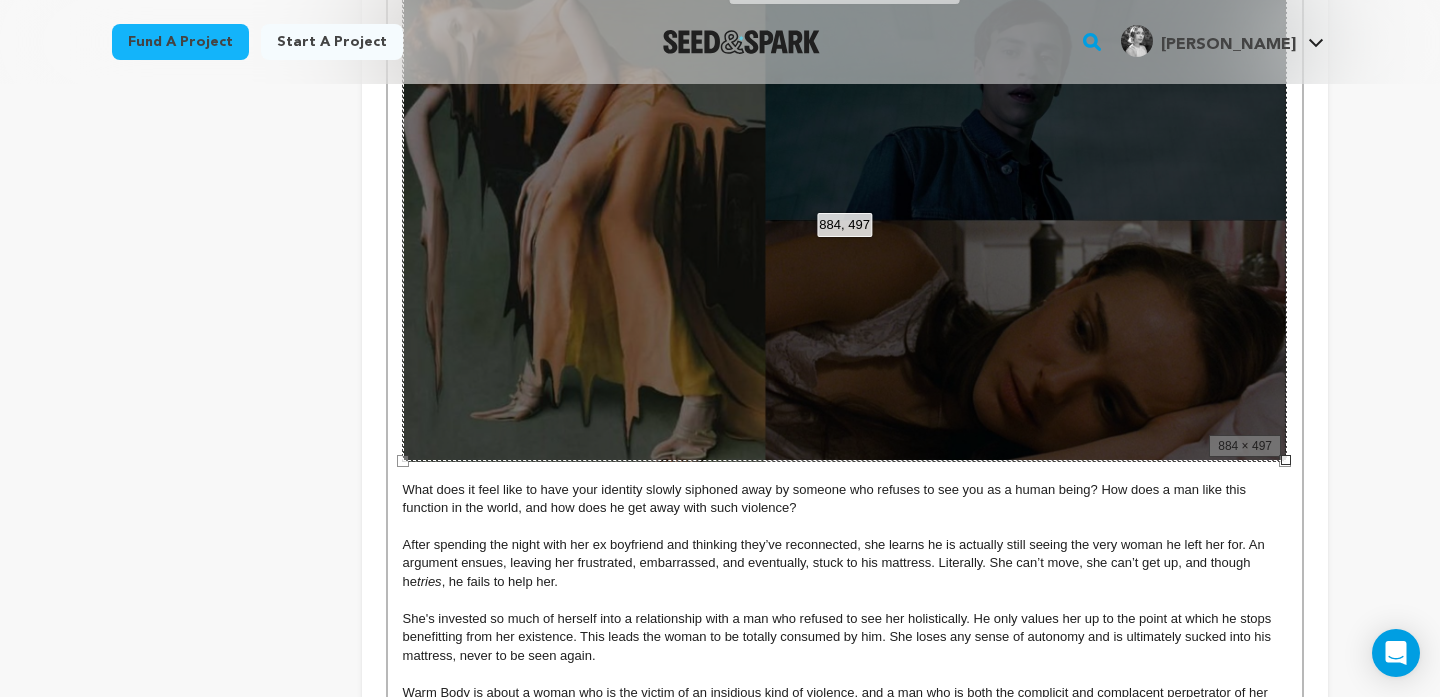 scroll, scrollTop: 1045, scrollLeft: 0, axis: vertical 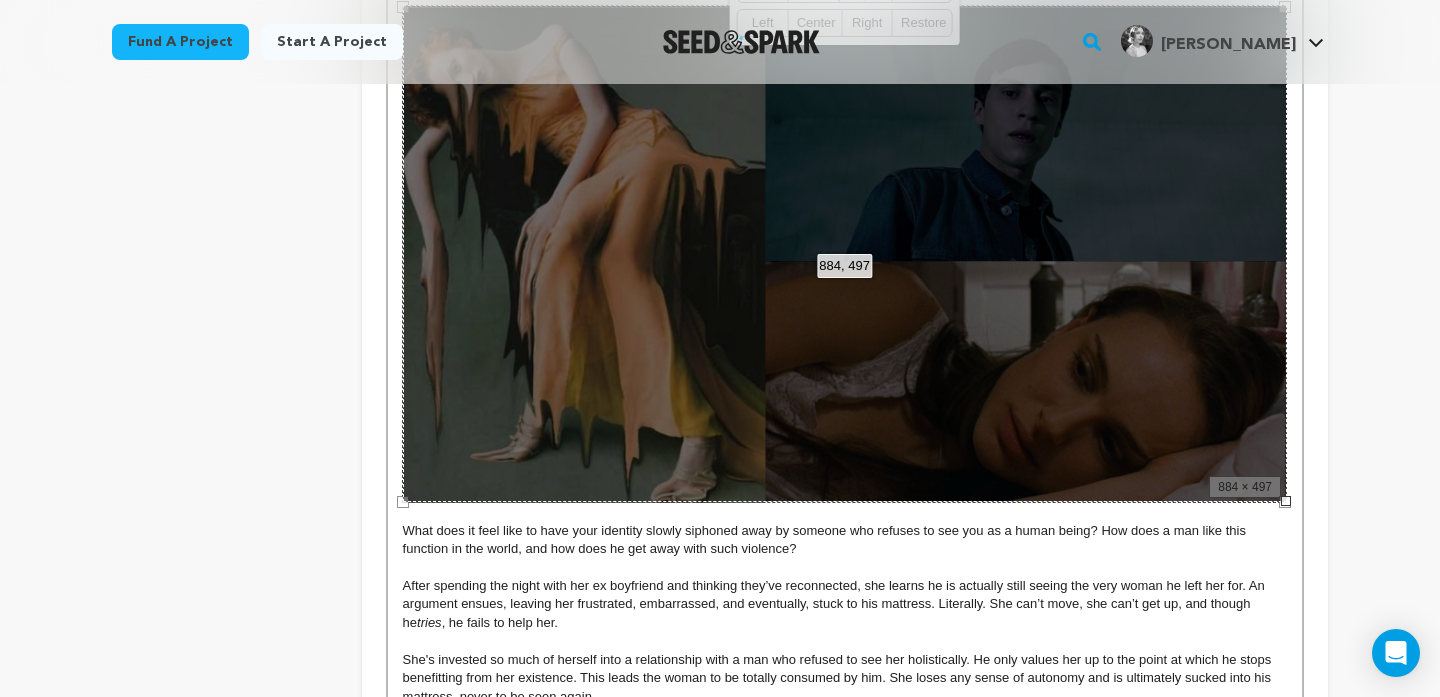 drag, startPoint x: 771, startPoint y: 347, endPoint x: 803, endPoint y: 471, distance: 128.06248 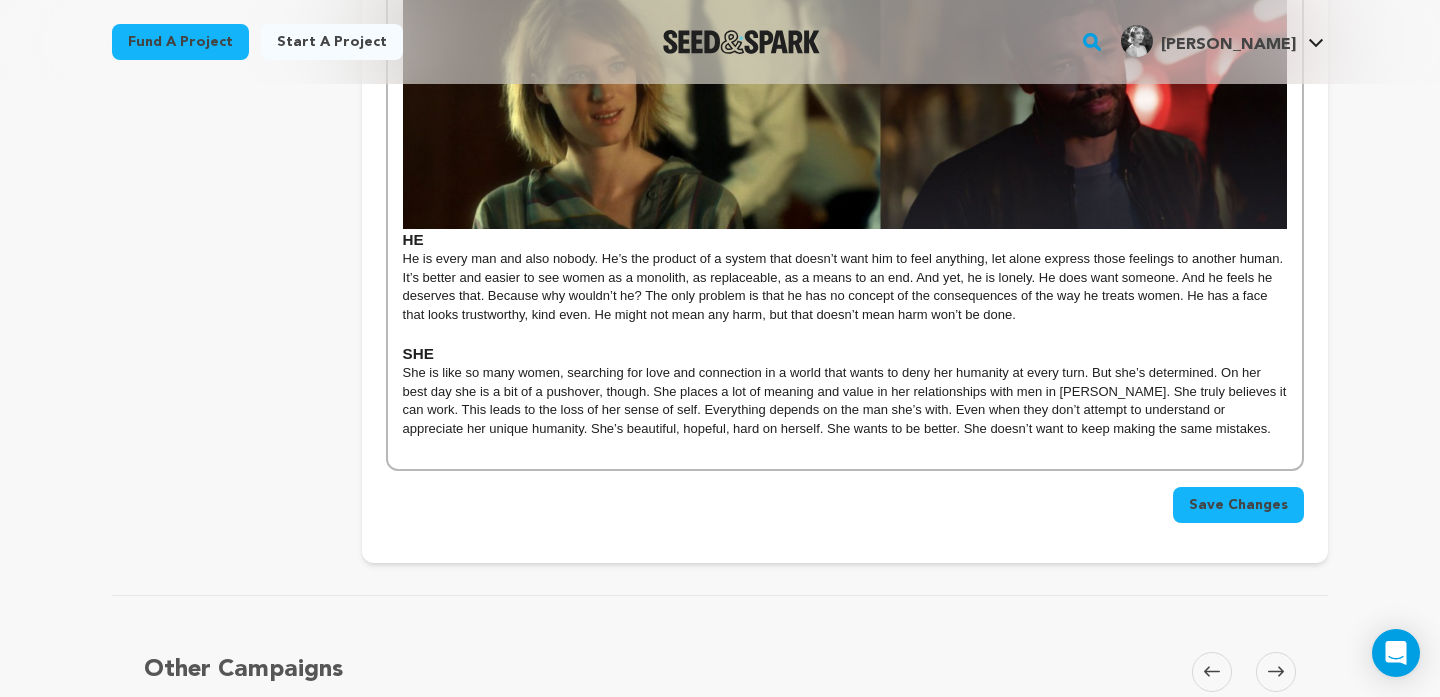 scroll, scrollTop: 4363, scrollLeft: 0, axis: vertical 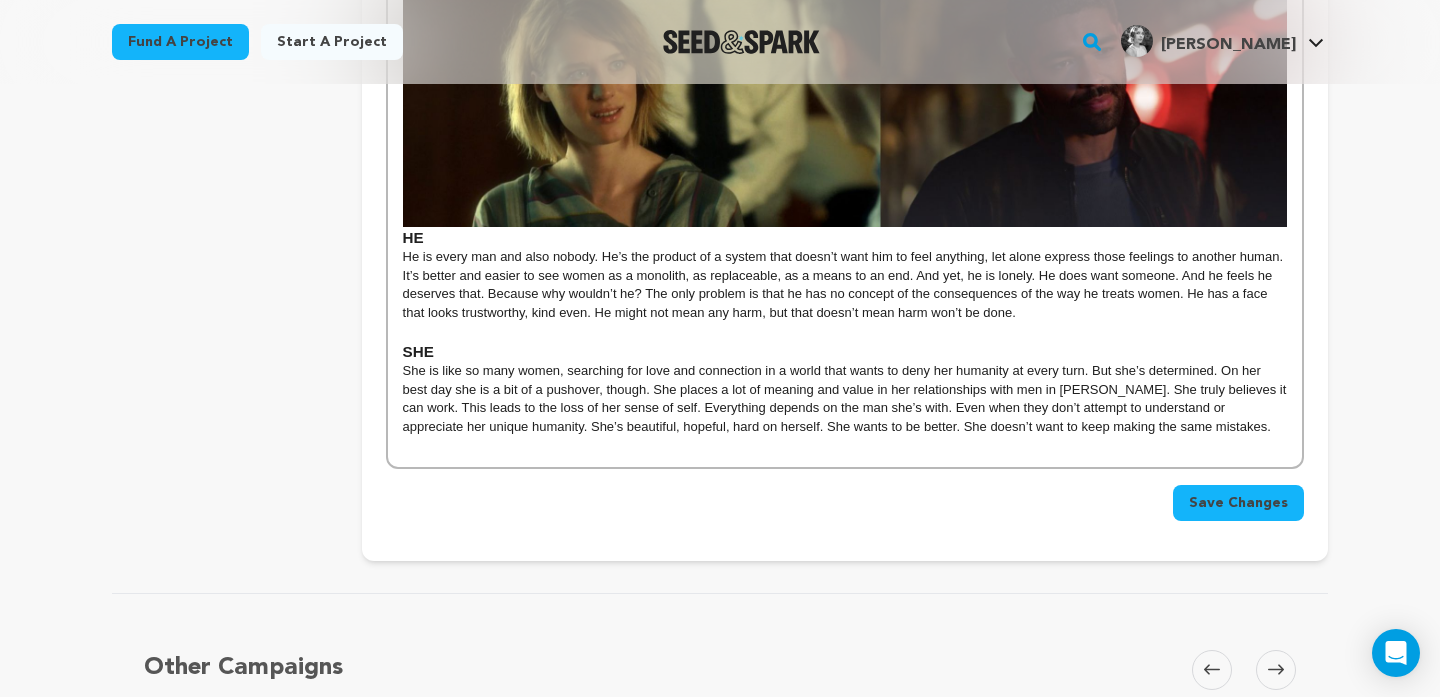 click on "Save Changes" at bounding box center [1238, 503] 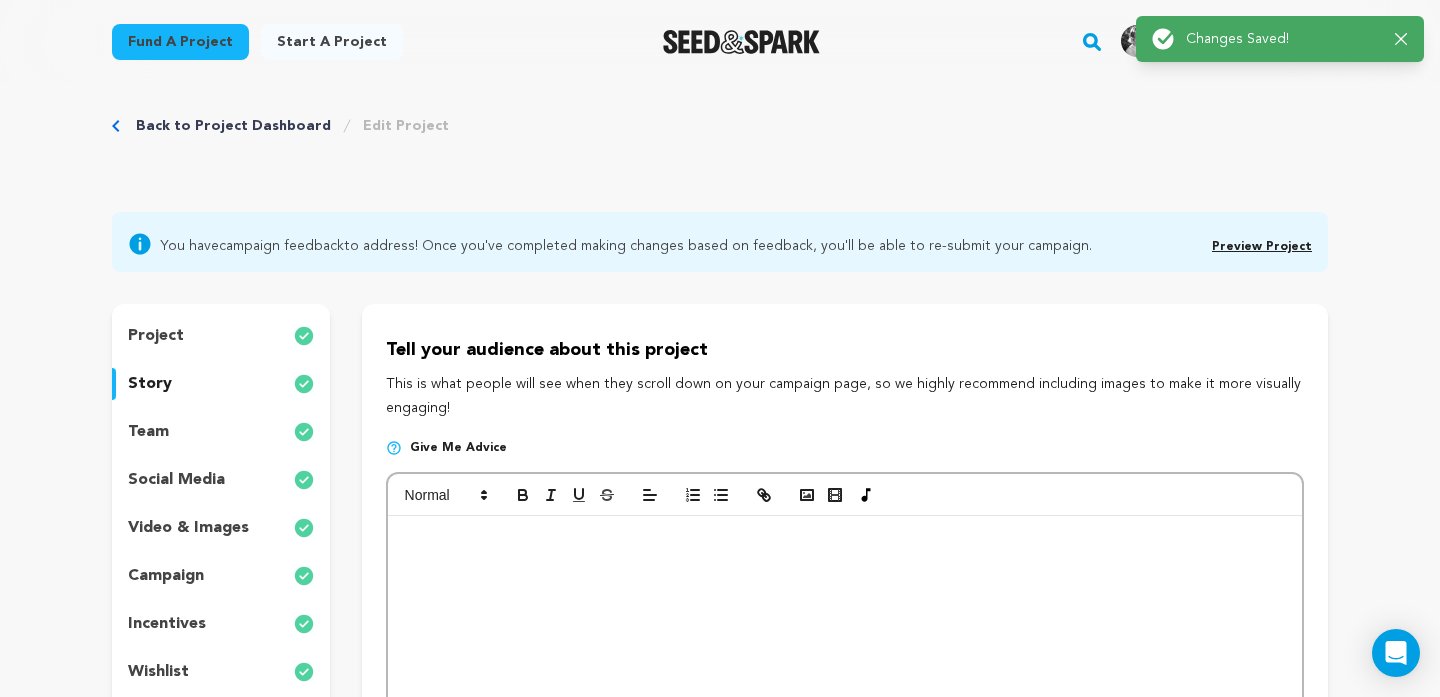 scroll, scrollTop: 0, scrollLeft: 0, axis: both 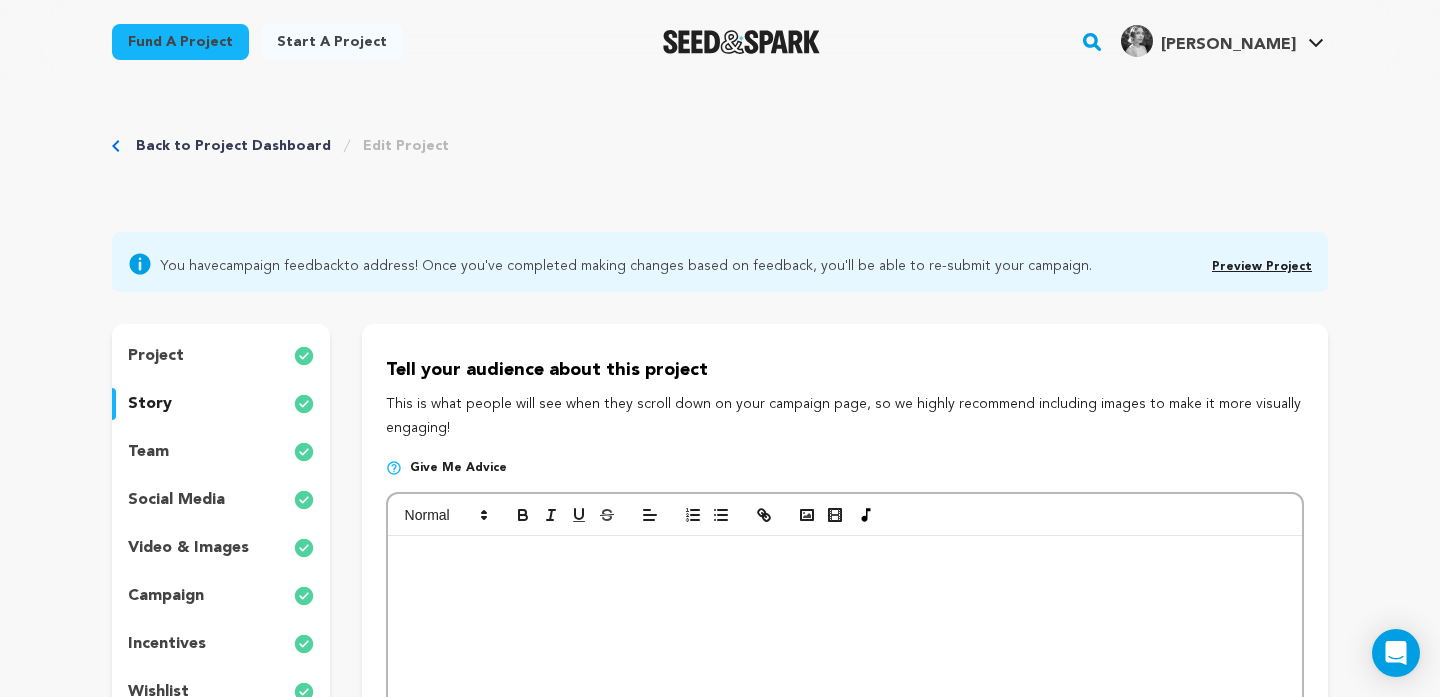 click on "Preview Project" at bounding box center (1262, 267) 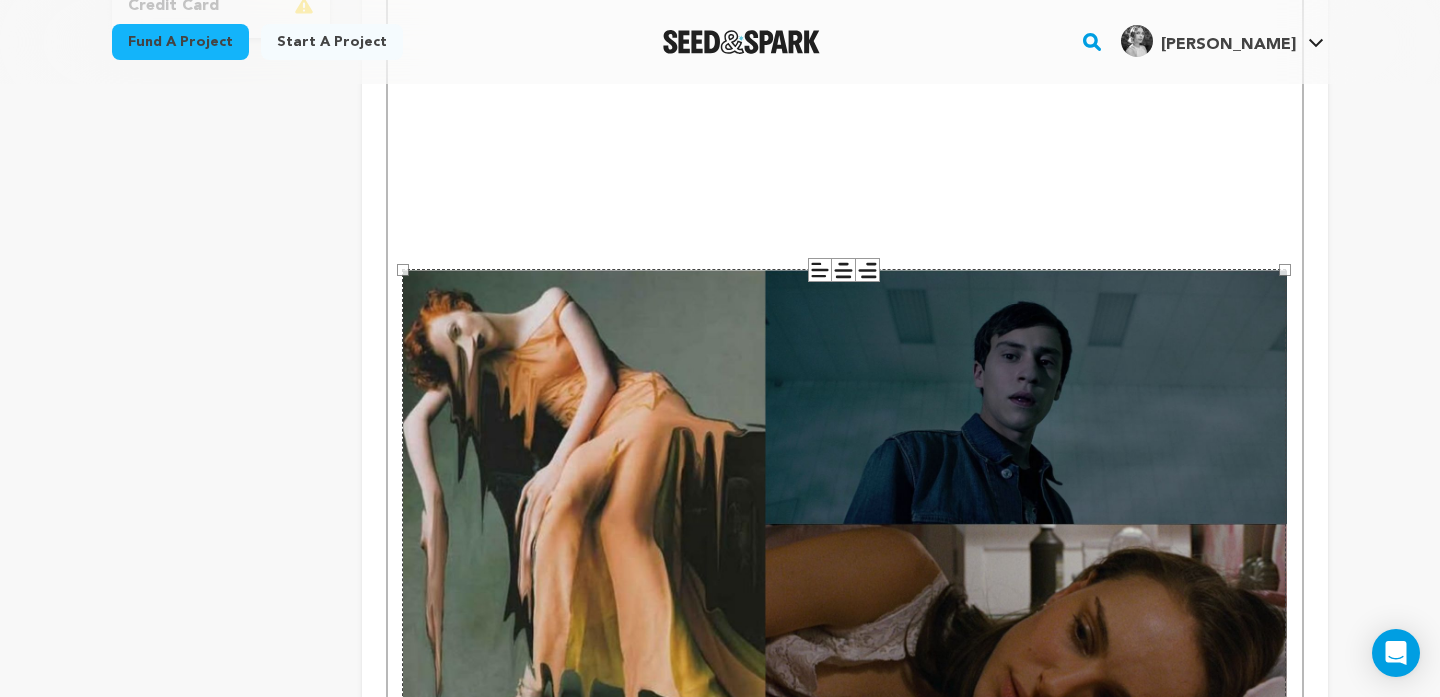 scroll, scrollTop: 803, scrollLeft: 0, axis: vertical 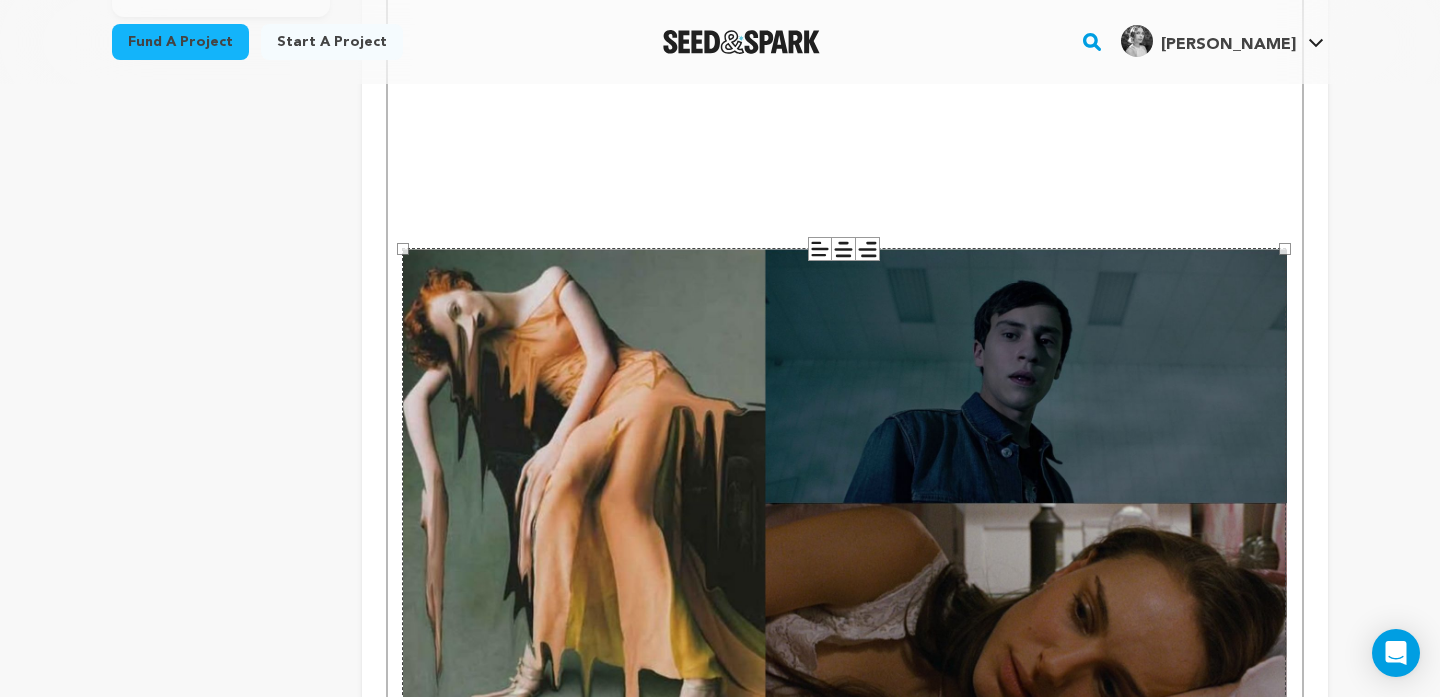 click on "884 × 497" at bounding box center [844, 496] 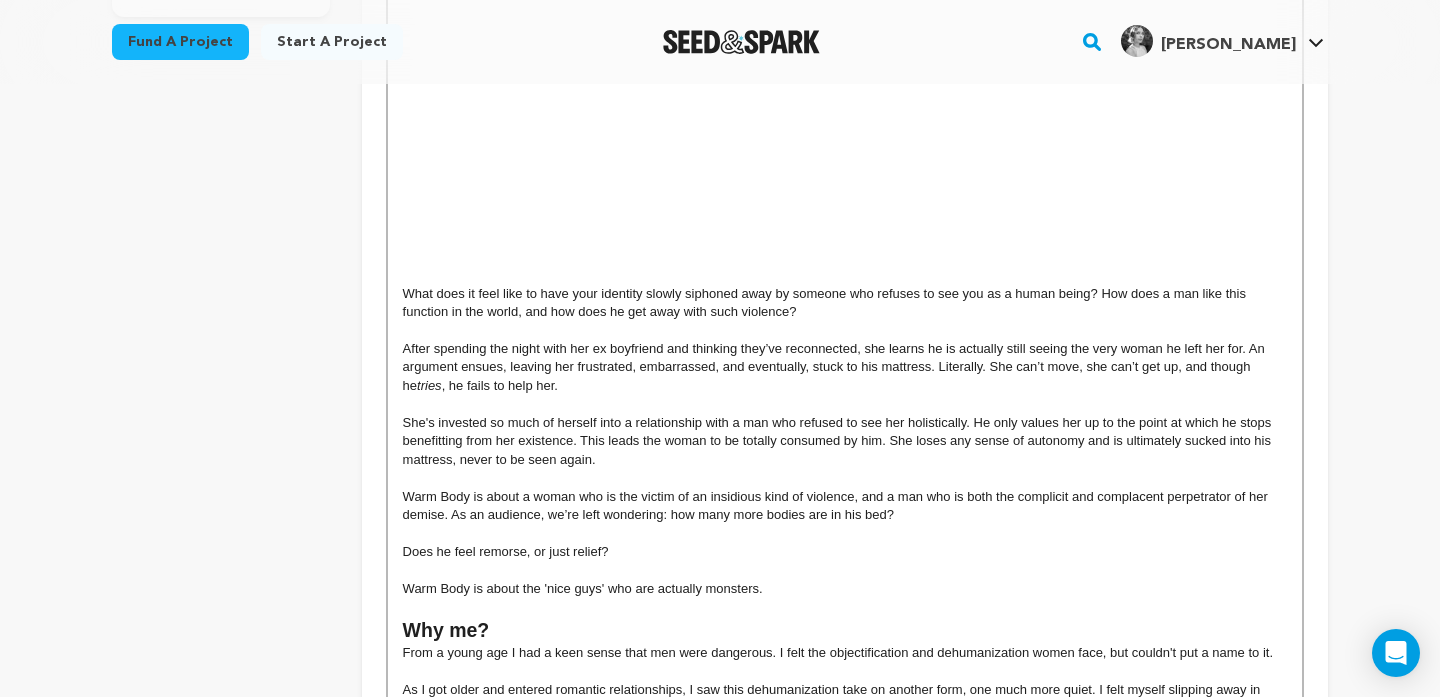 click at bounding box center (845, 275) 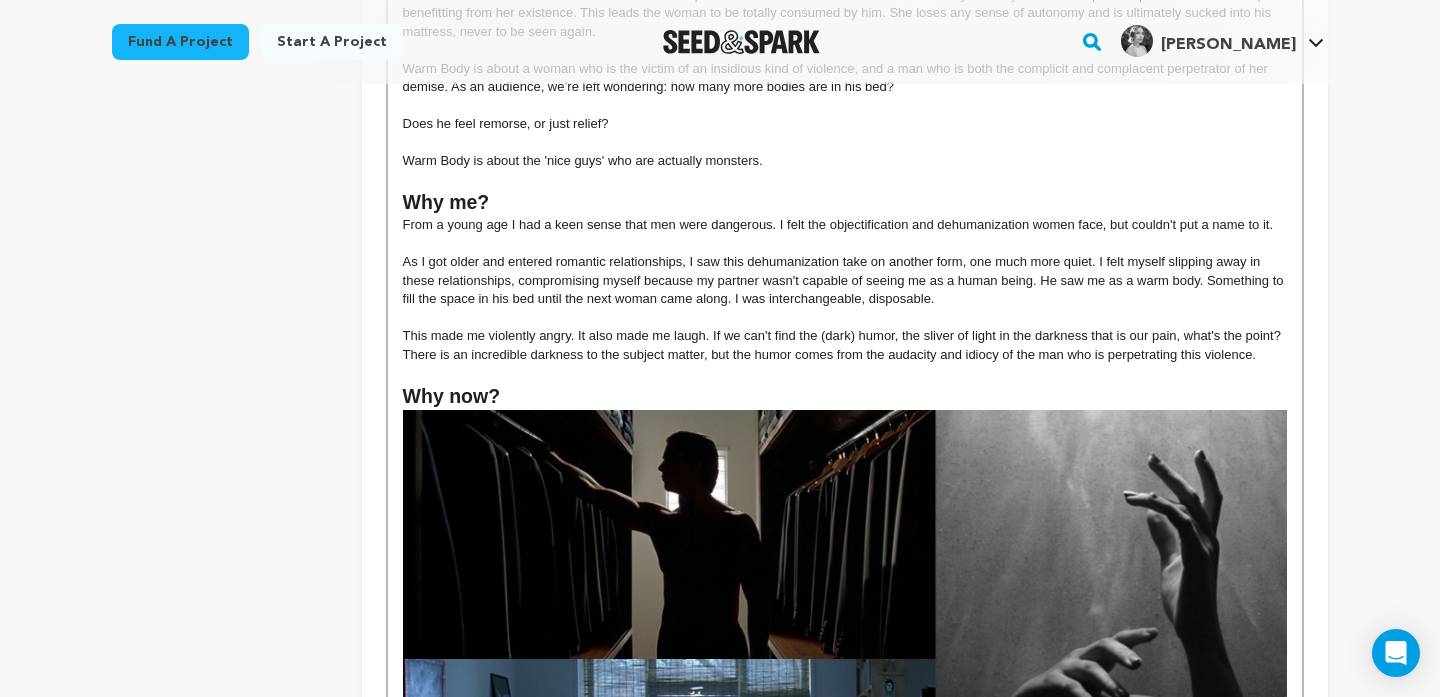 scroll, scrollTop: 1195, scrollLeft: 0, axis: vertical 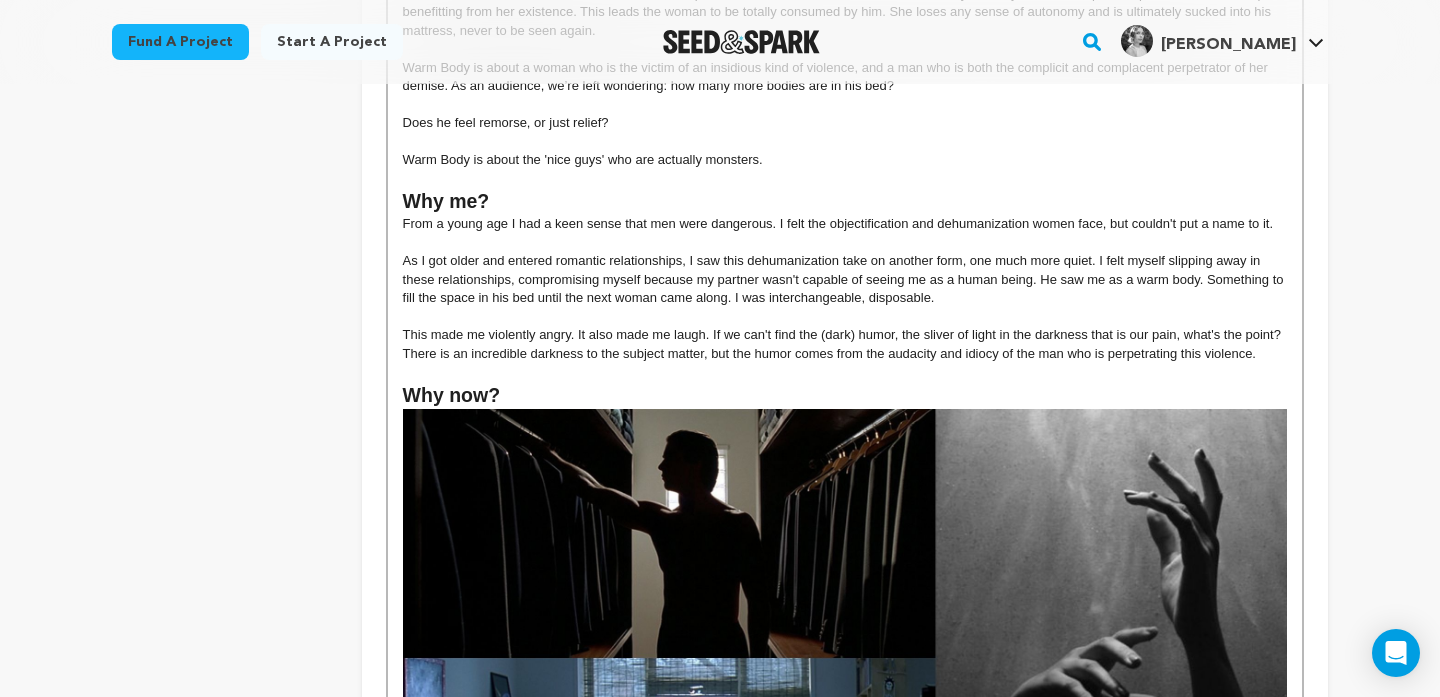 click on "Why me?" at bounding box center [845, 202] 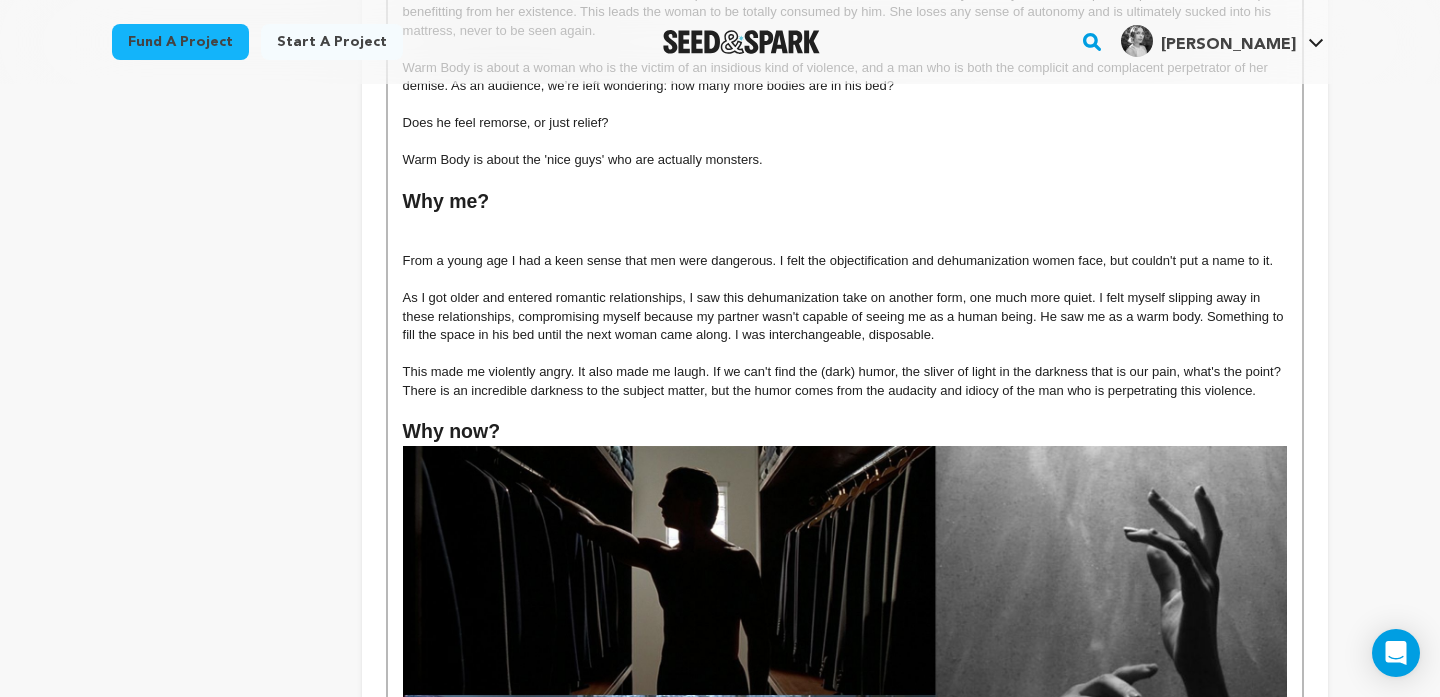 click at bounding box center (845, 224) 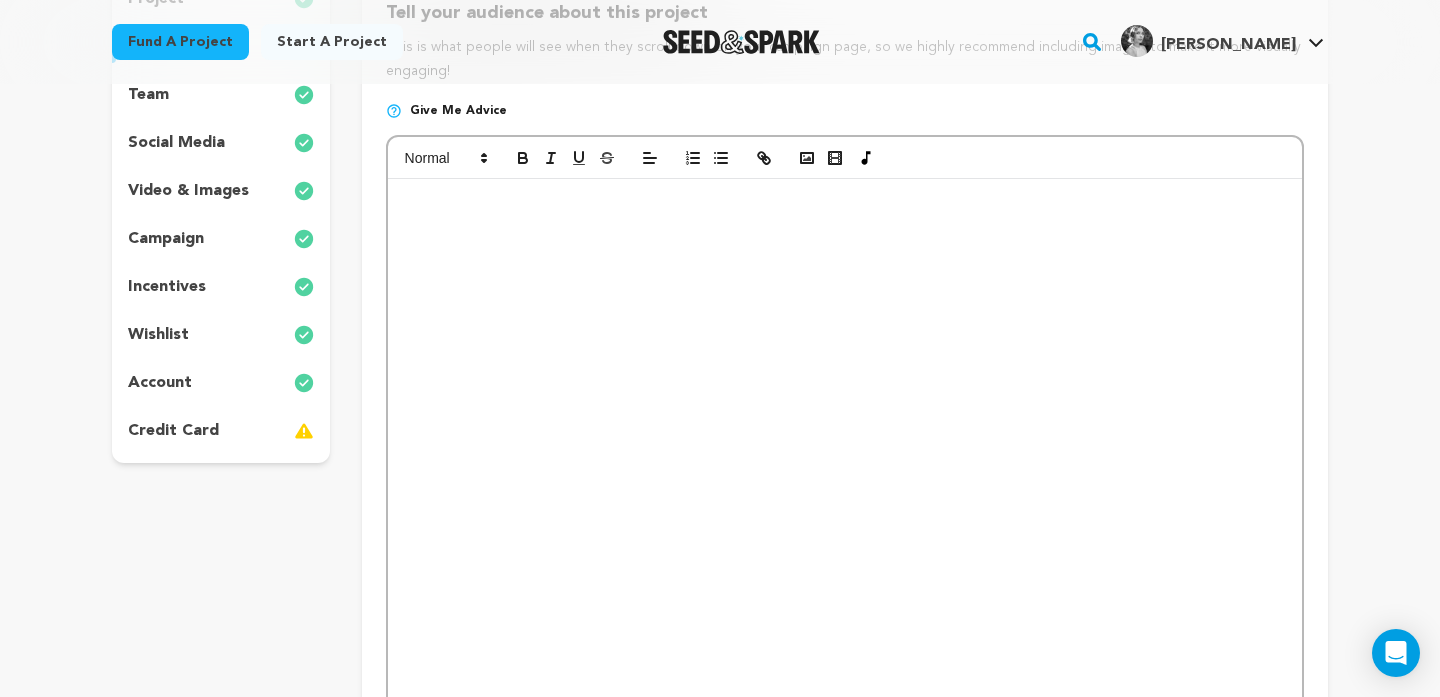 scroll, scrollTop: 349, scrollLeft: 0, axis: vertical 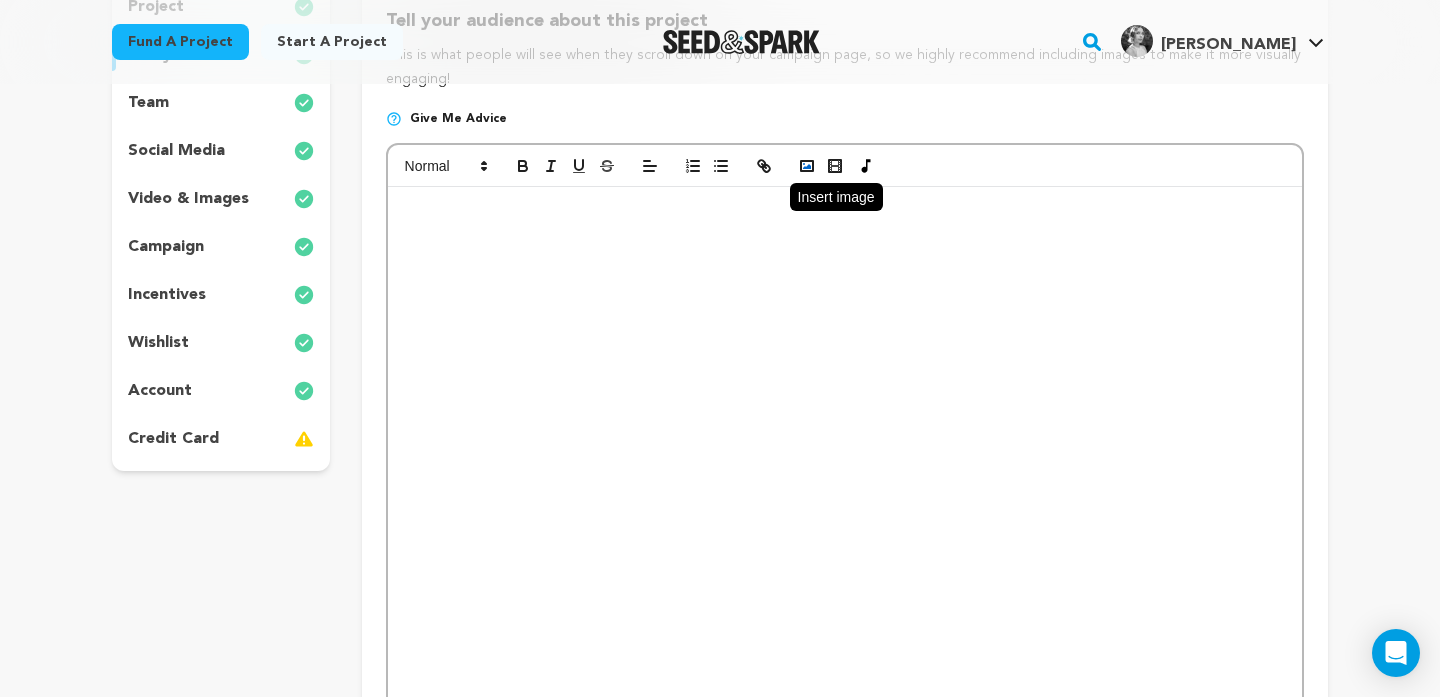 click 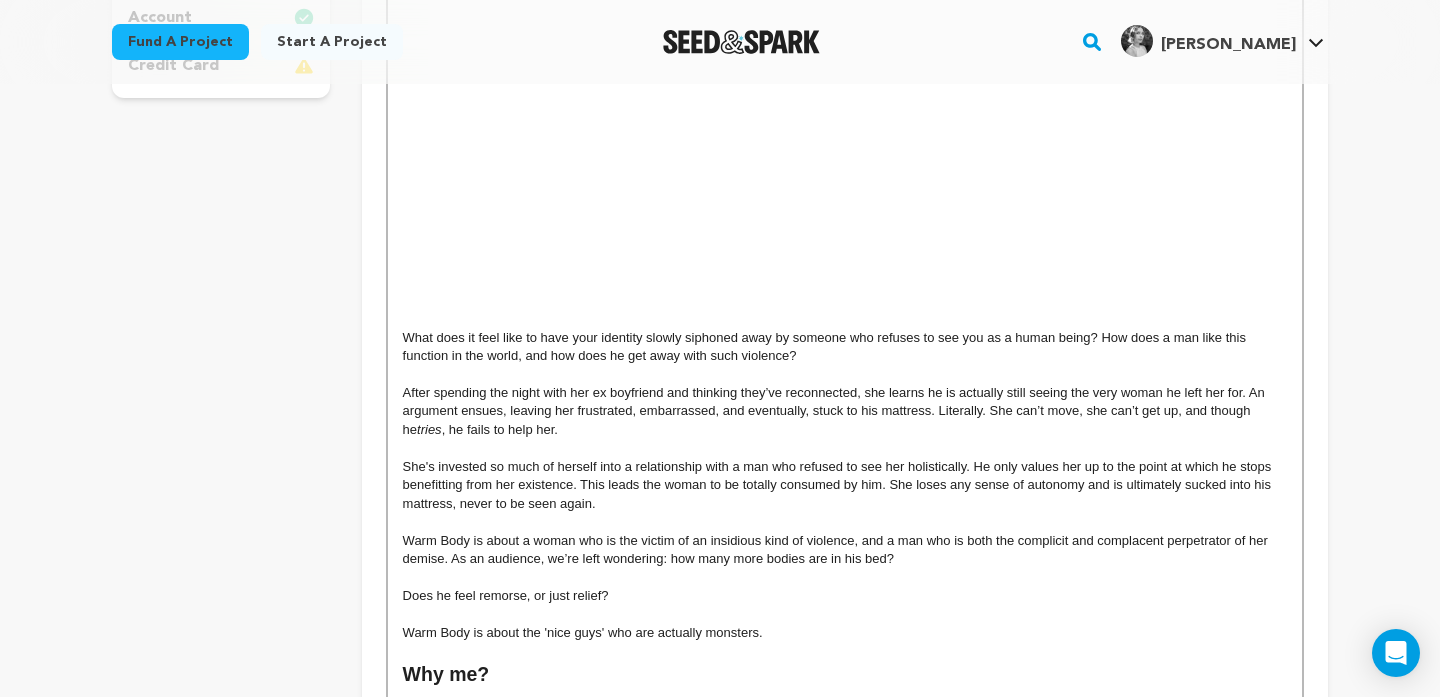 scroll, scrollTop: 725, scrollLeft: 0, axis: vertical 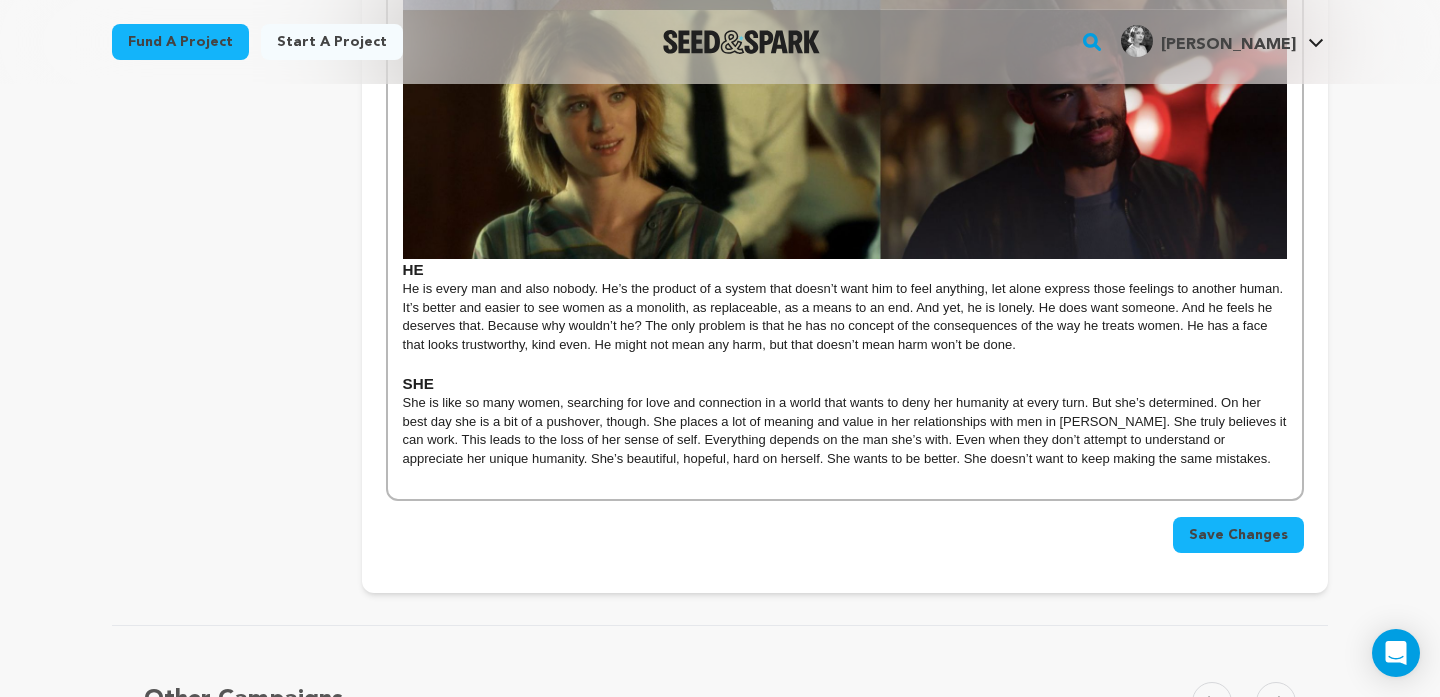 click on "Save Changes" at bounding box center (1238, 535) 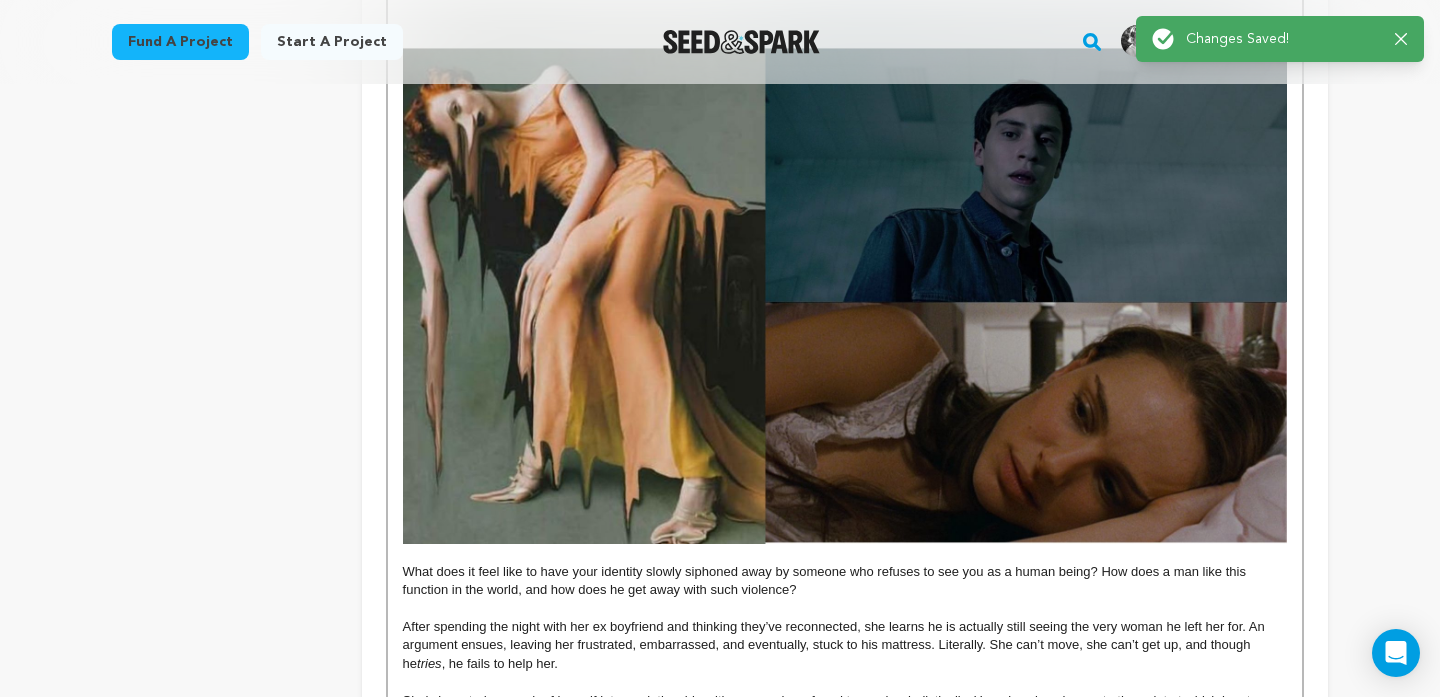 scroll, scrollTop: 1010, scrollLeft: 0, axis: vertical 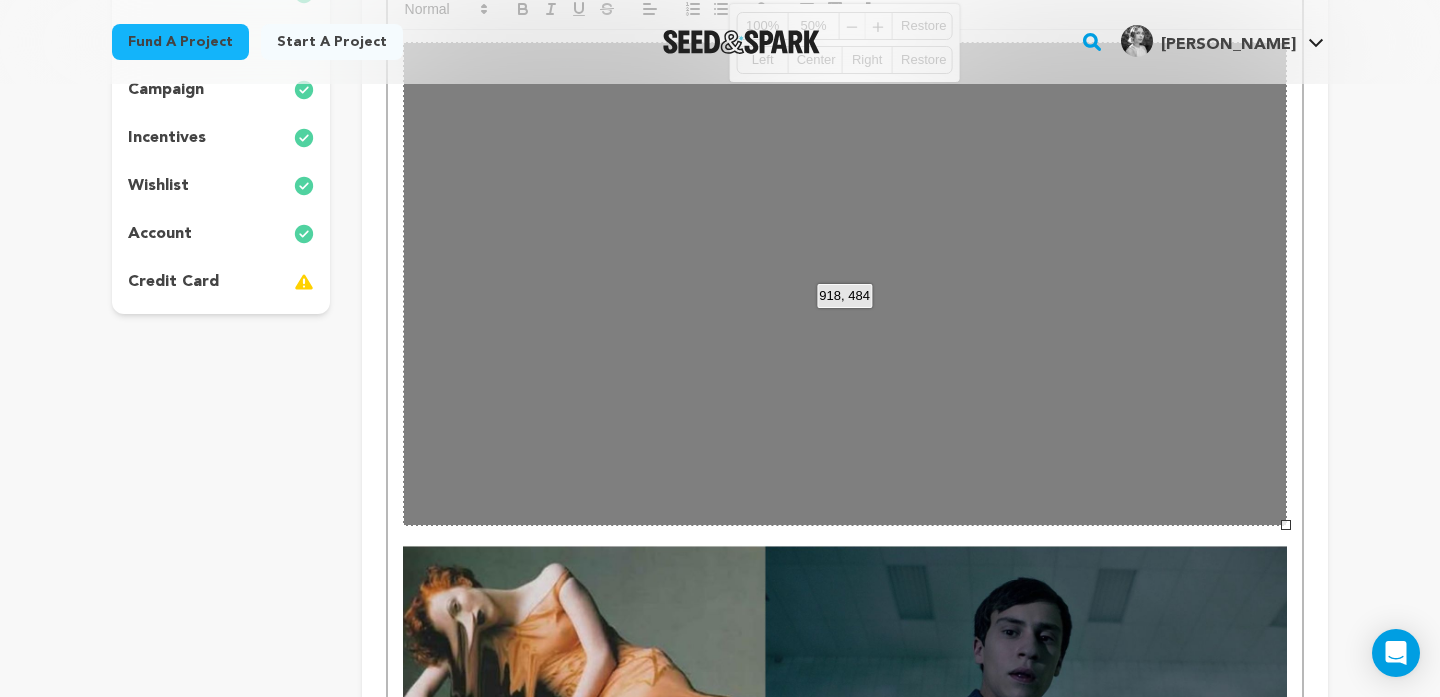 drag, startPoint x: 404, startPoint y: 282, endPoint x: 379, endPoint y: 282, distance: 25 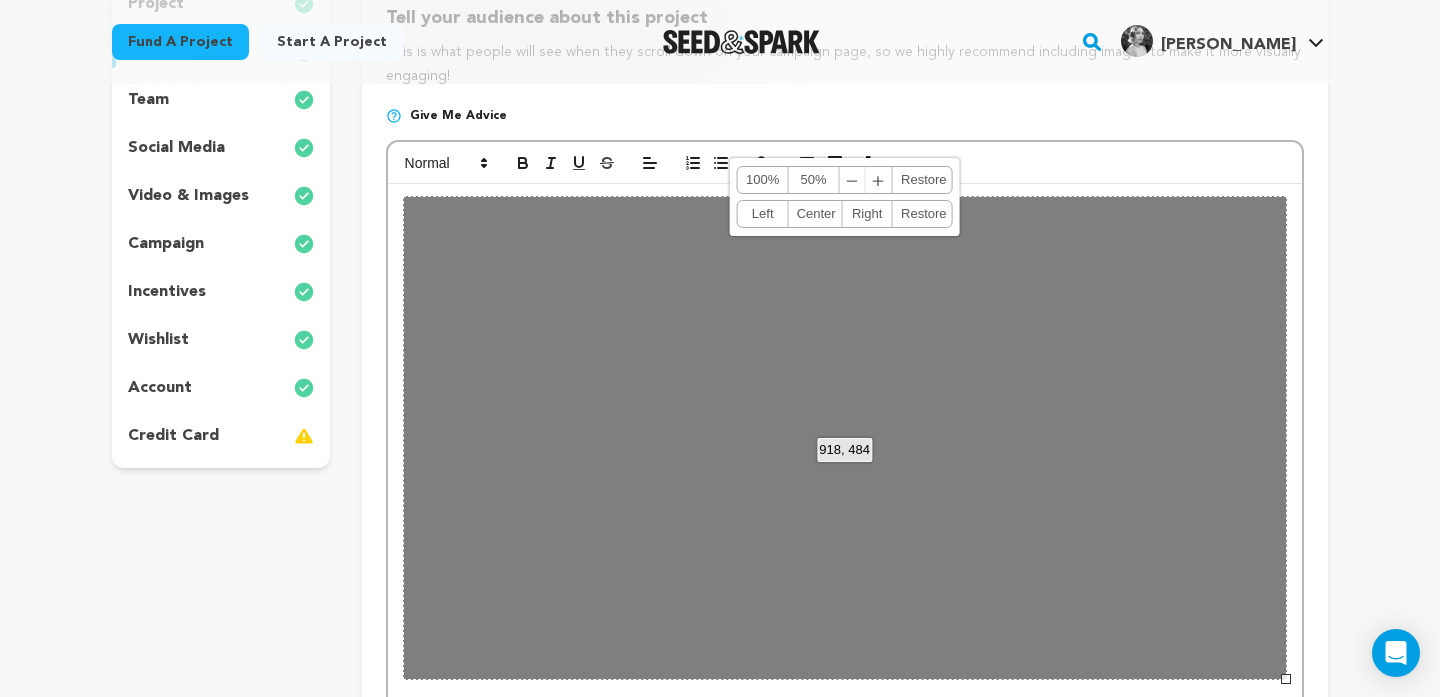 scroll, scrollTop: 348, scrollLeft: 0, axis: vertical 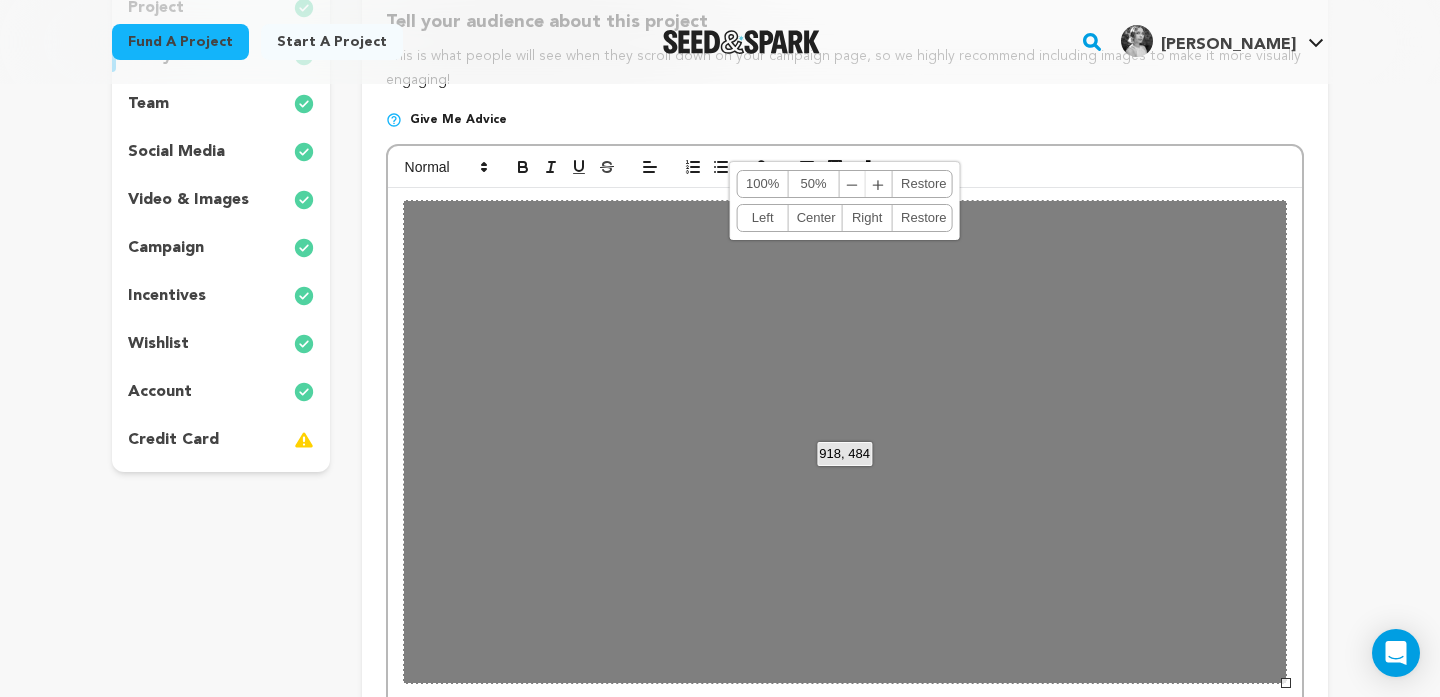 click on "Center" at bounding box center (815, 218) 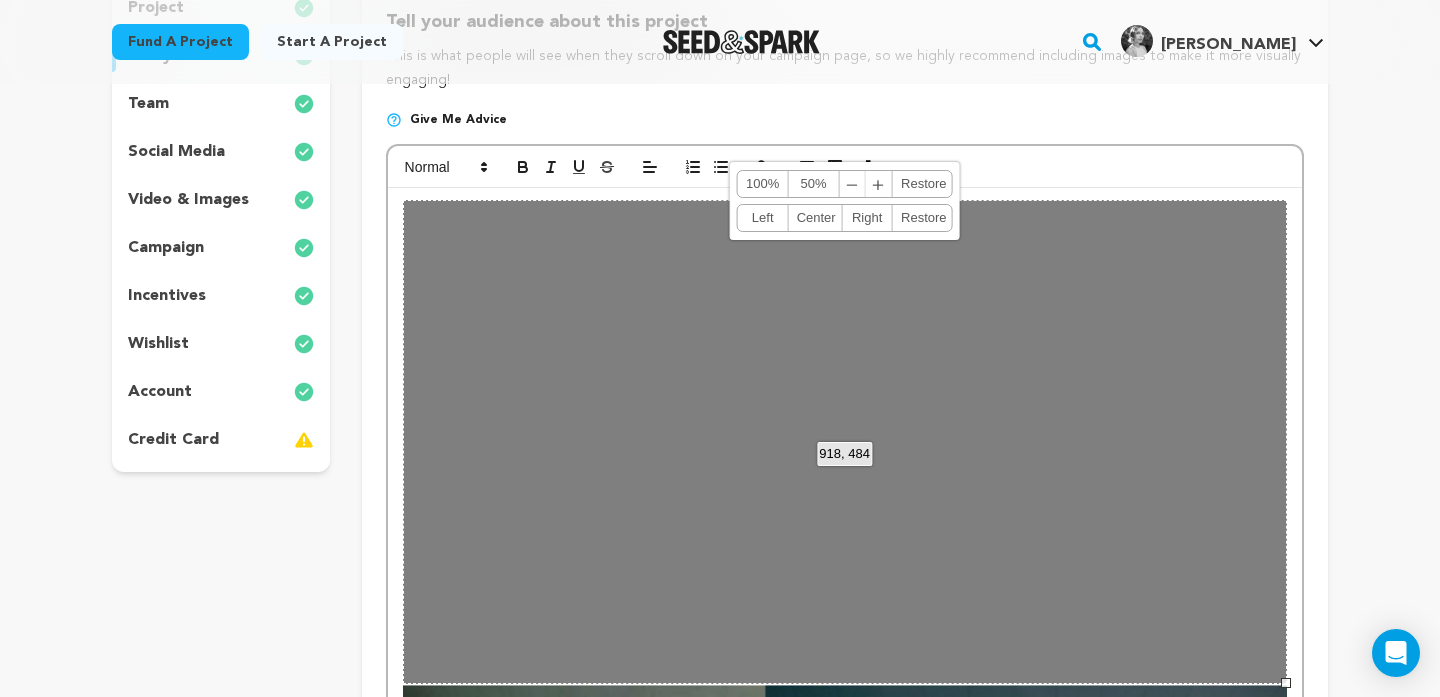 click on "Center" at bounding box center (815, 218) 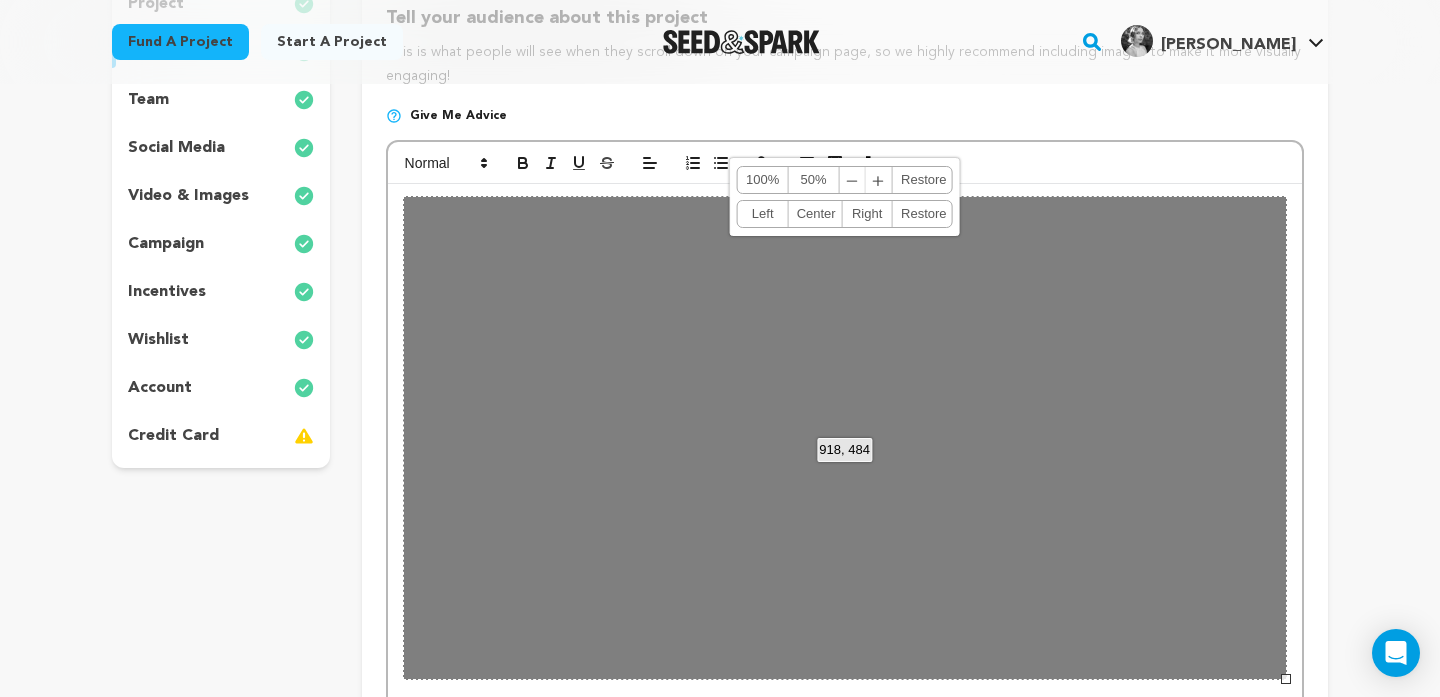 scroll, scrollTop: 349, scrollLeft: 0, axis: vertical 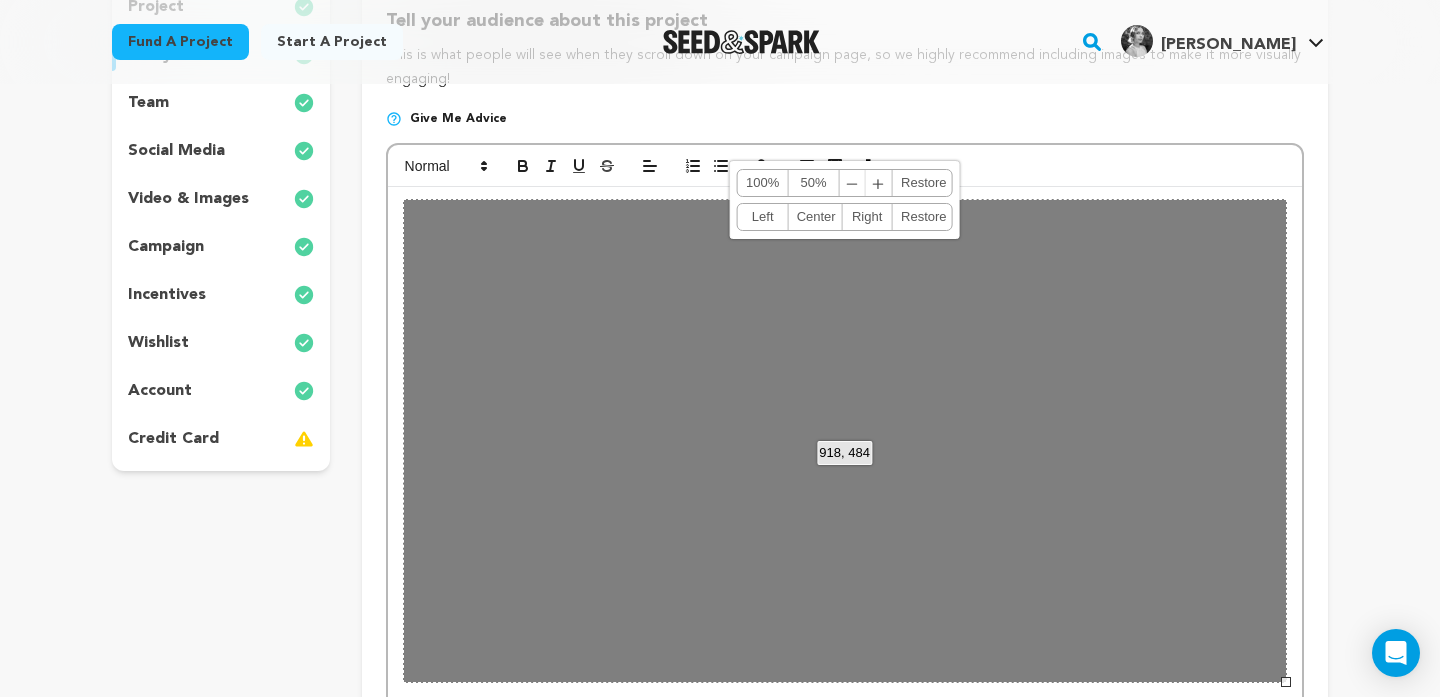 click on "project
story
team
social media
video & images
campaign
incentives
wishlist" at bounding box center (720, 2275) 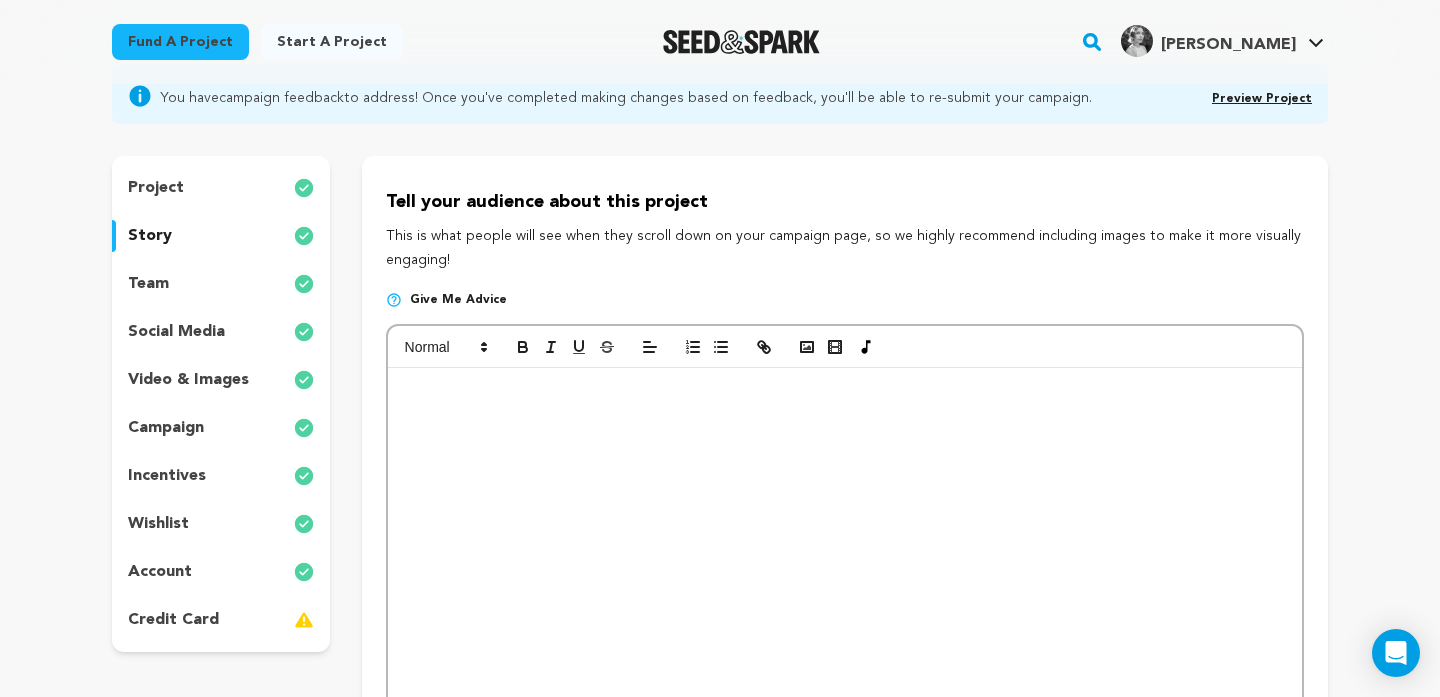 scroll, scrollTop: 180, scrollLeft: 0, axis: vertical 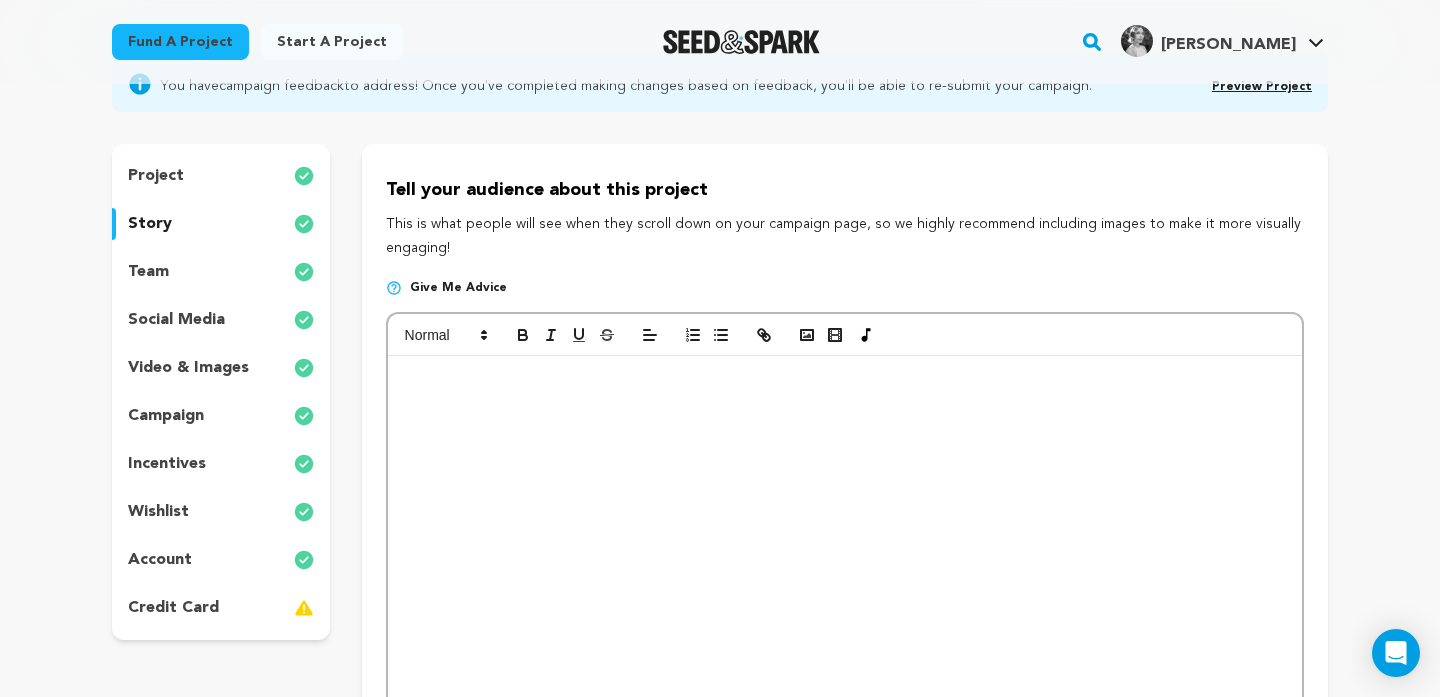 click on "incentives" at bounding box center (221, 464) 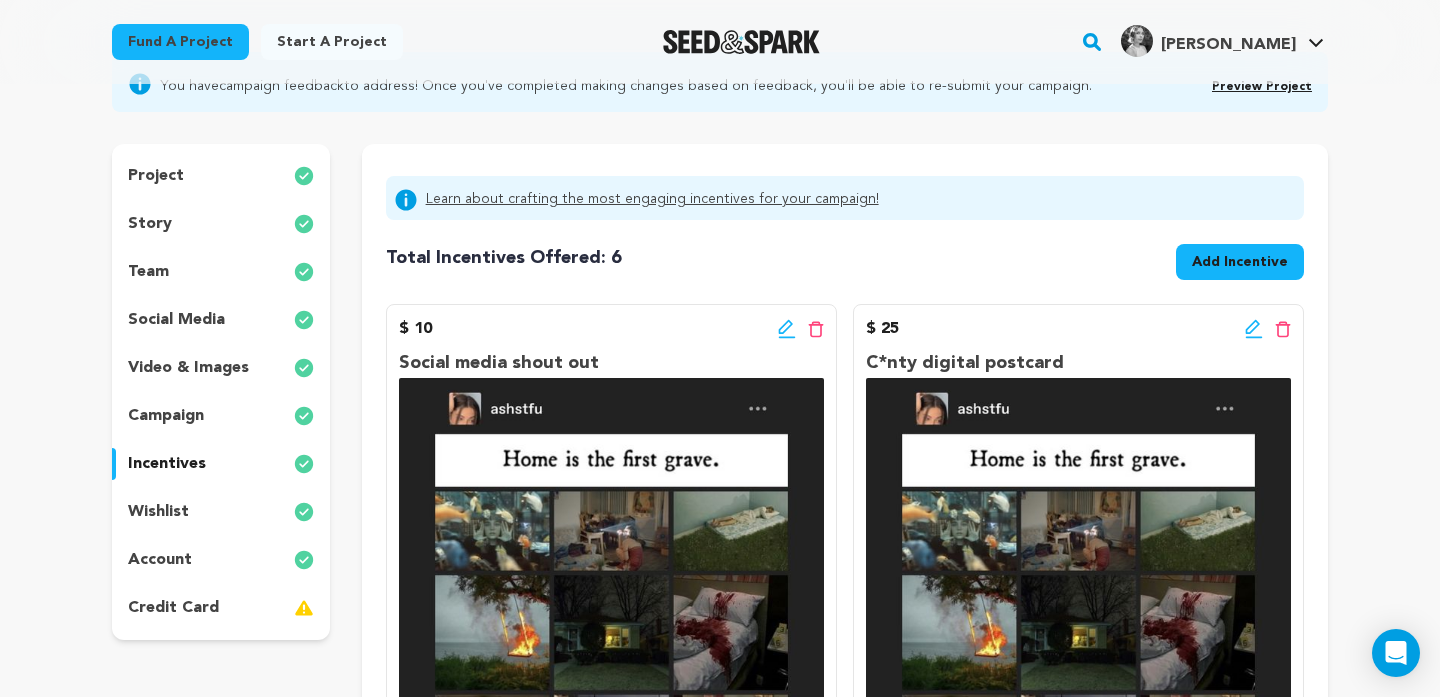 click on "wishlist" at bounding box center [221, 512] 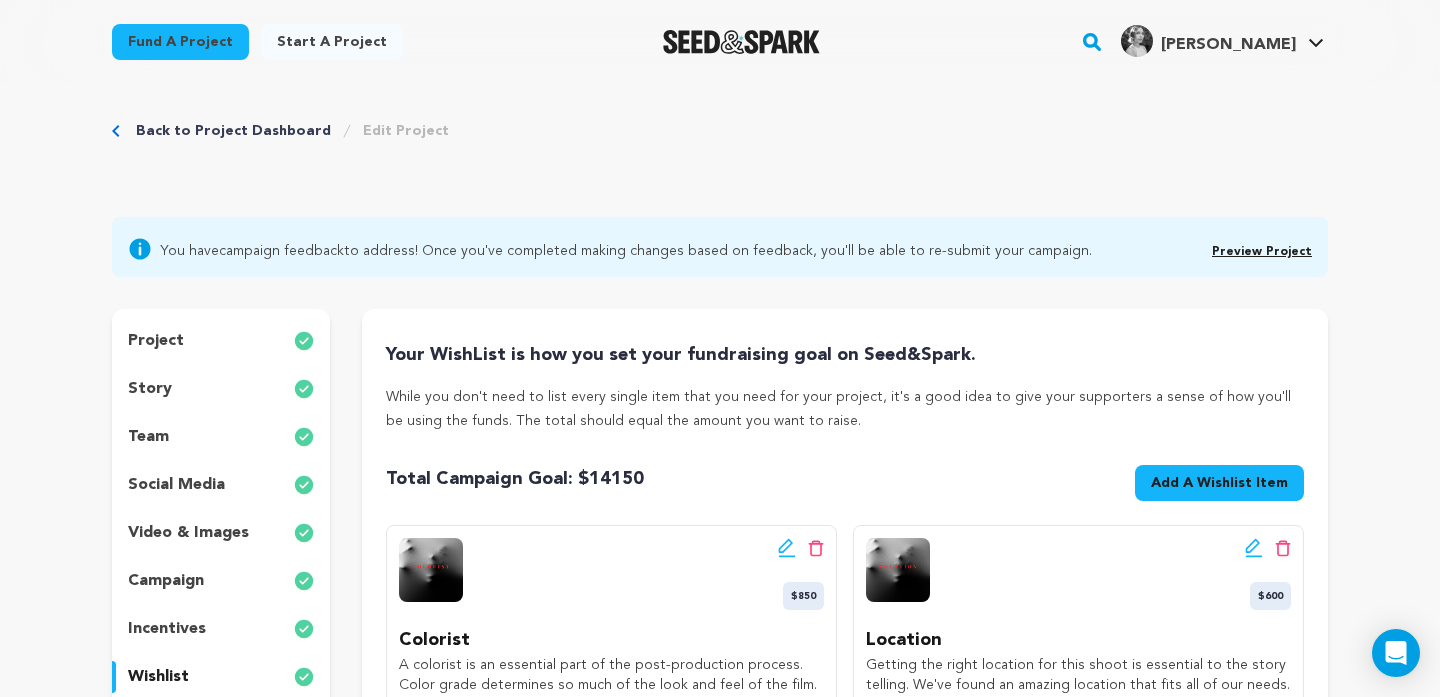 scroll, scrollTop: 0, scrollLeft: 0, axis: both 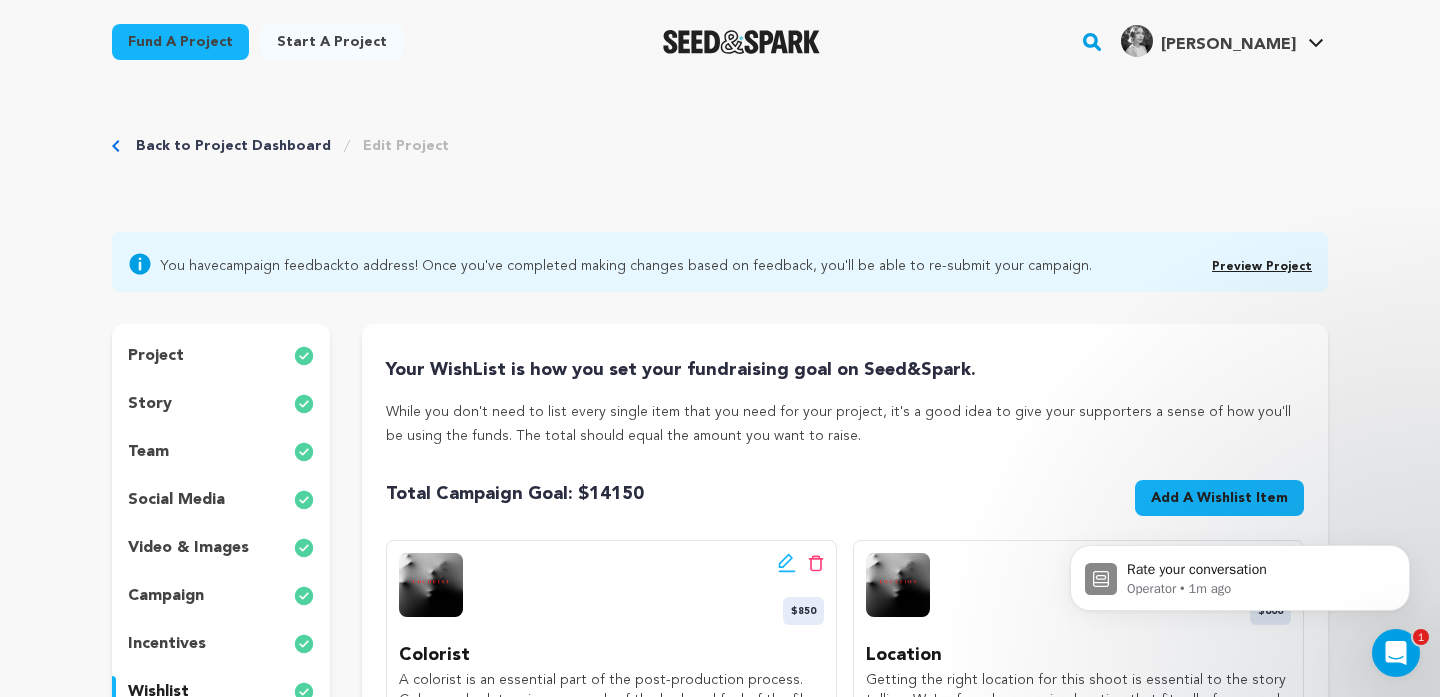 click on "Preview Project" at bounding box center [1262, 267] 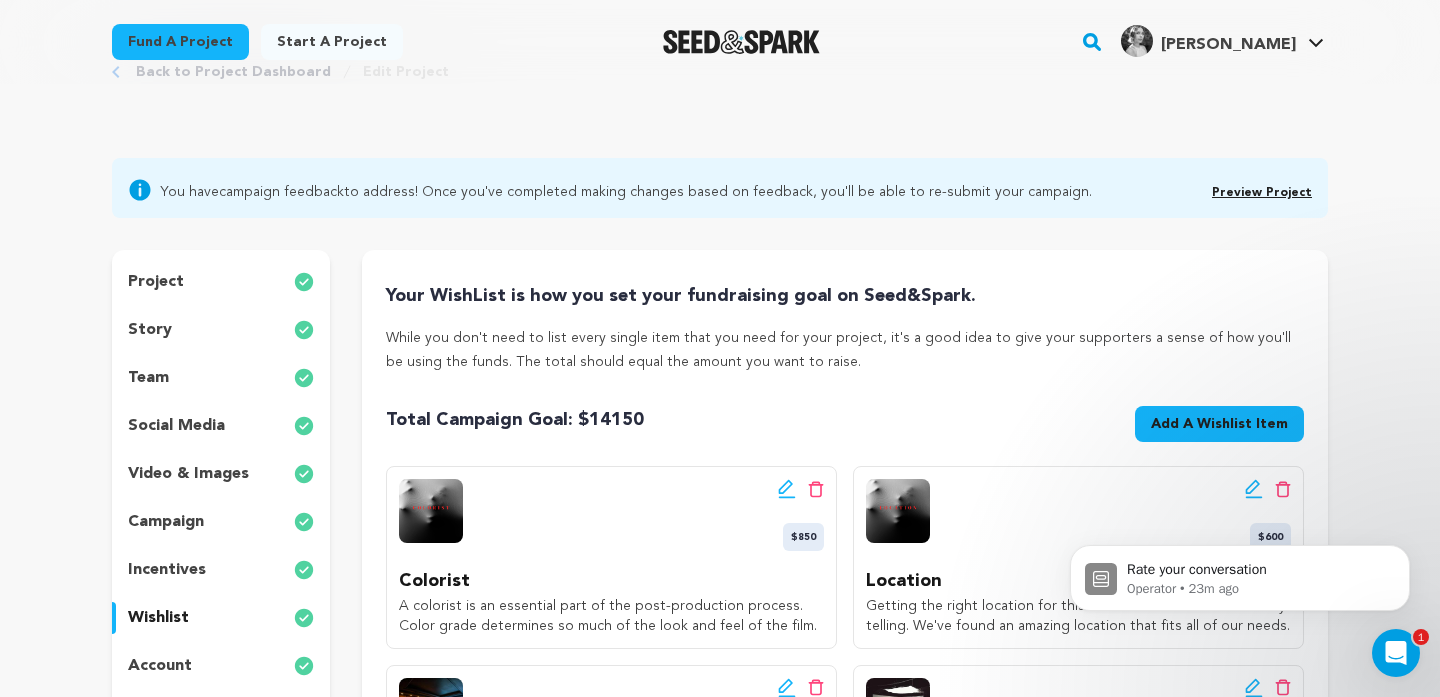 scroll, scrollTop: 4, scrollLeft: 0, axis: vertical 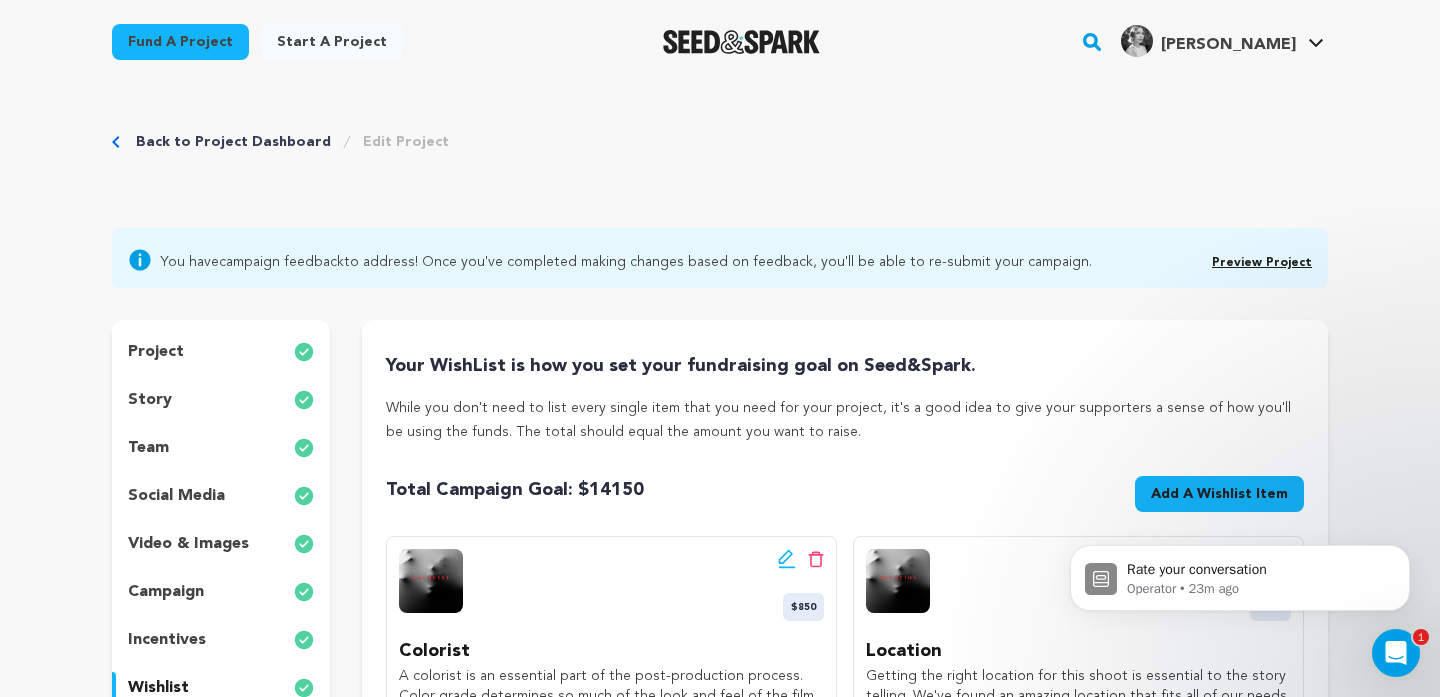 click on "[PERSON_NAME]" at bounding box center [1228, 45] 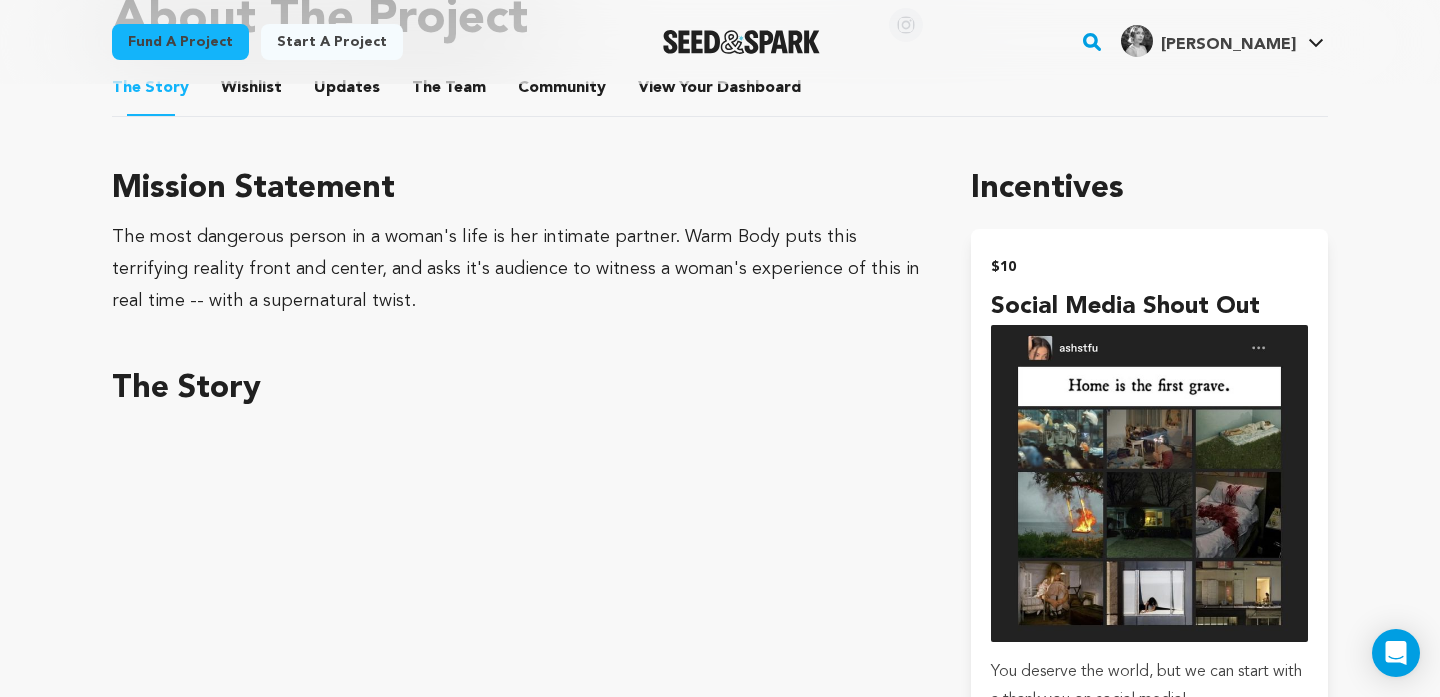 scroll, scrollTop: 922, scrollLeft: 0, axis: vertical 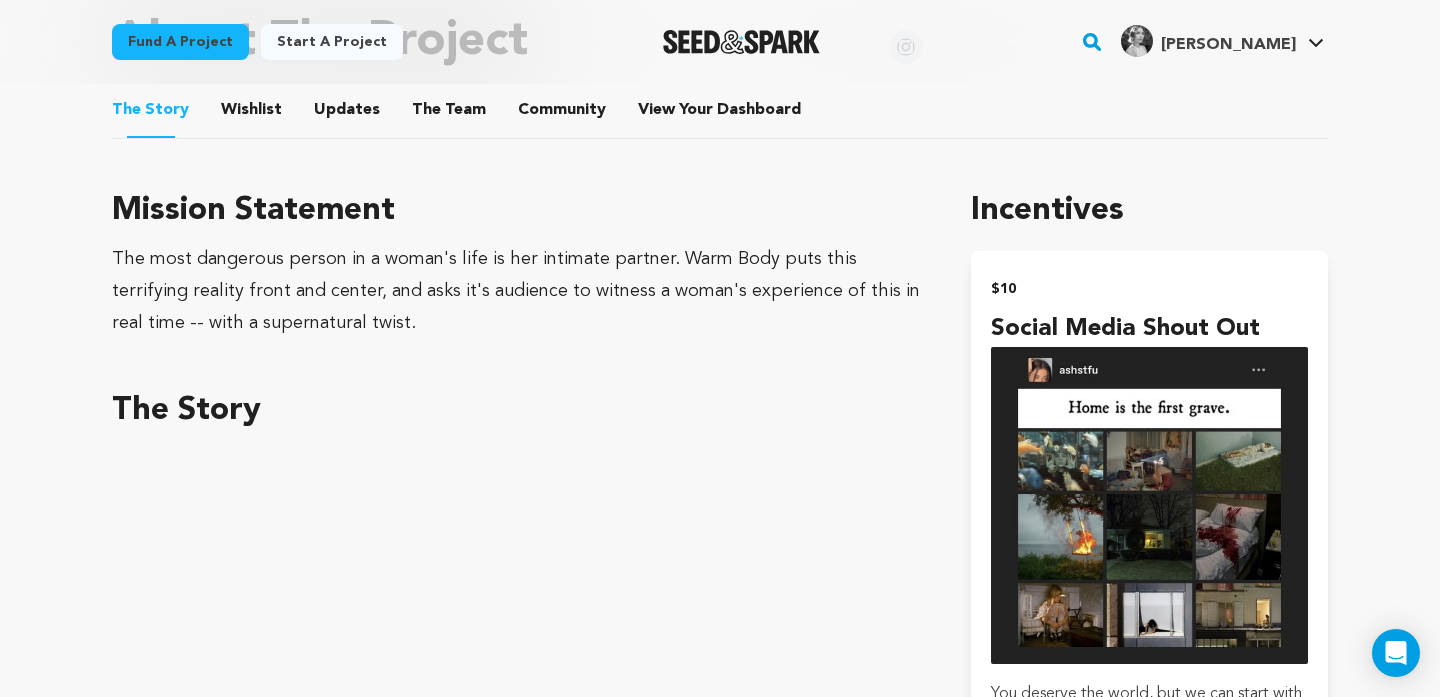 click on "Wishlist" at bounding box center [252, 114] 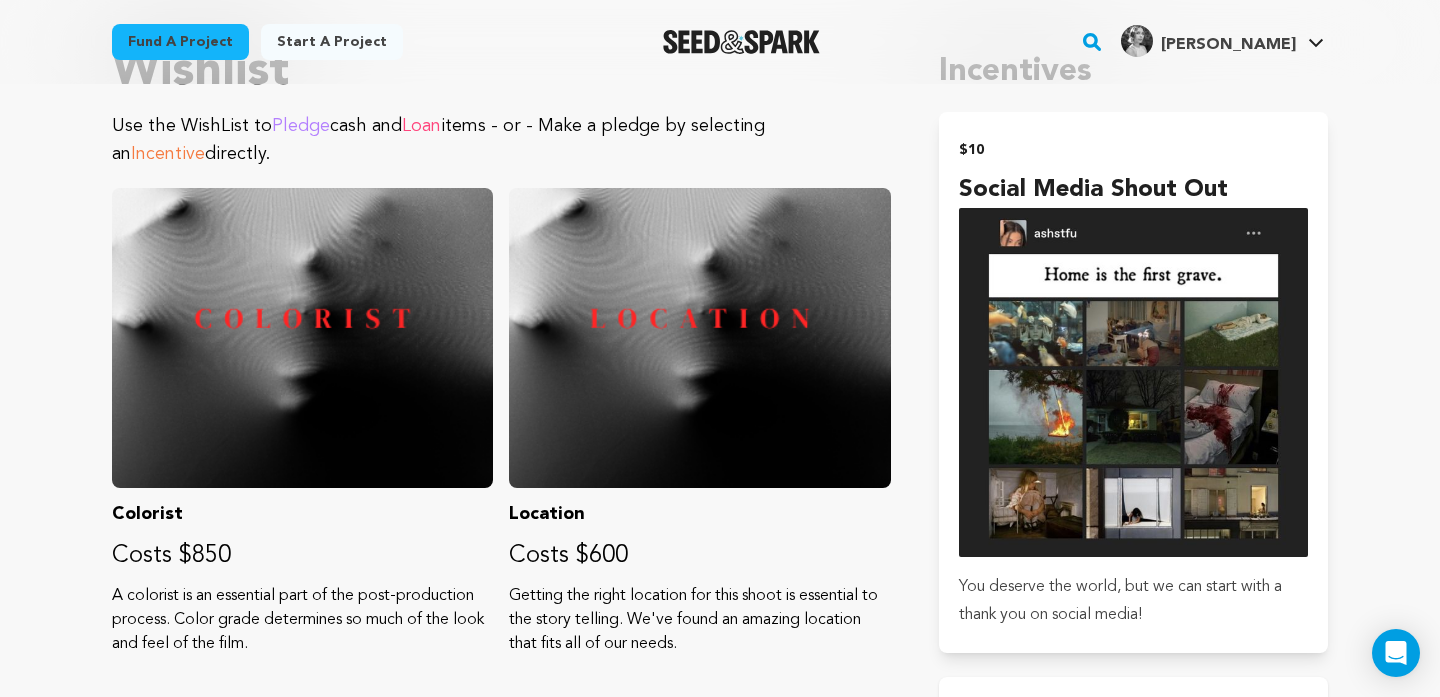 scroll, scrollTop: 1050, scrollLeft: 0, axis: vertical 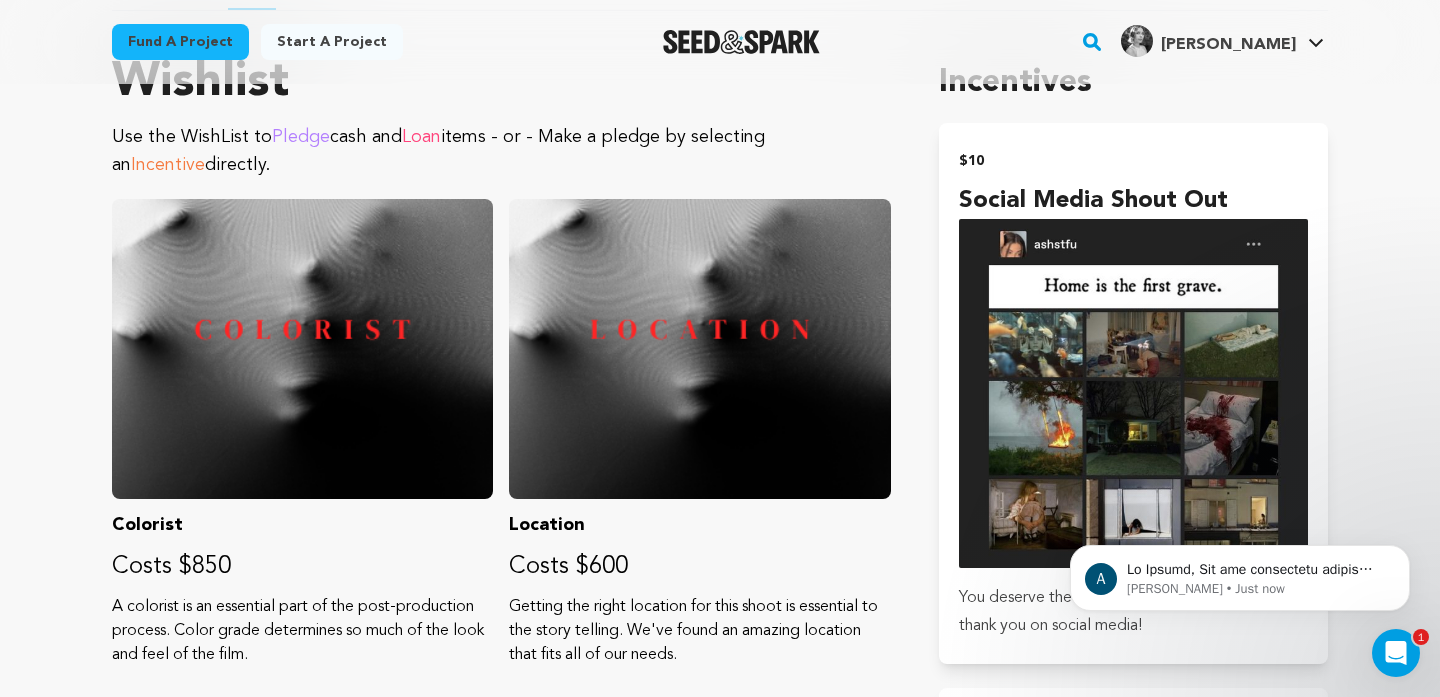 click 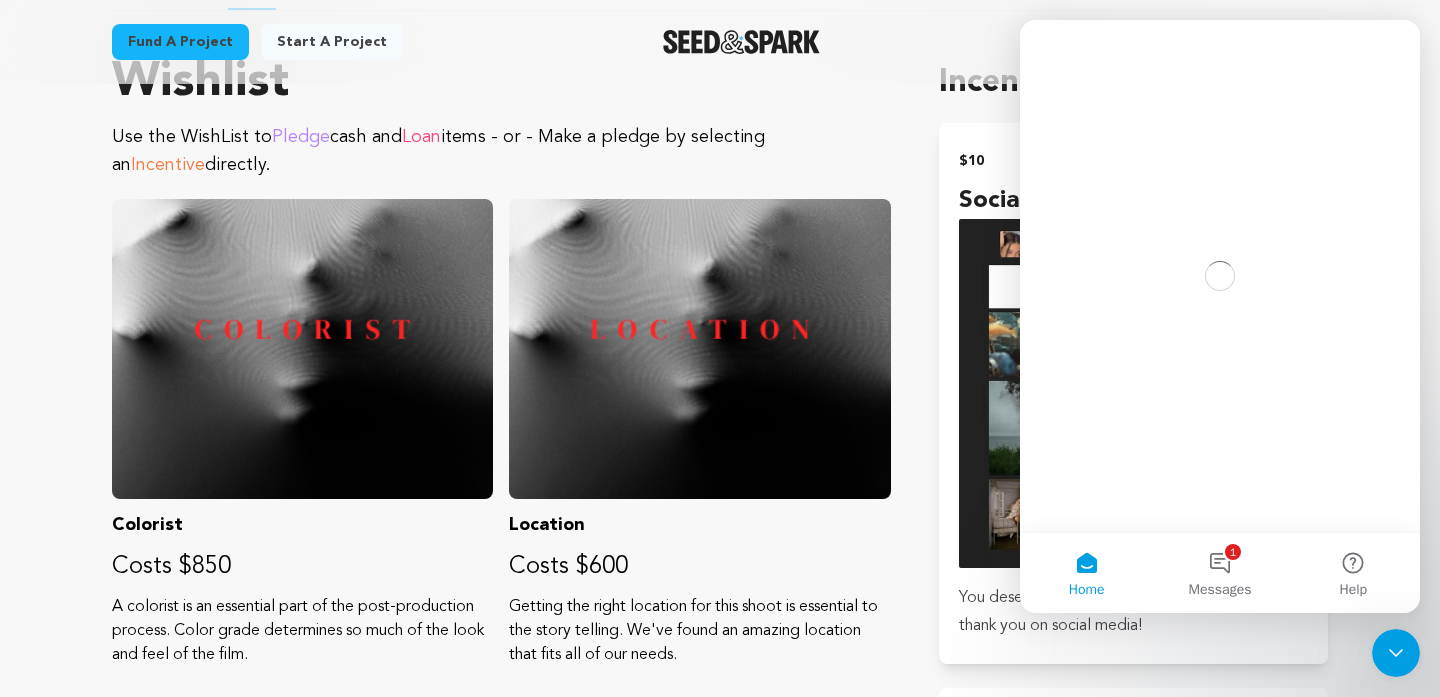 scroll, scrollTop: 0, scrollLeft: 0, axis: both 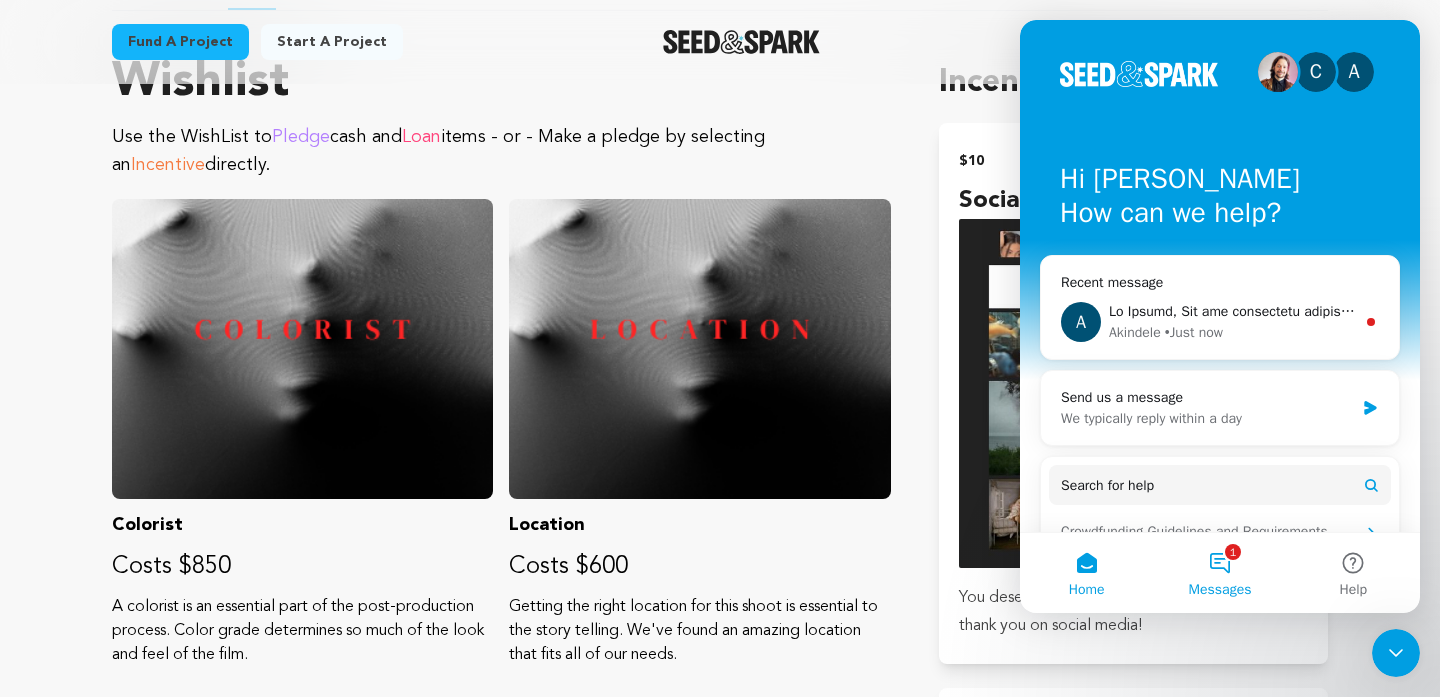 click on "1 Messages" at bounding box center [1219, 573] 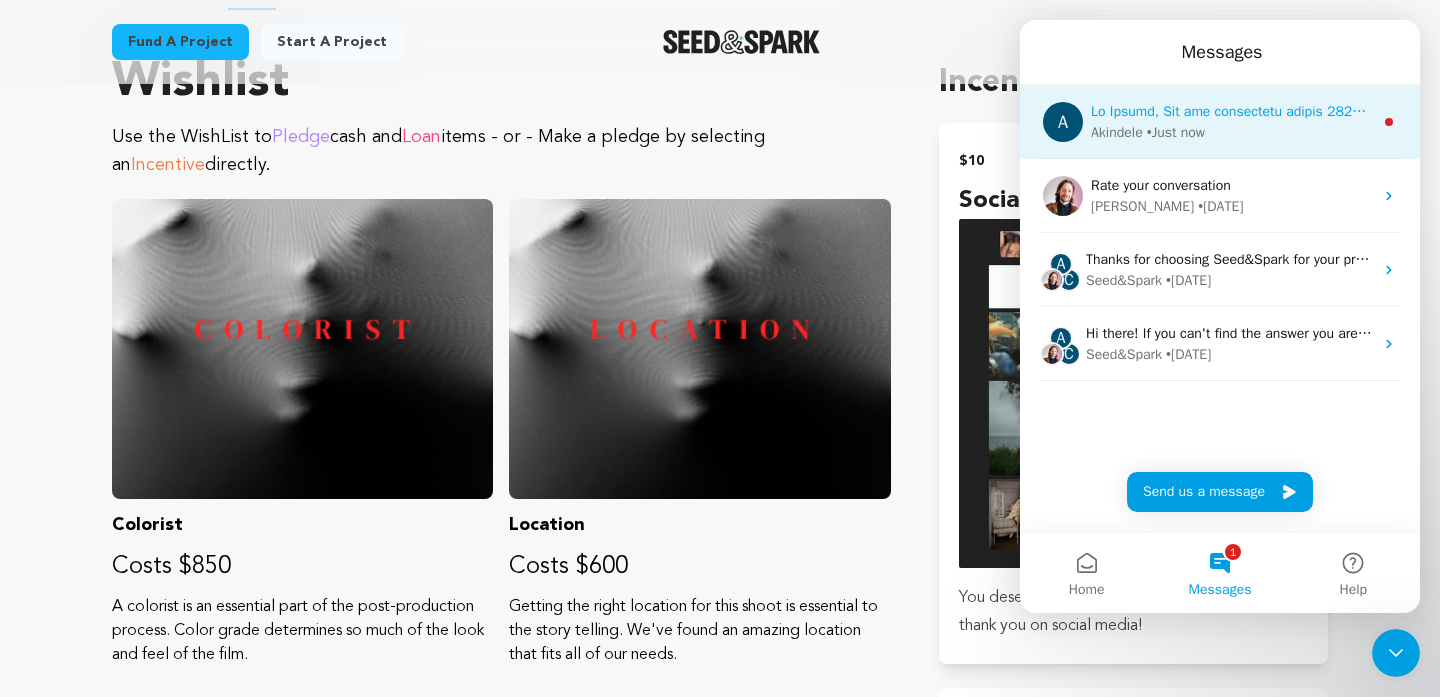 click at bounding box center (4643, 111) 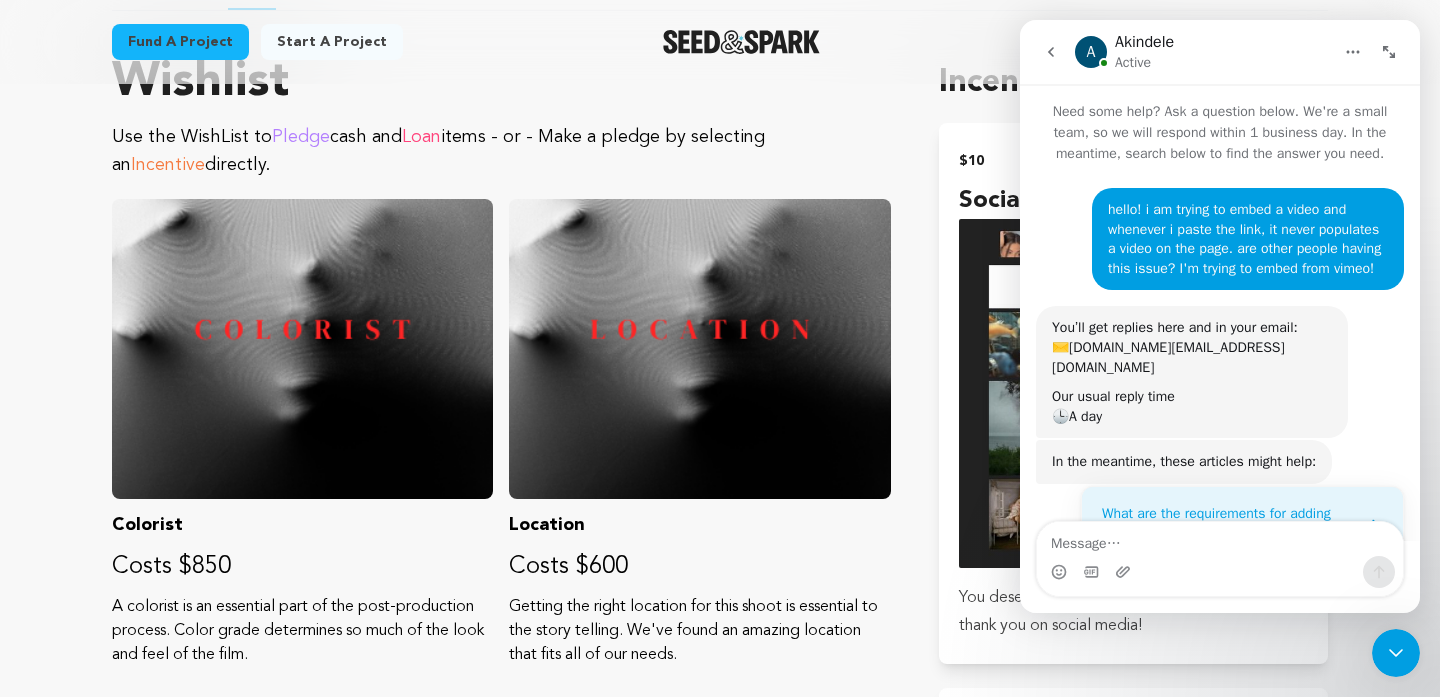 scroll, scrollTop: 3, scrollLeft: 0, axis: vertical 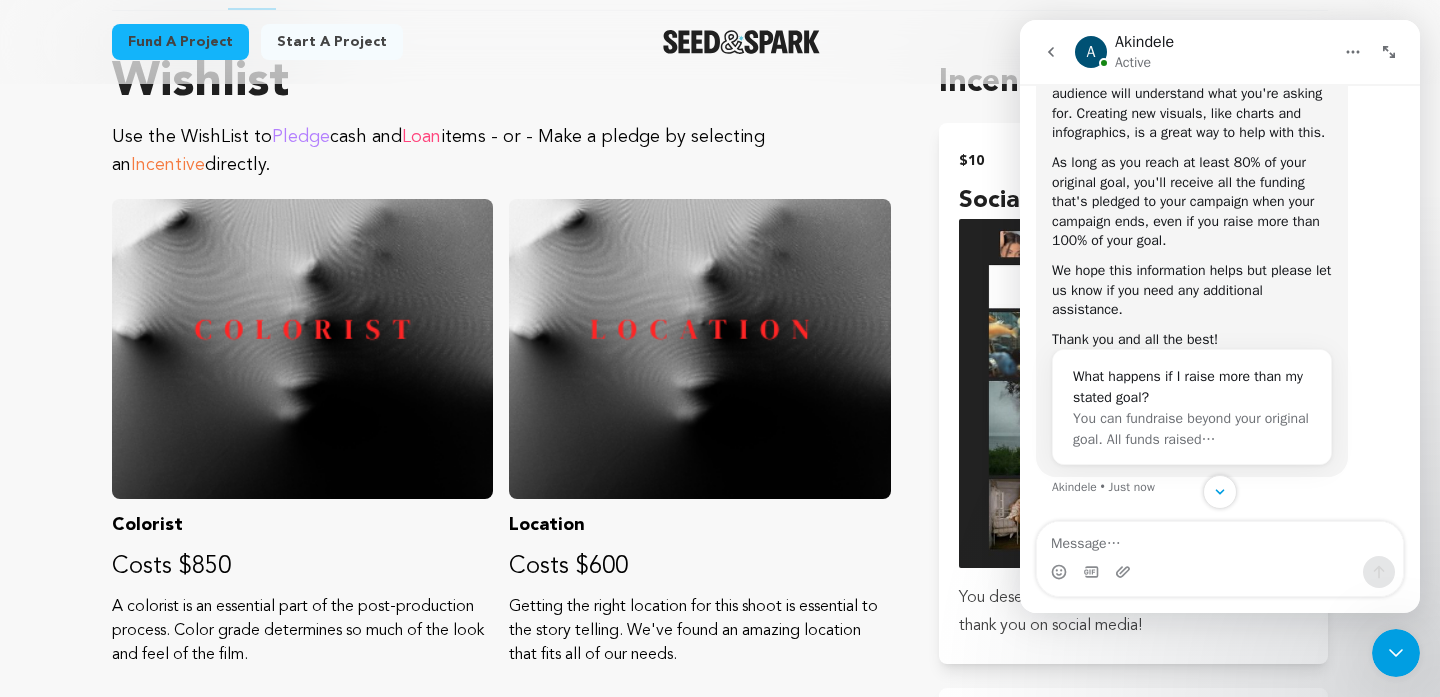 drag, startPoint x: 2772, startPoint y: 1246, endPoint x: 1394, endPoint y: 665, distance: 1495.4749 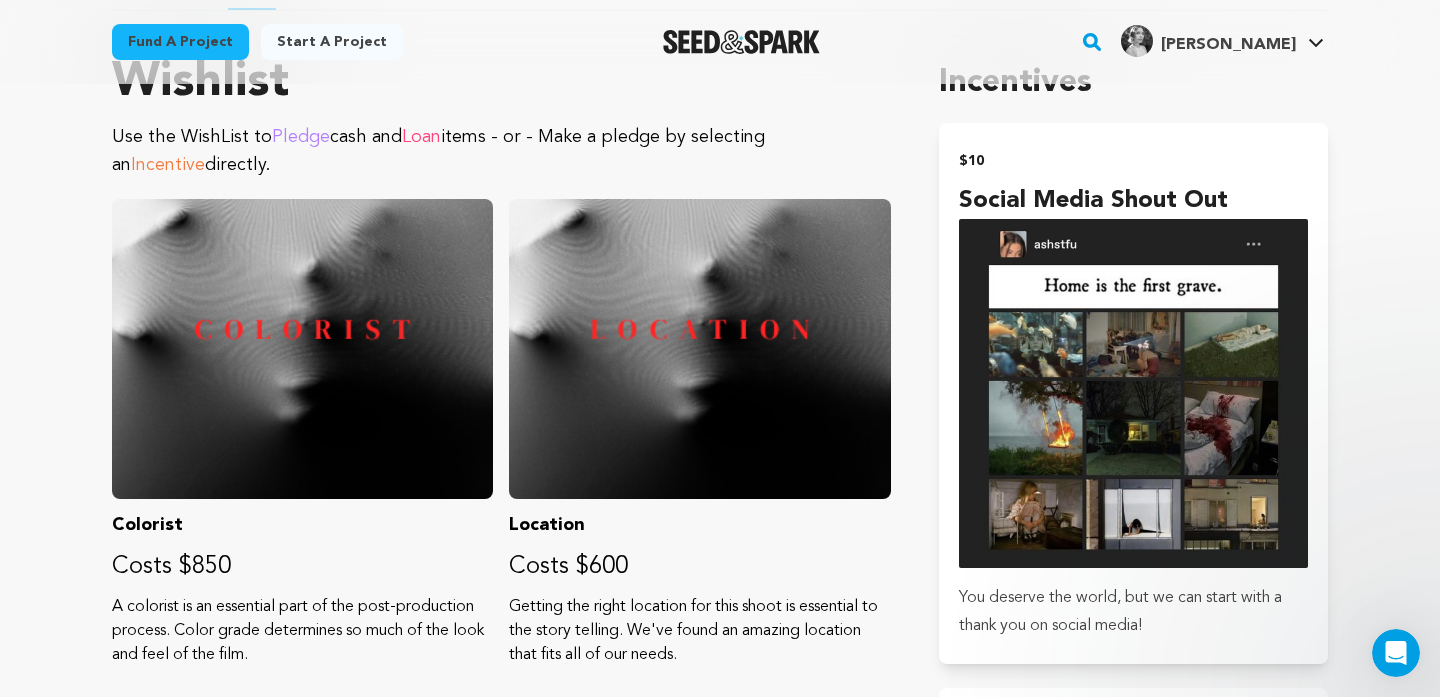 scroll, scrollTop: 0, scrollLeft: 0, axis: both 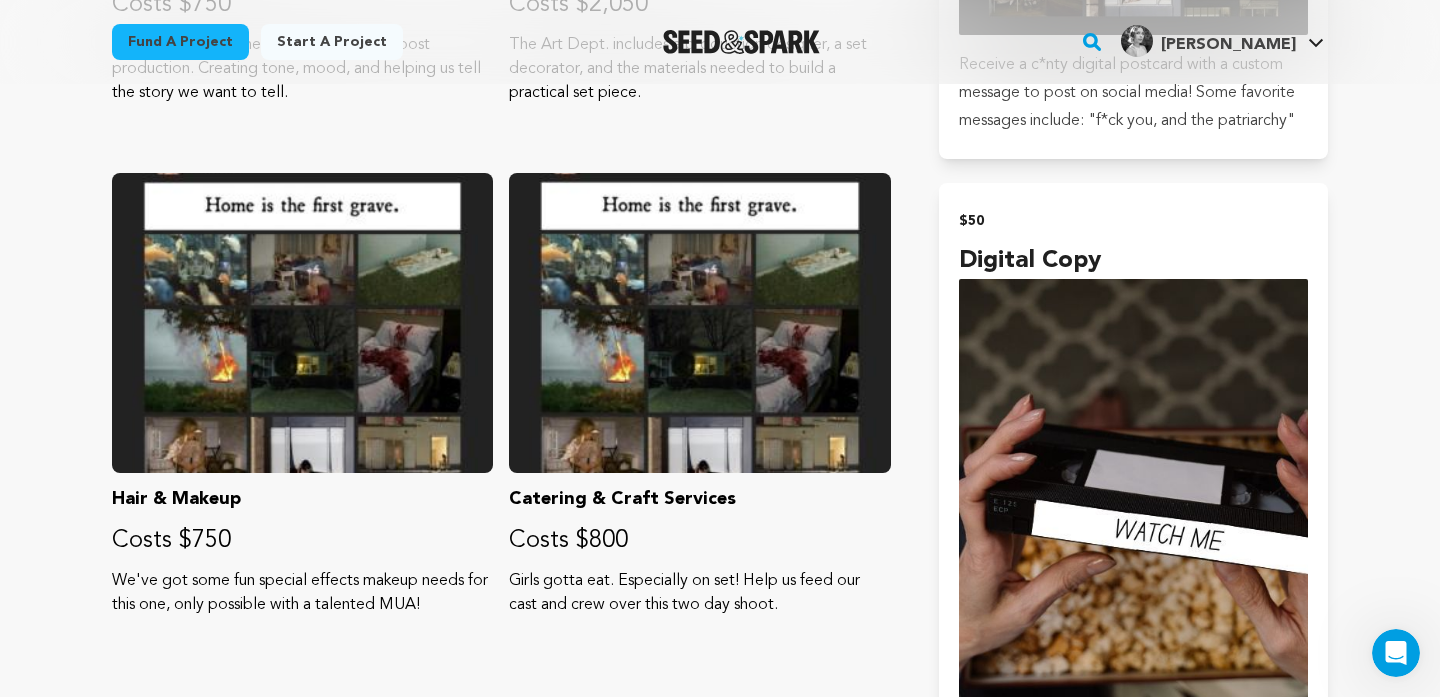 click on "Fund a project" at bounding box center [180, 42] 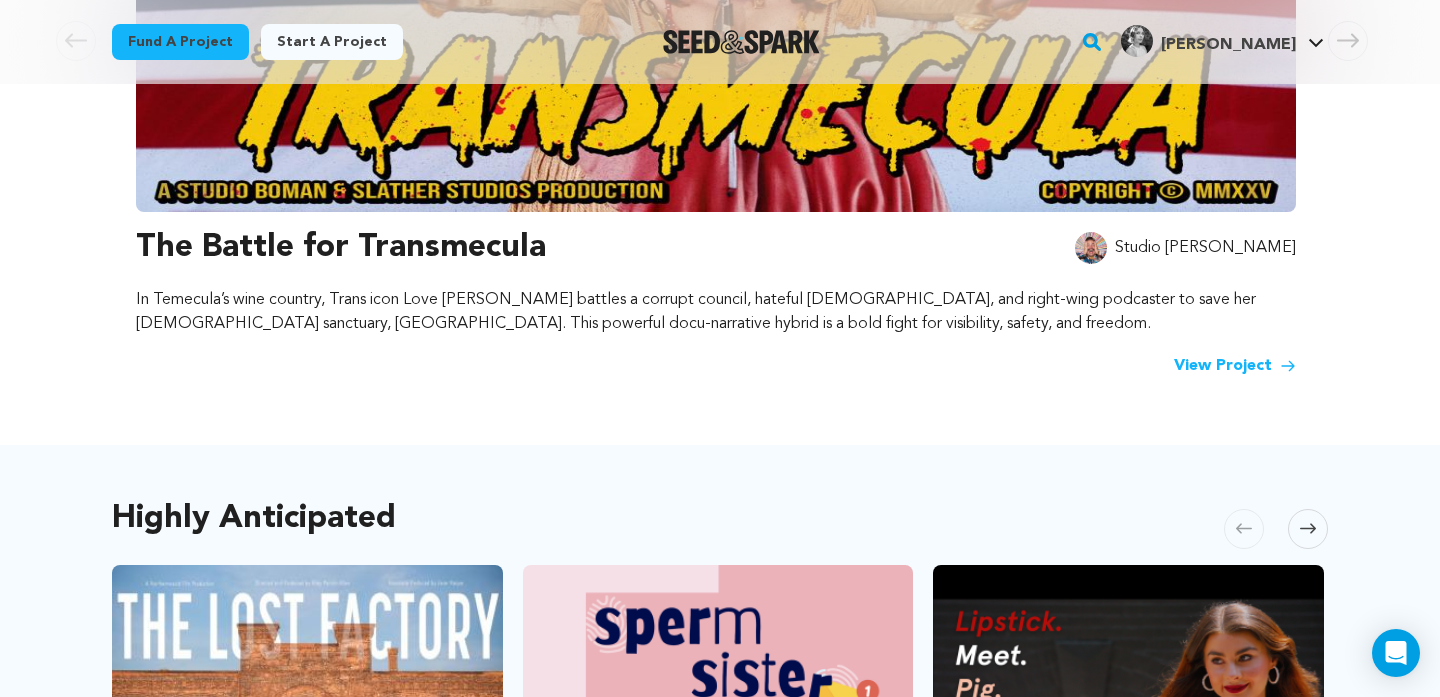 scroll, scrollTop: 688, scrollLeft: 0, axis: vertical 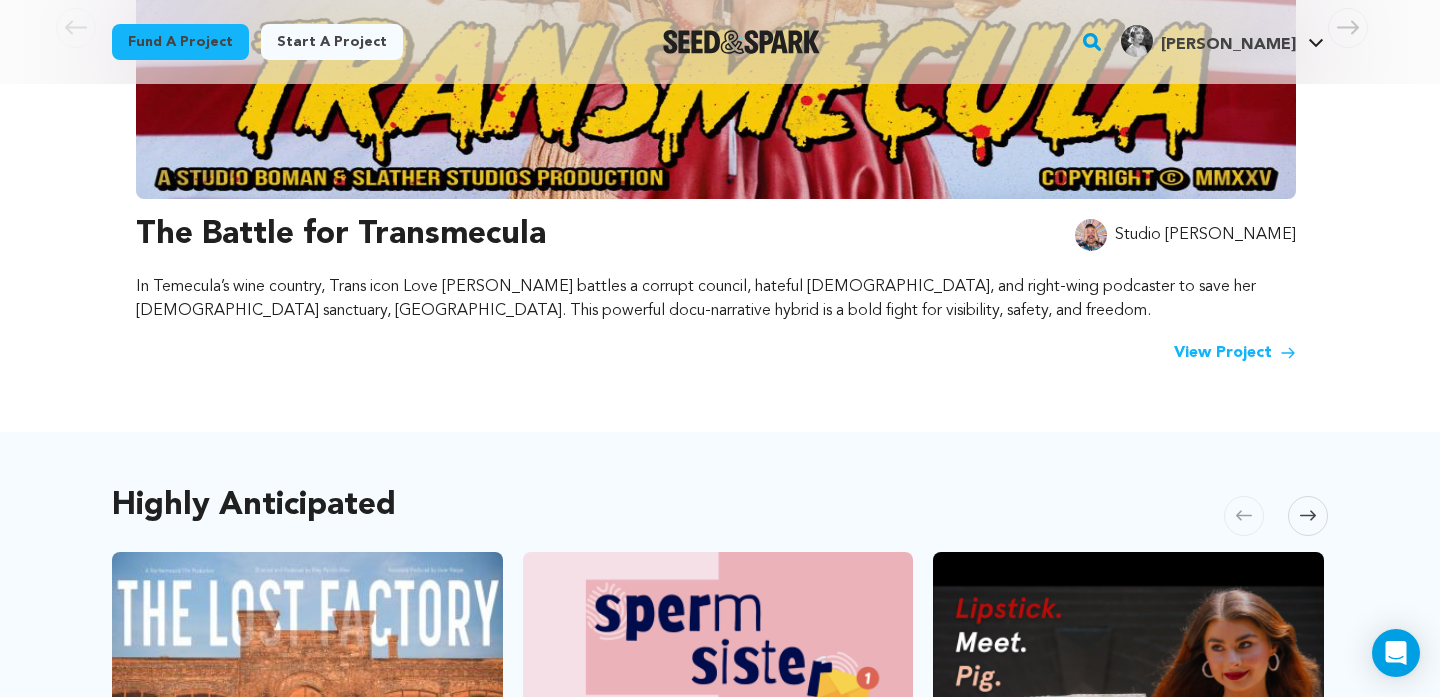 click on "View Project" at bounding box center [1235, 353] 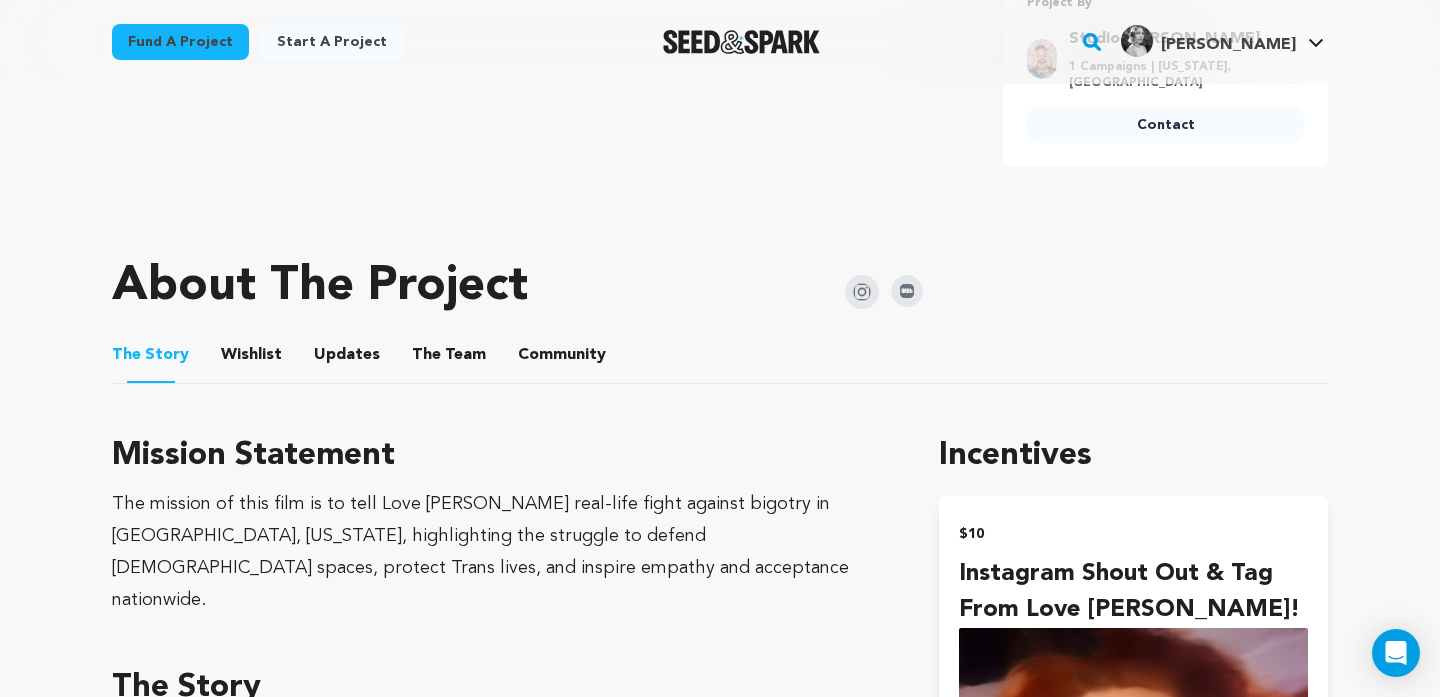 scroll, scrollTop: 859, scrollLeft: 0, axis: vertical 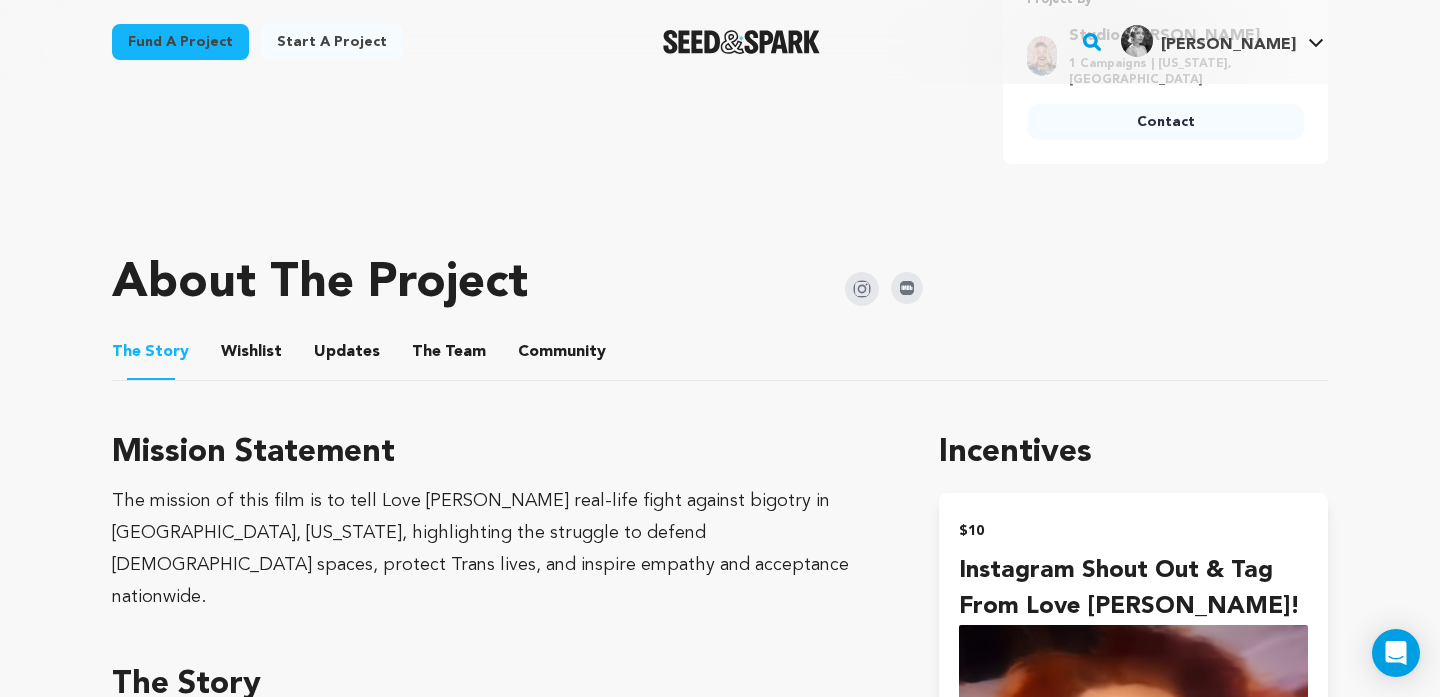 click on "Wishlist" at bounding box center [252, 356] 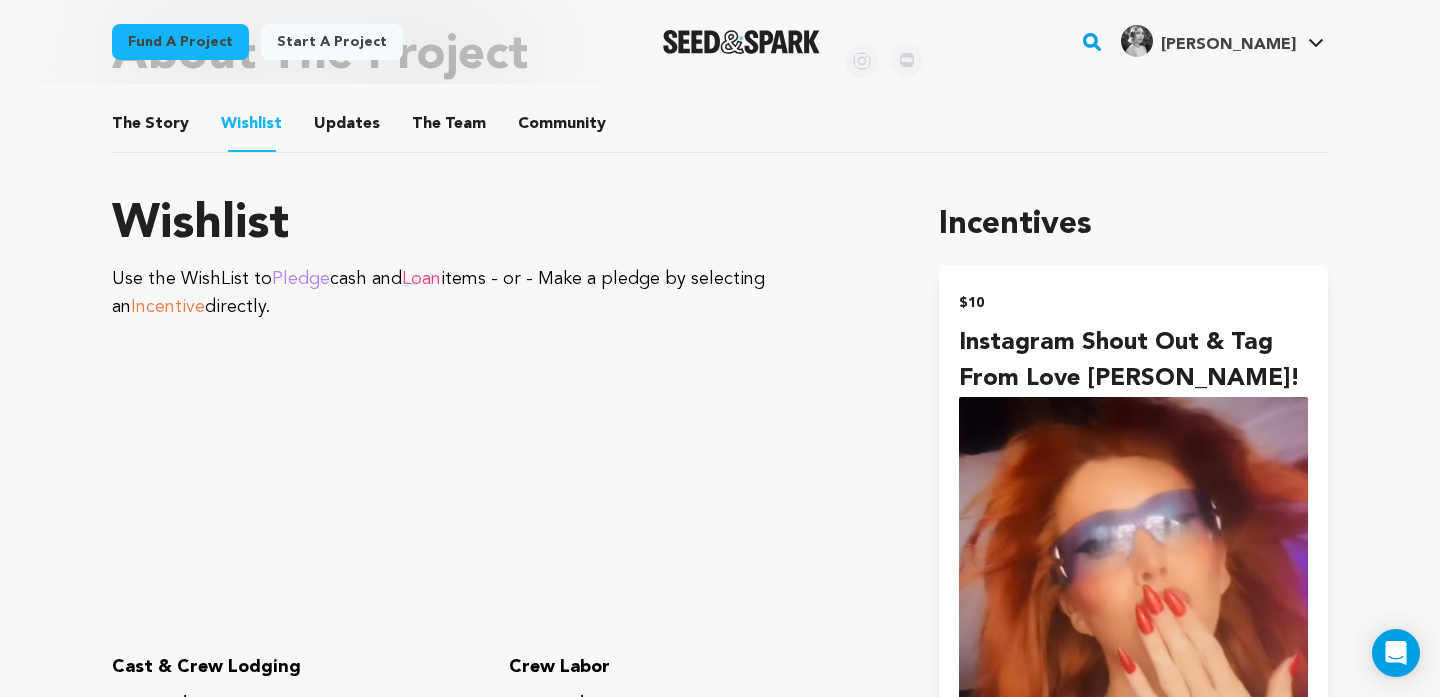 scroll, scrollTop: 1089, scrollLeft: 0, axis: vertical 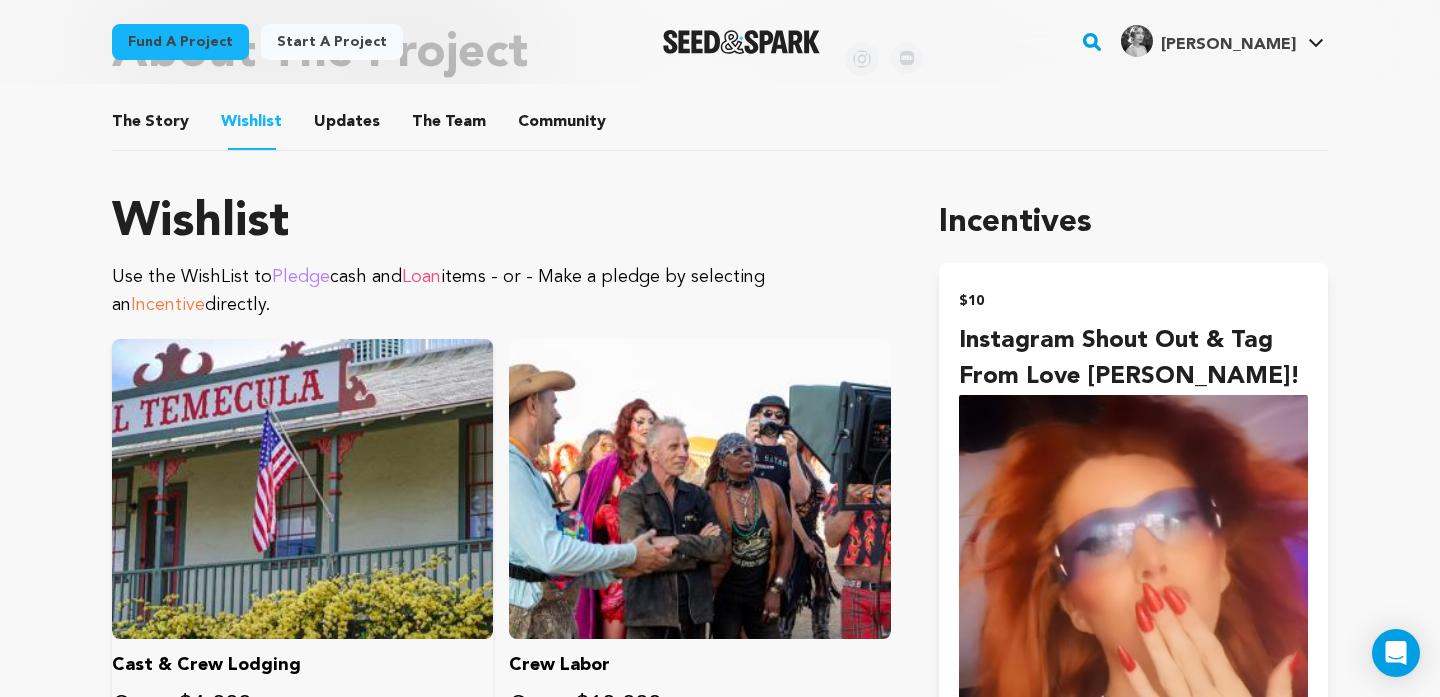 click at bounding box center (302, 489) 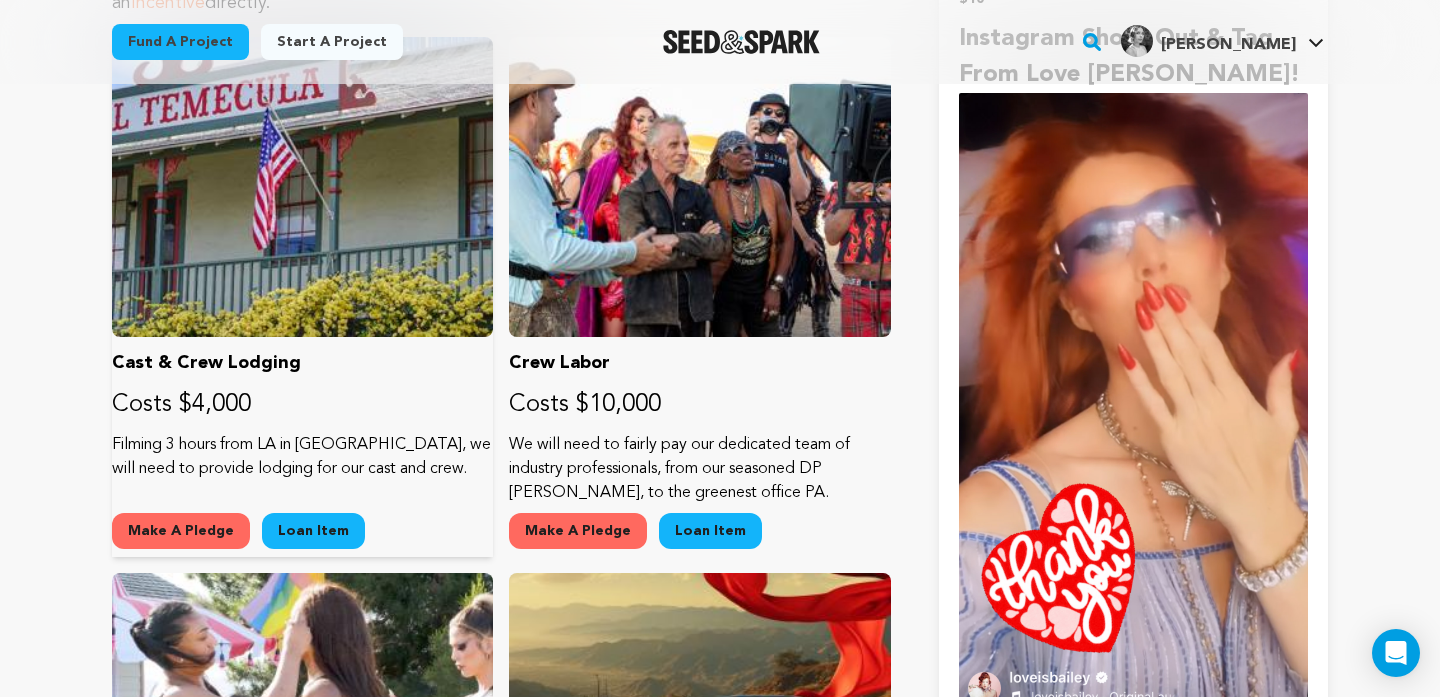 scroll, scrollTop: 1395, scrollLeft: 0, axis: vertical 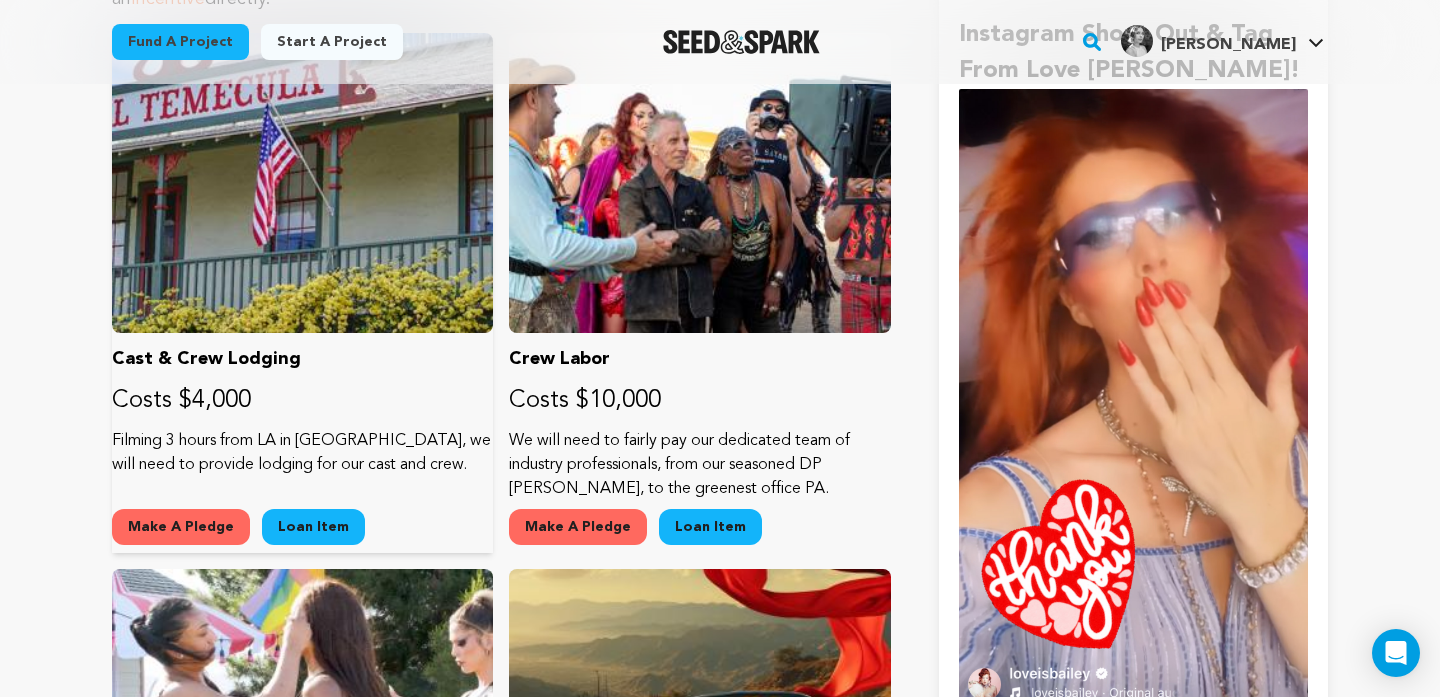 click on "Make A Pledge" at bounding box center (181, 527) 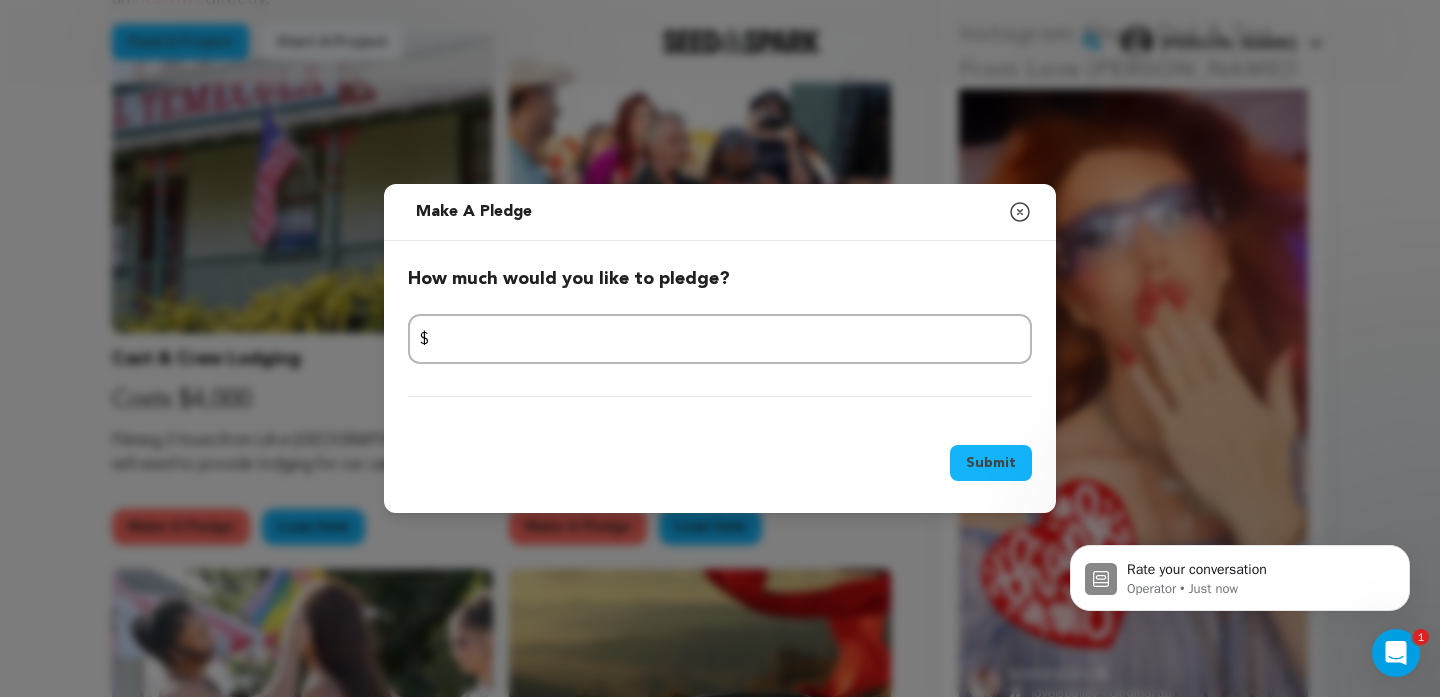 scroll, scrollTop: 0, scrollLeft: 0, axis: both 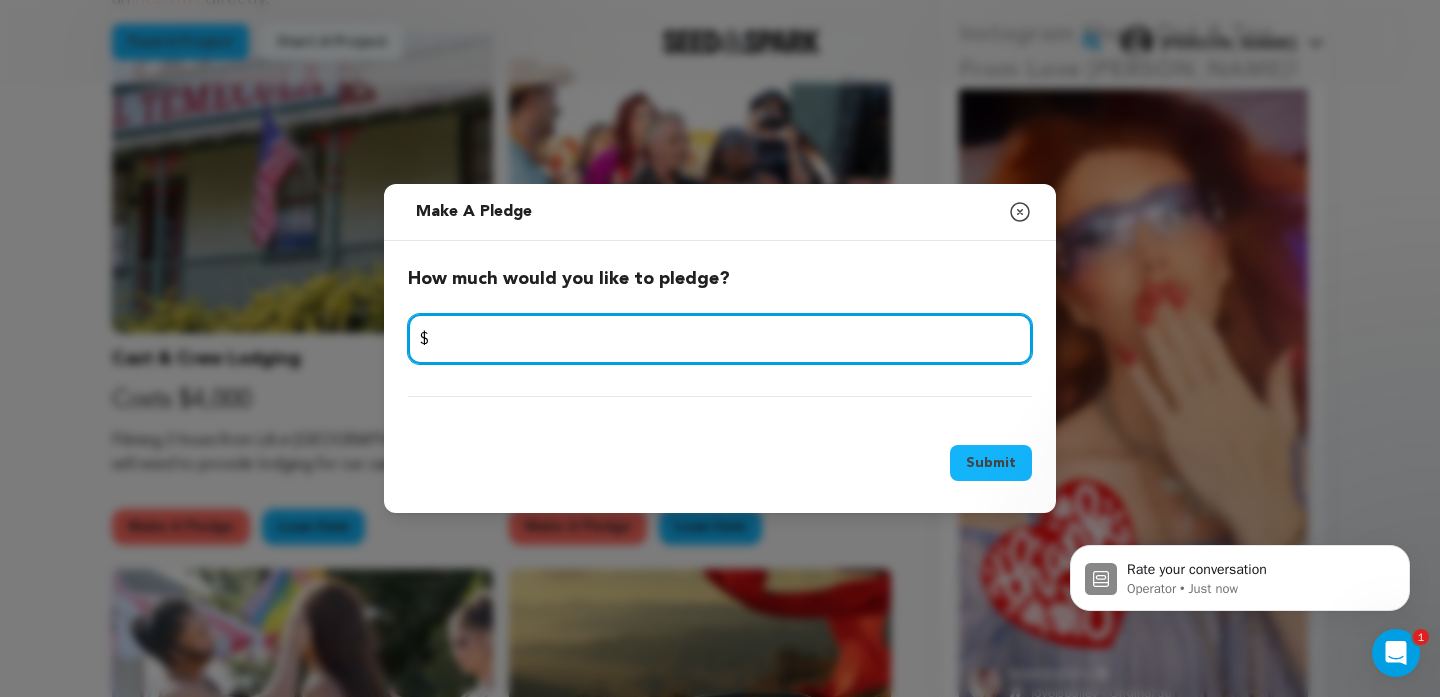 click at bounding box center [720, 339] 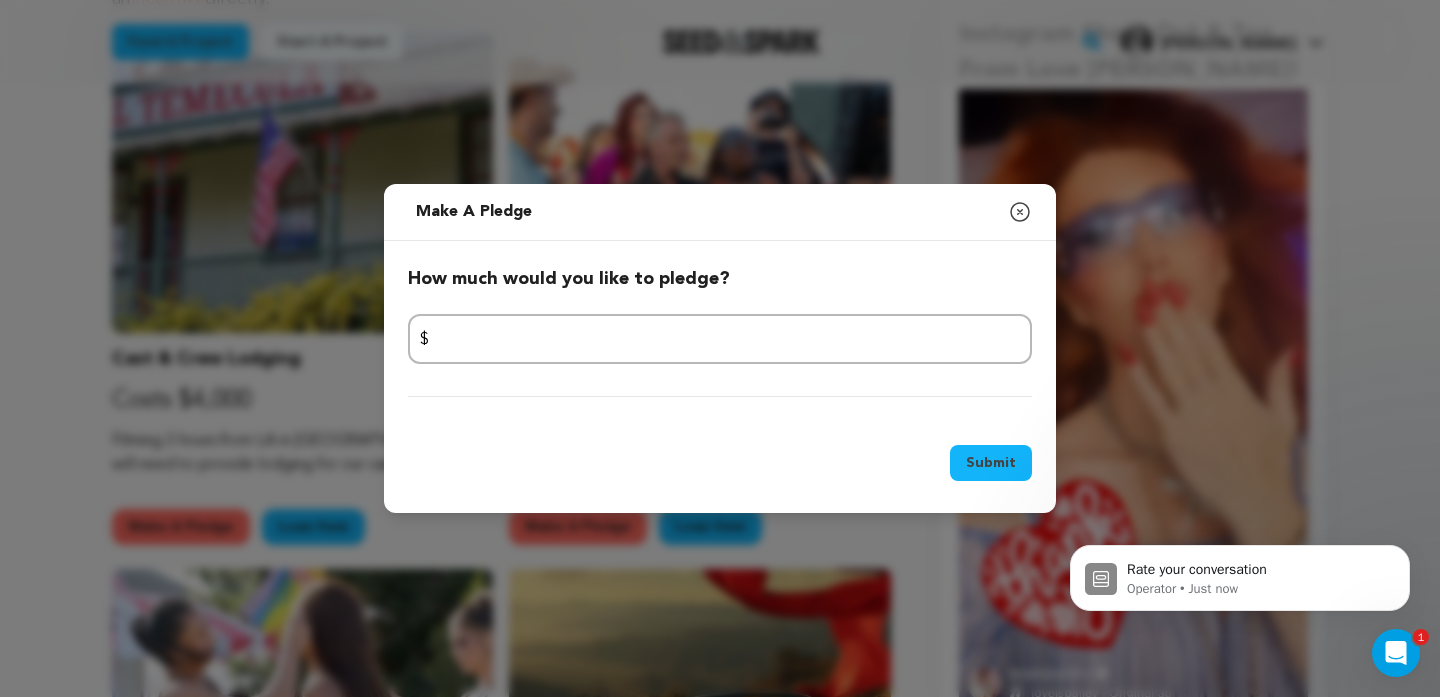 click on "Submit
Submit" at bounding box center [720, 467] 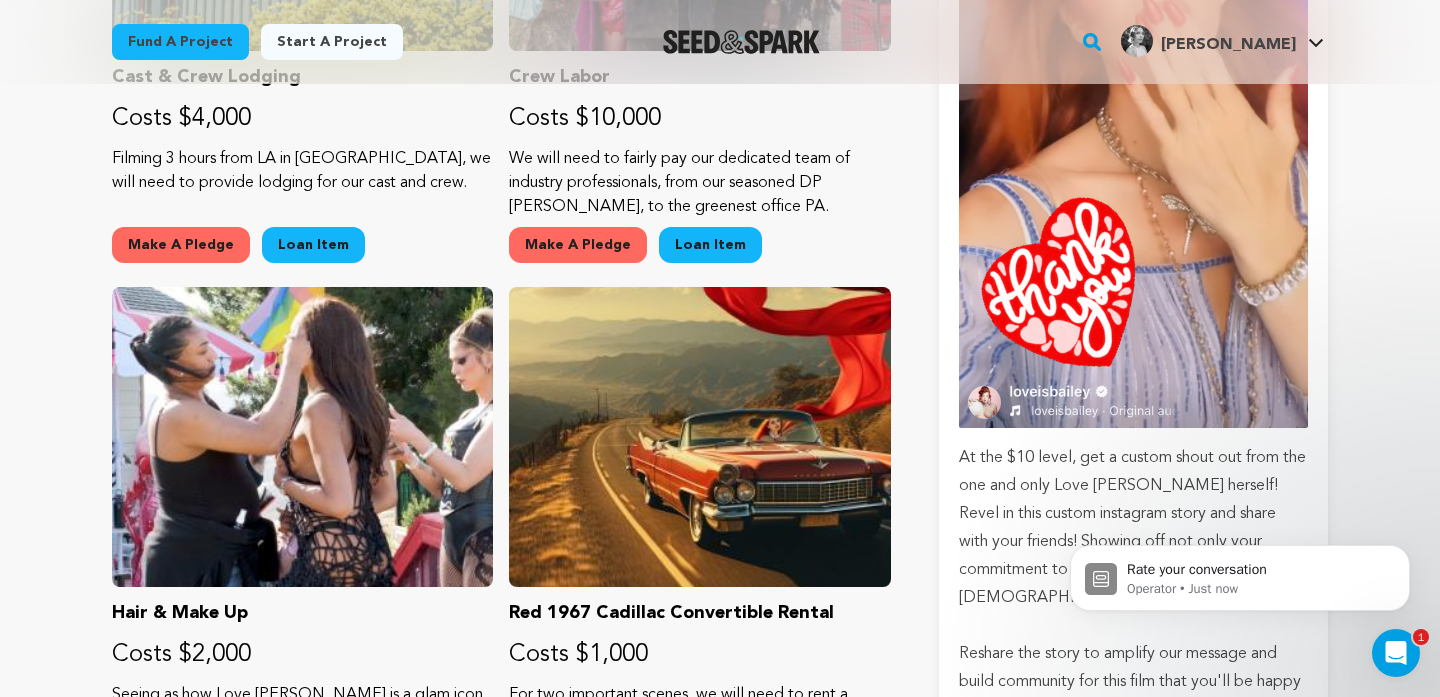 scroll, scrollTop: 1778, scrollLeft: 0, axis: vertical 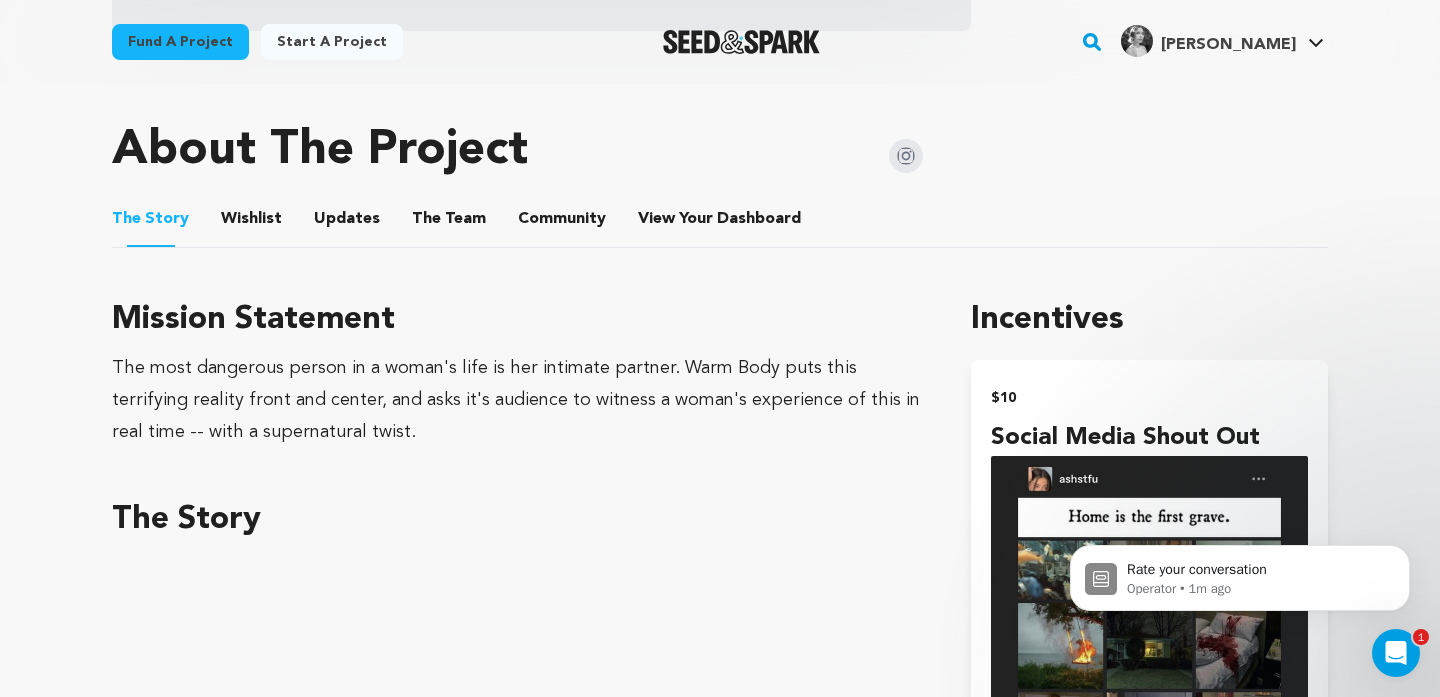click on "The Team" at bounding box center (449, 223) 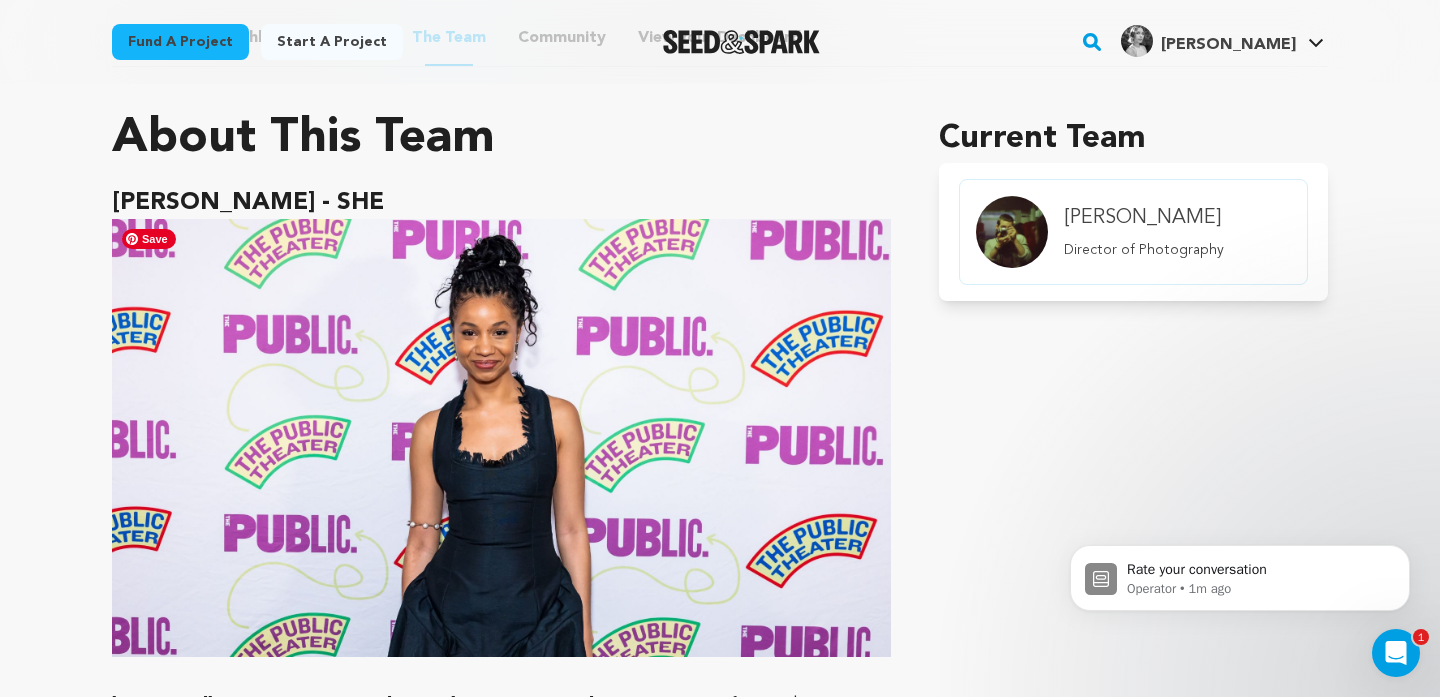 scroll, scrollTop: 773, scrollLeft: 0, axis: vertical 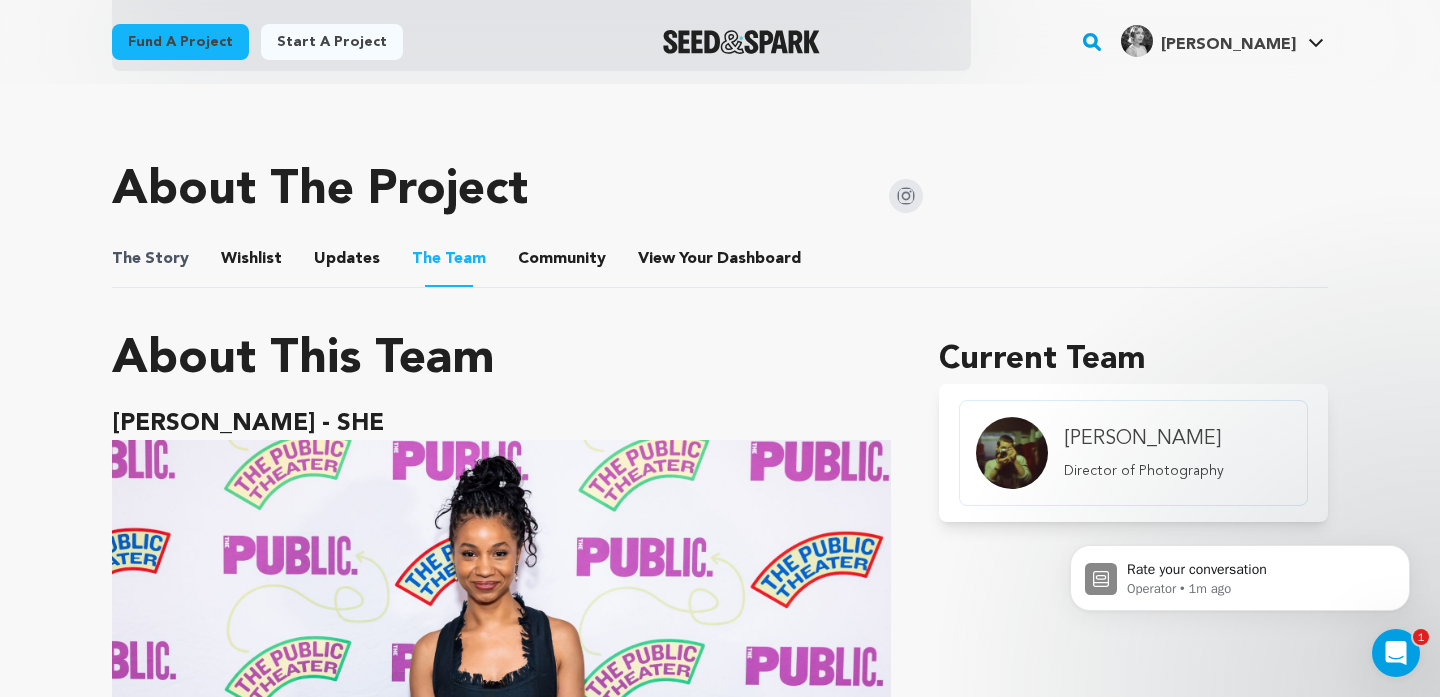 click on "The   Story" at bounding box center [150, 259] 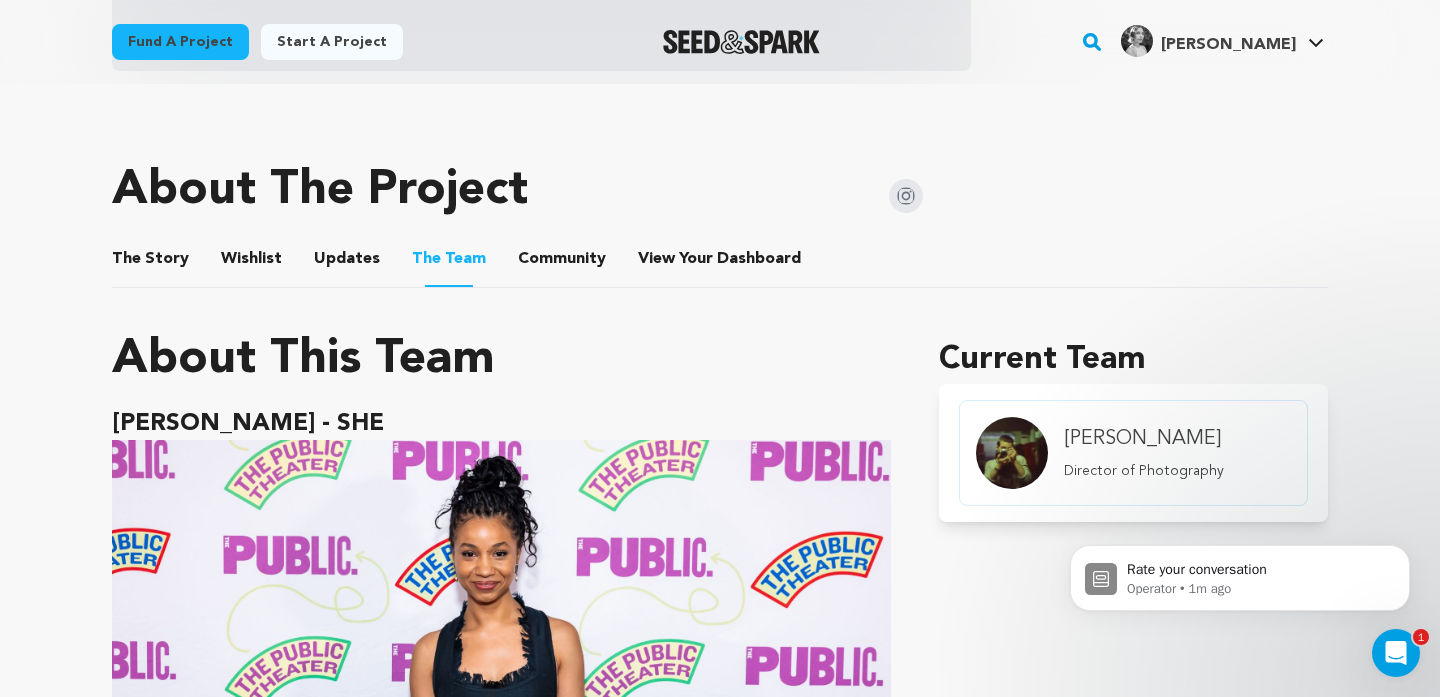 click on "The Story" at bounding box center [151, 263] 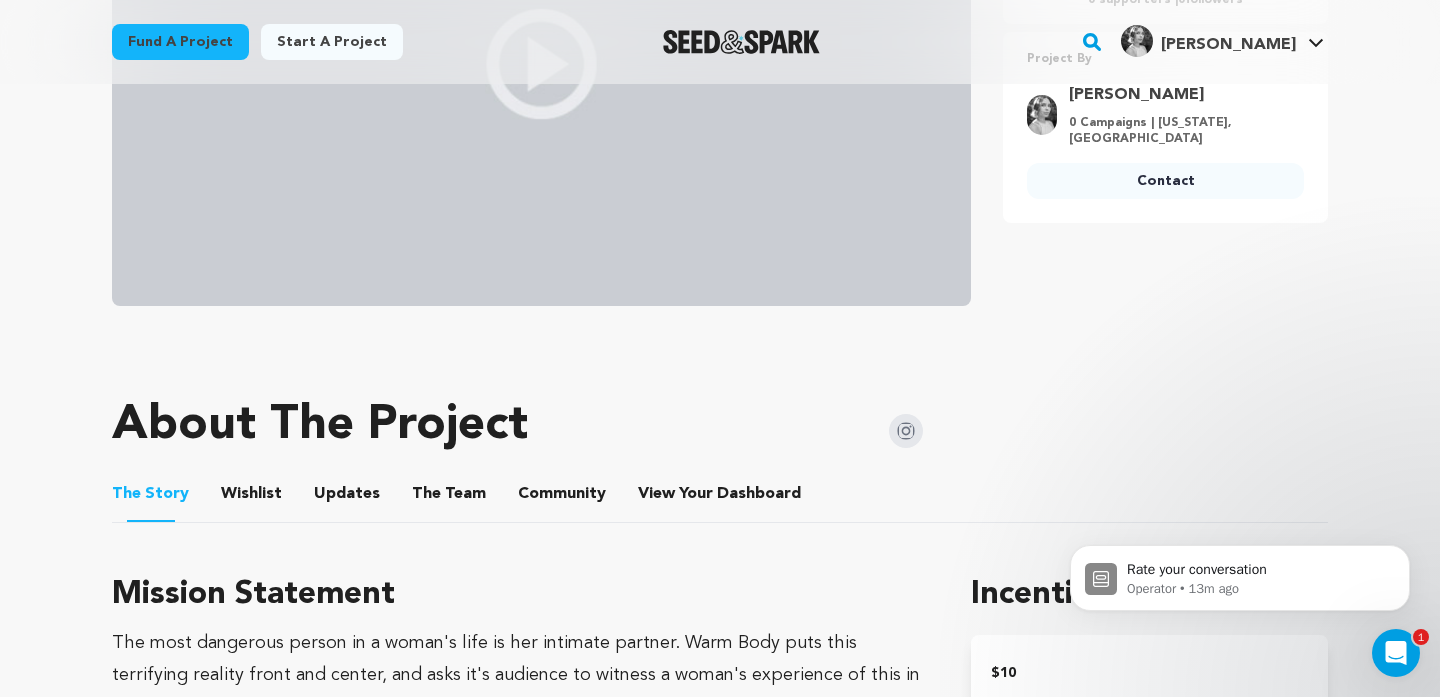 scroll, scrollTop: 460, scrollLeft: 0, axis: vertical 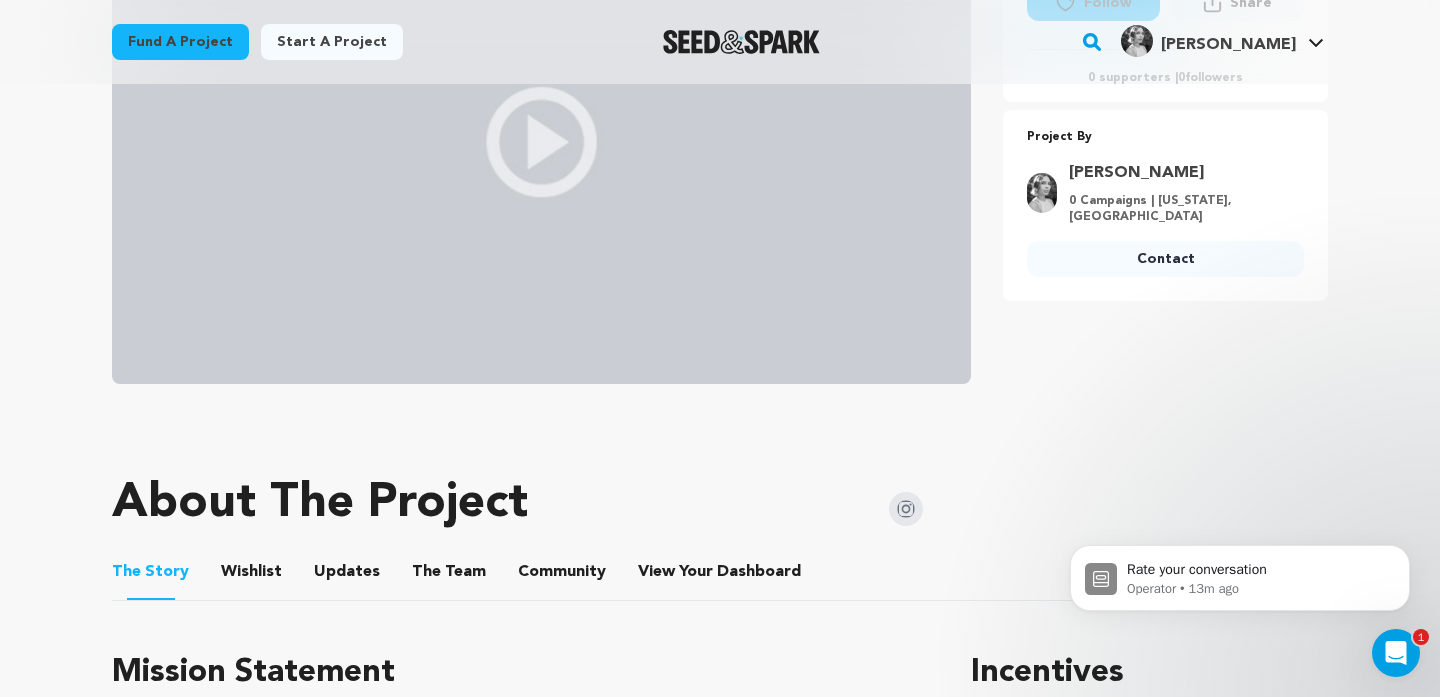 click on "Wishlist" at bounding box center [252, 576] 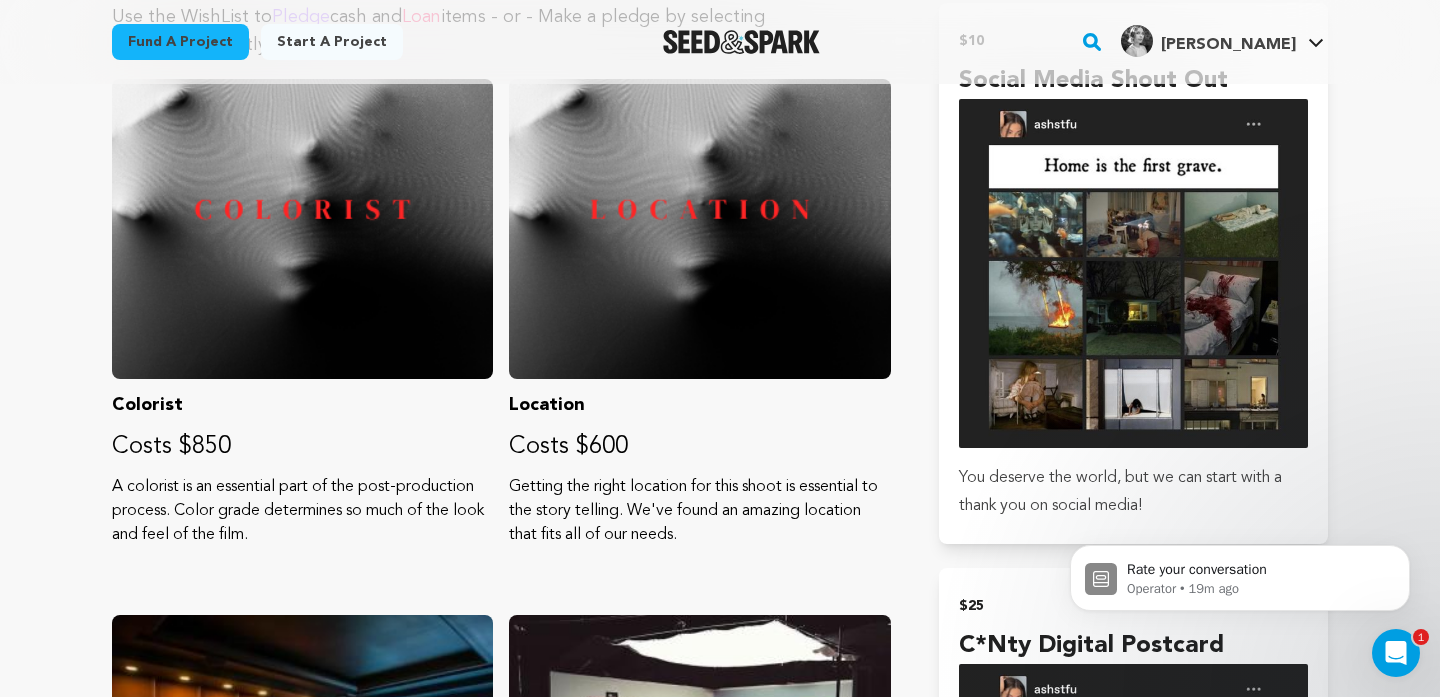 scroll, scrollTop: 1166, scrollLeft: 0, axis: vertical 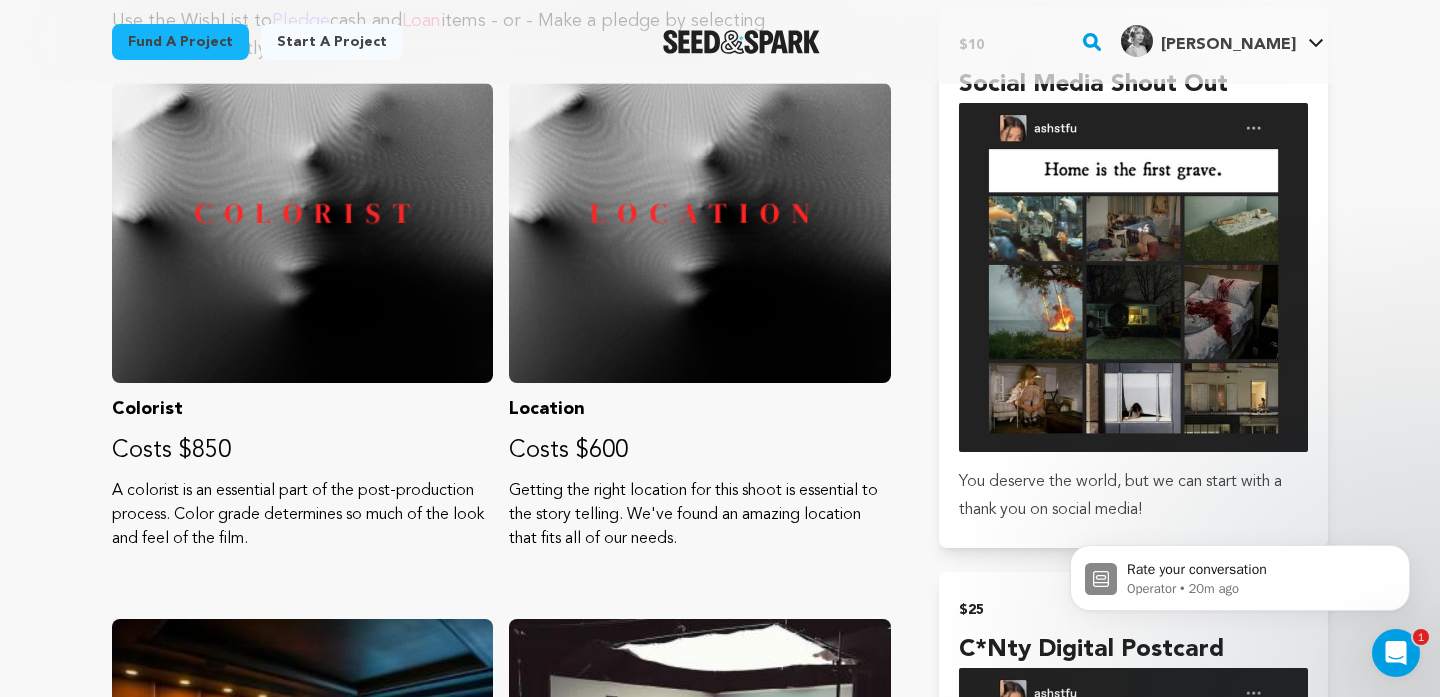 drag, startPoint x: 287, startPoint y: 539, endPoint x: 95, endPoint y: 480, distance: 200.86064 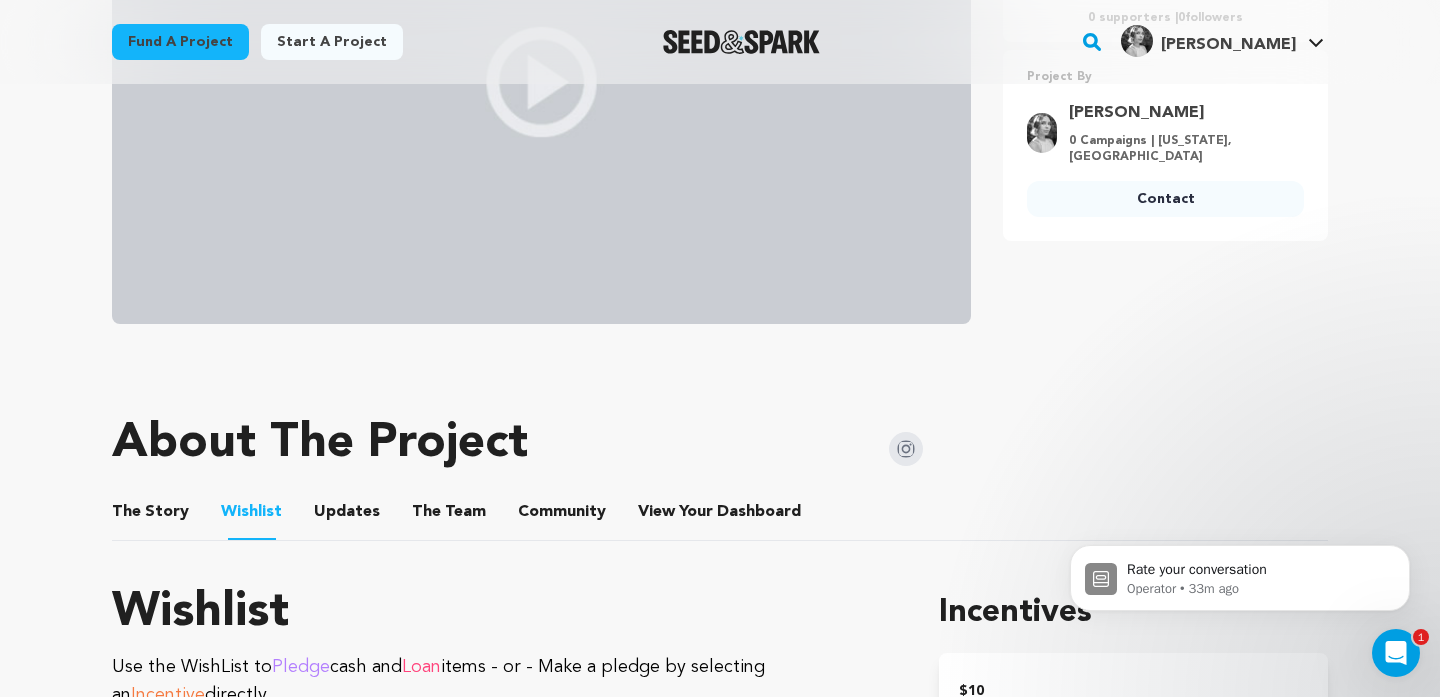 scroll, scrollTop: 567, scrollLeft: 0, axis: vertical 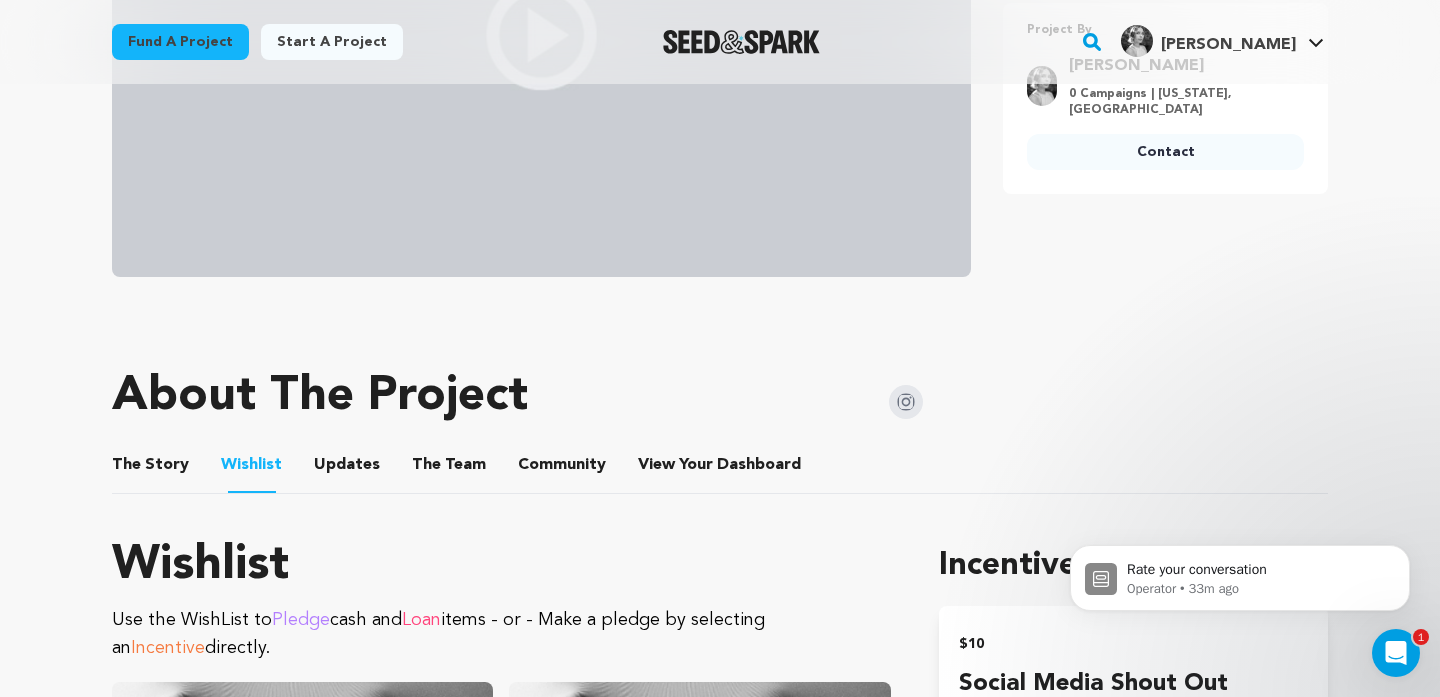 click on "The Story" at bounding box center (151, 469) 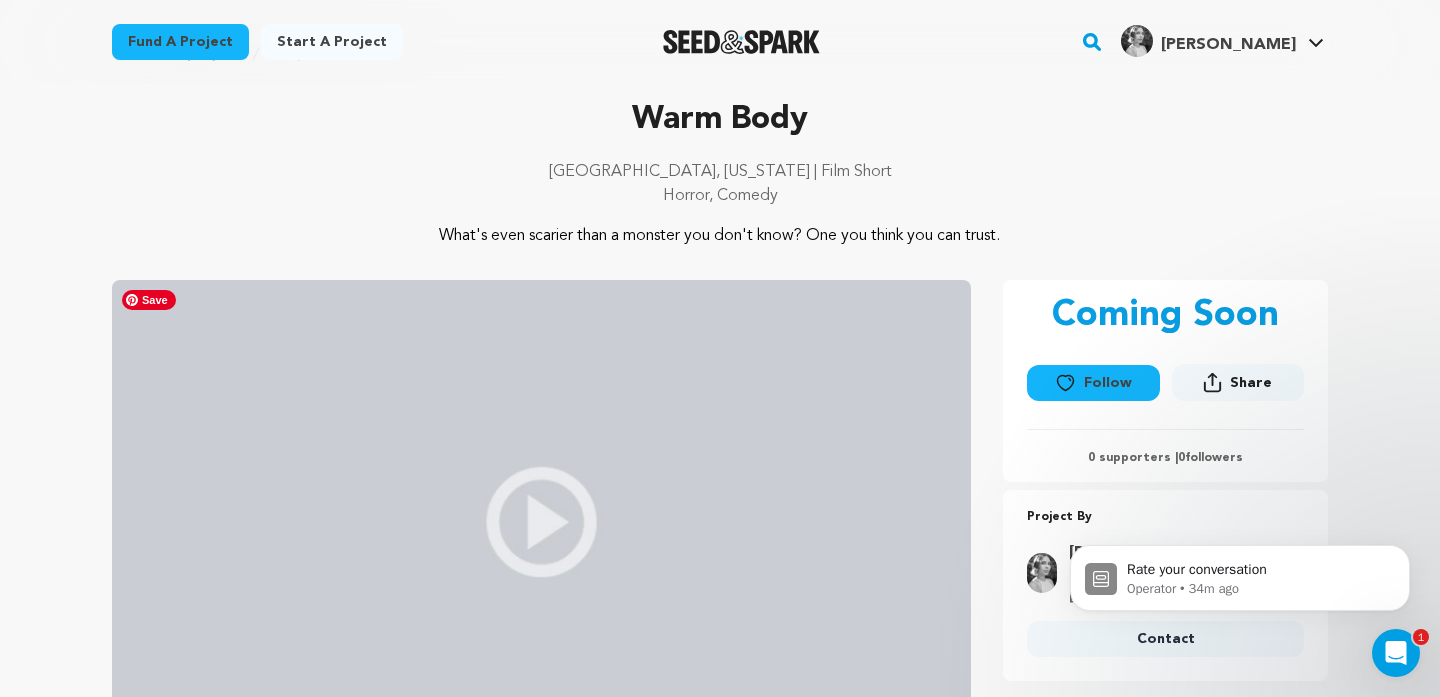 scroll, scrollTop: 85, scrollLeft: 0, axis: vertical 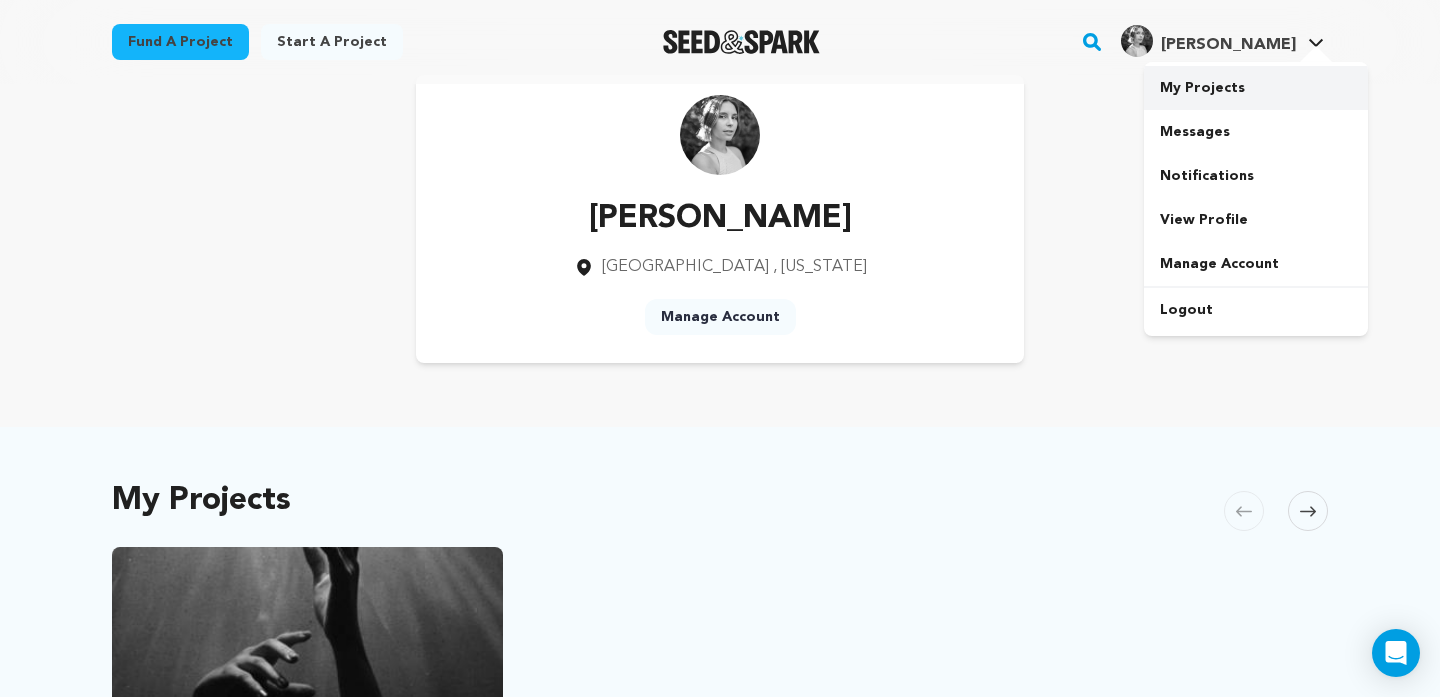 click on "My Projects" at bounding box center (1256, 88) 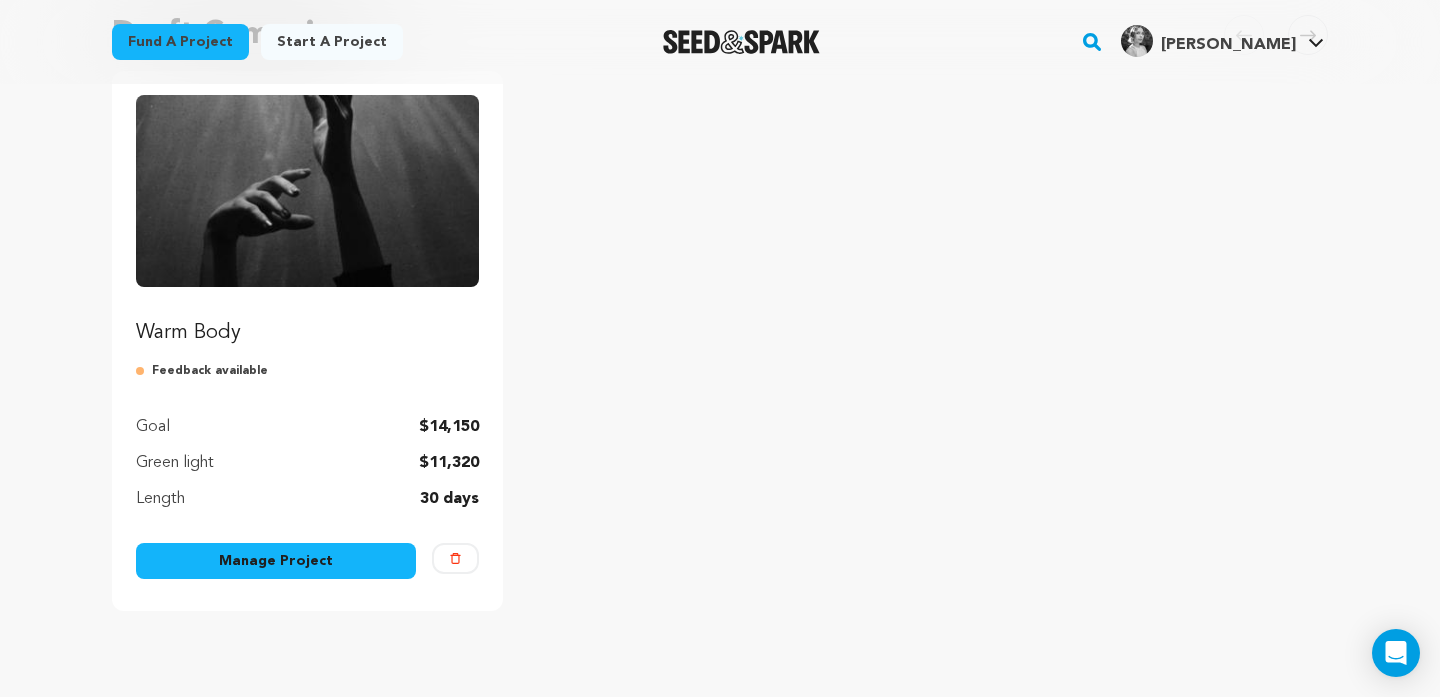 scroll, scrollTop: 295, scrollLeft: 0, axis: vertical 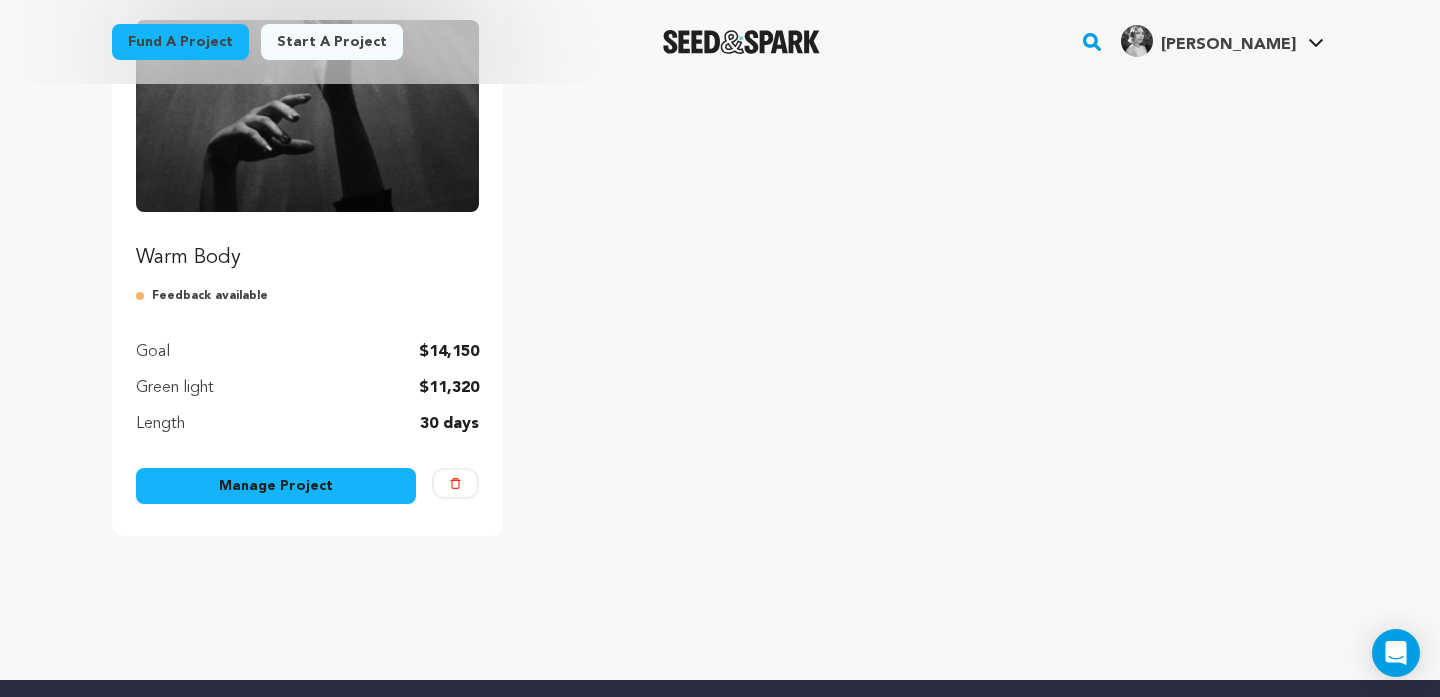 click on "Manage Project" at bounding box center (276, 486) 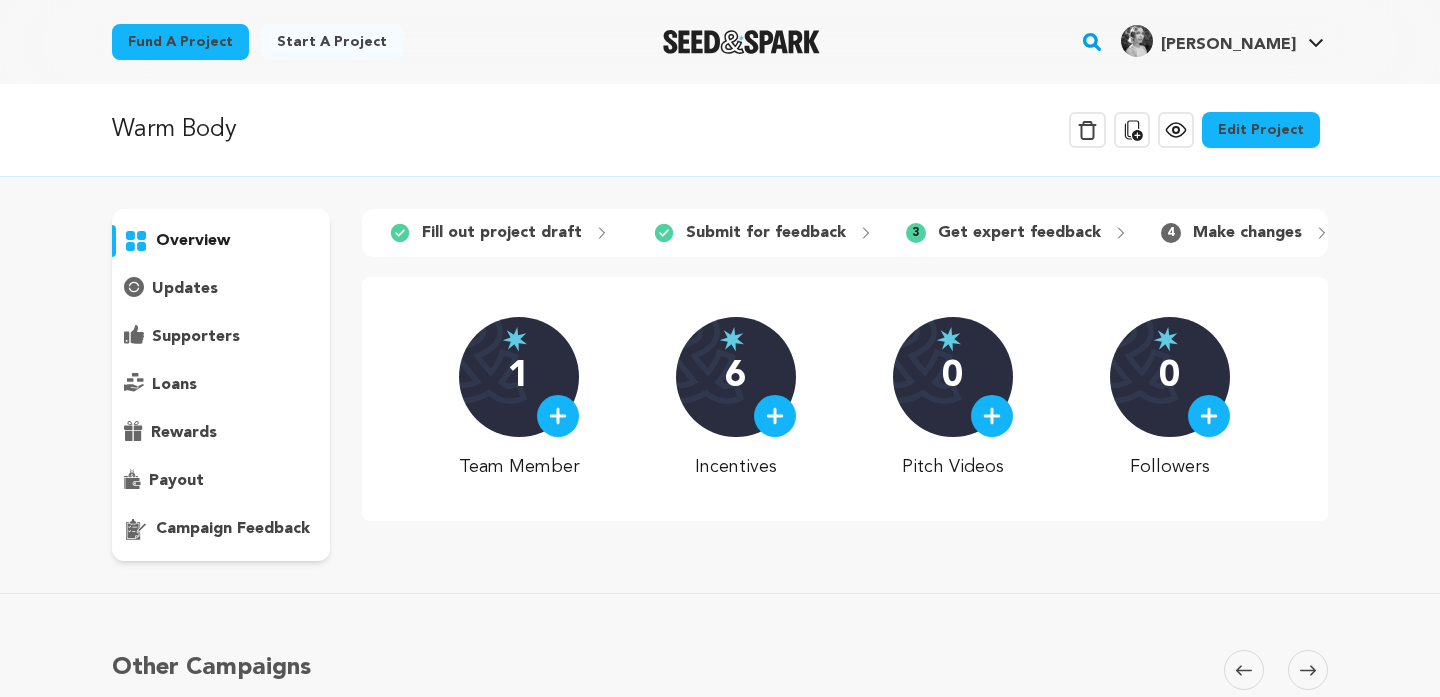 scroll, scrollTop: 0, scrollLeft: 0, axis: both 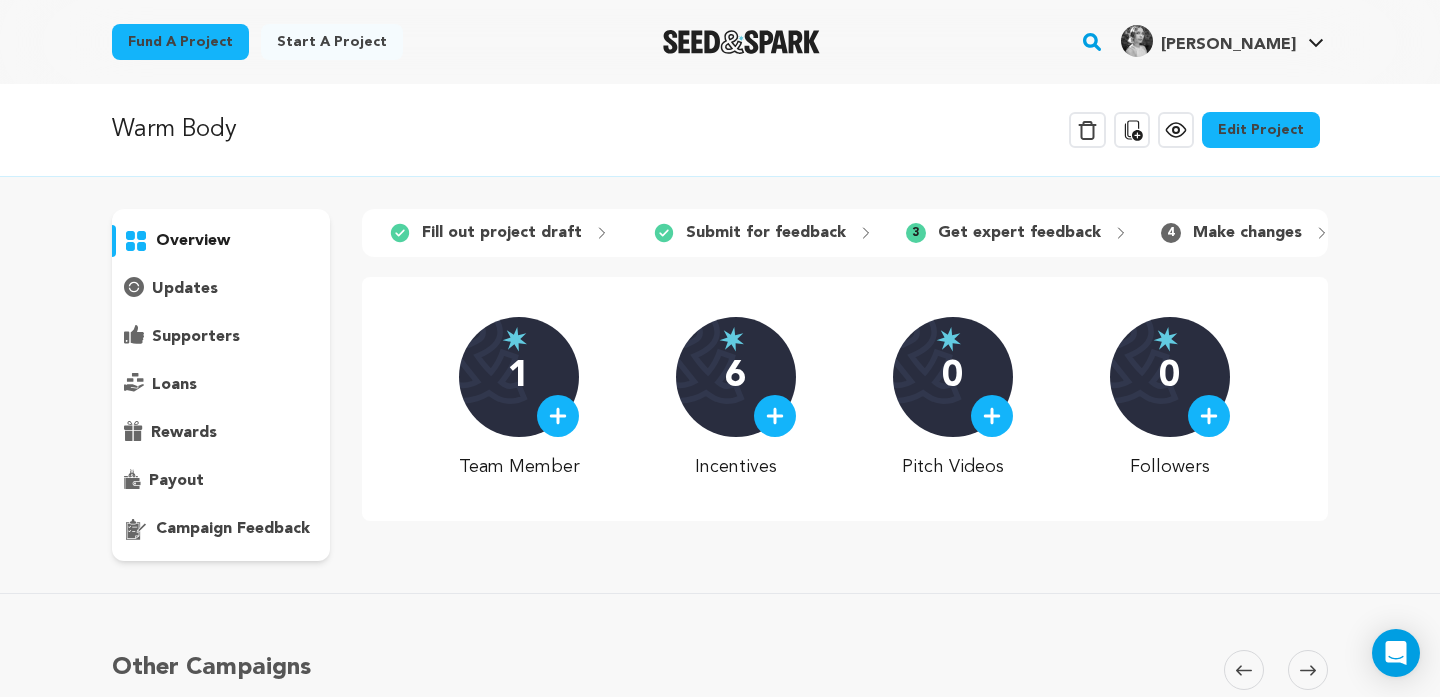 click 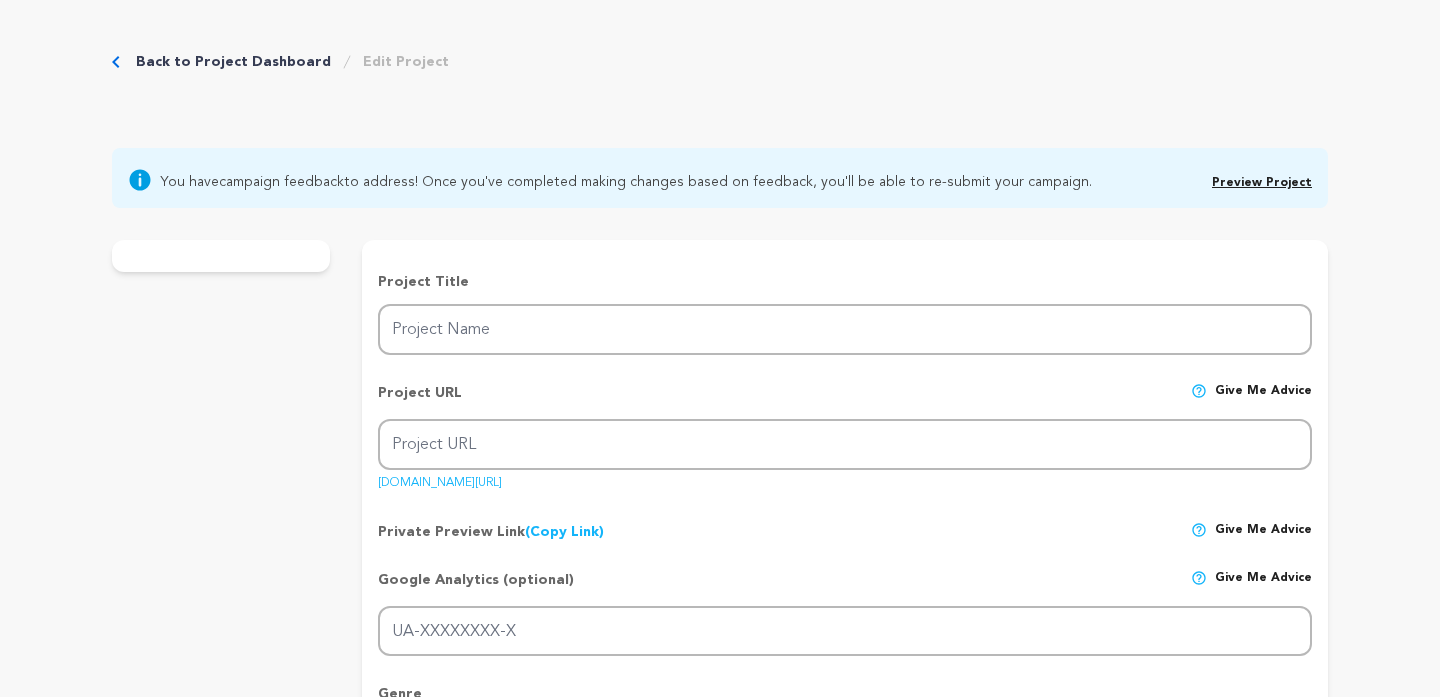type on "Warm Body" 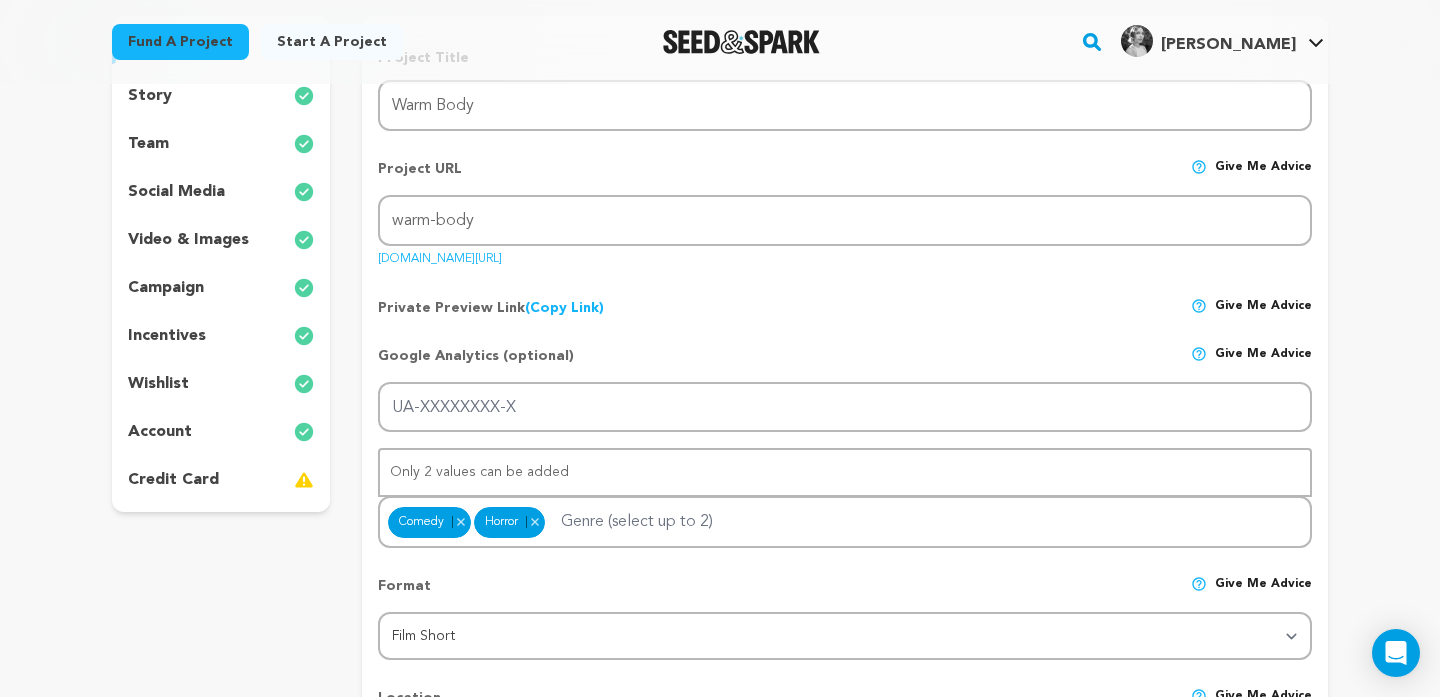 scroll, scrollTop: 290, scrollLeft: 0, axis: vertical 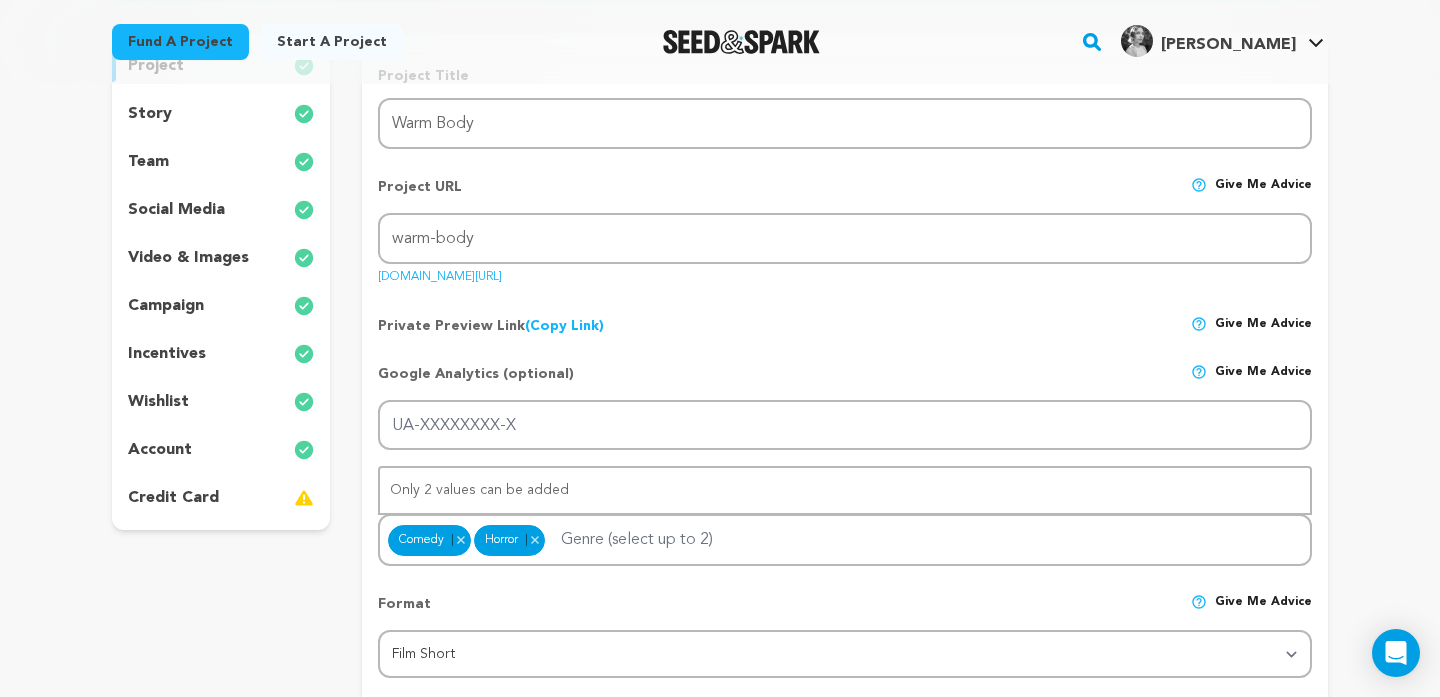 click on "incentives" at bounding box center (167, 354) 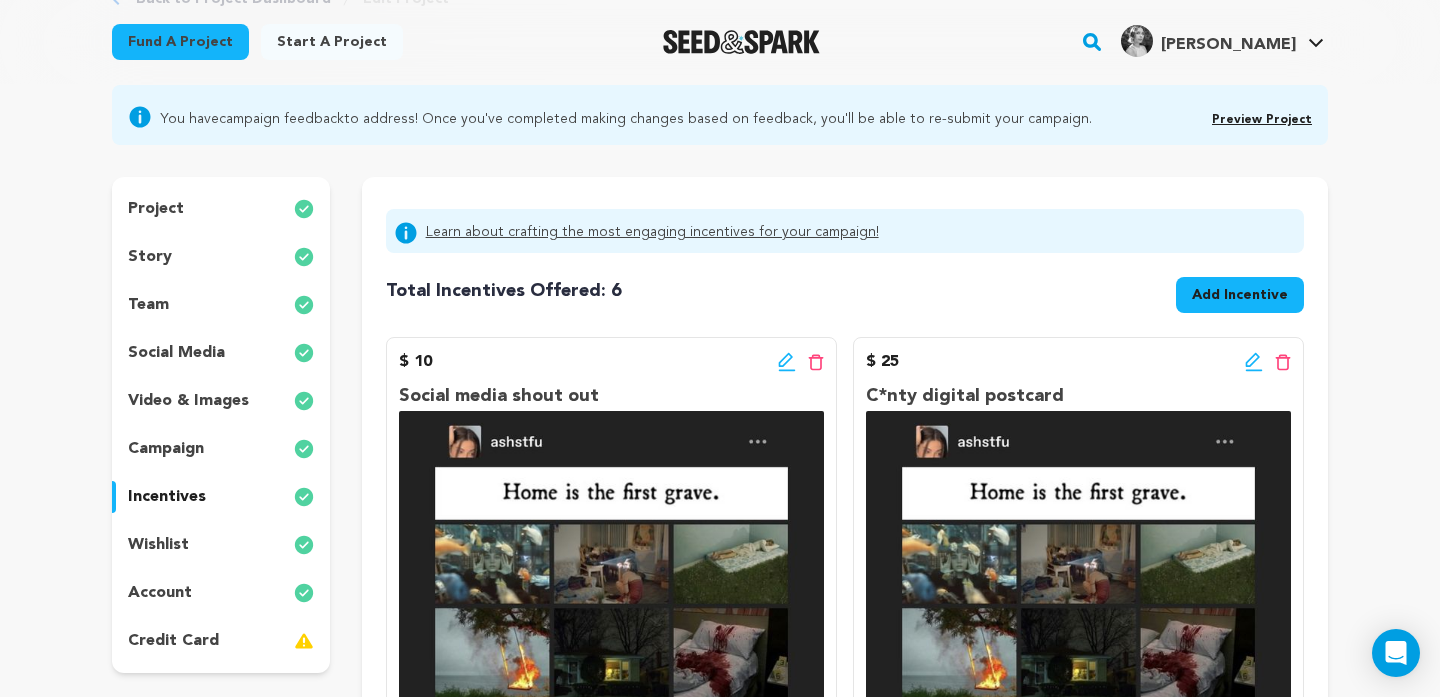 scroll, scrollTop: 130, scrollLeft: 0, axis: vertical 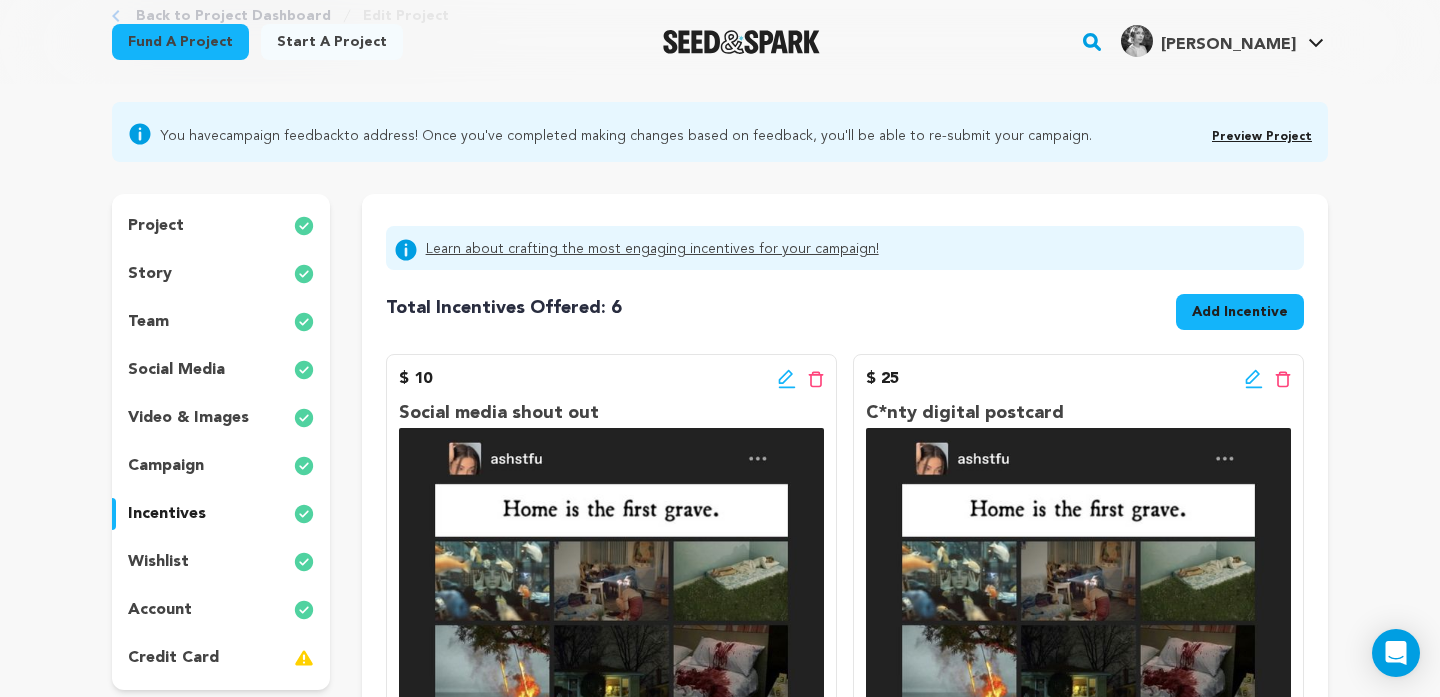 click on "wishlist" at bounding box center [158, 562] 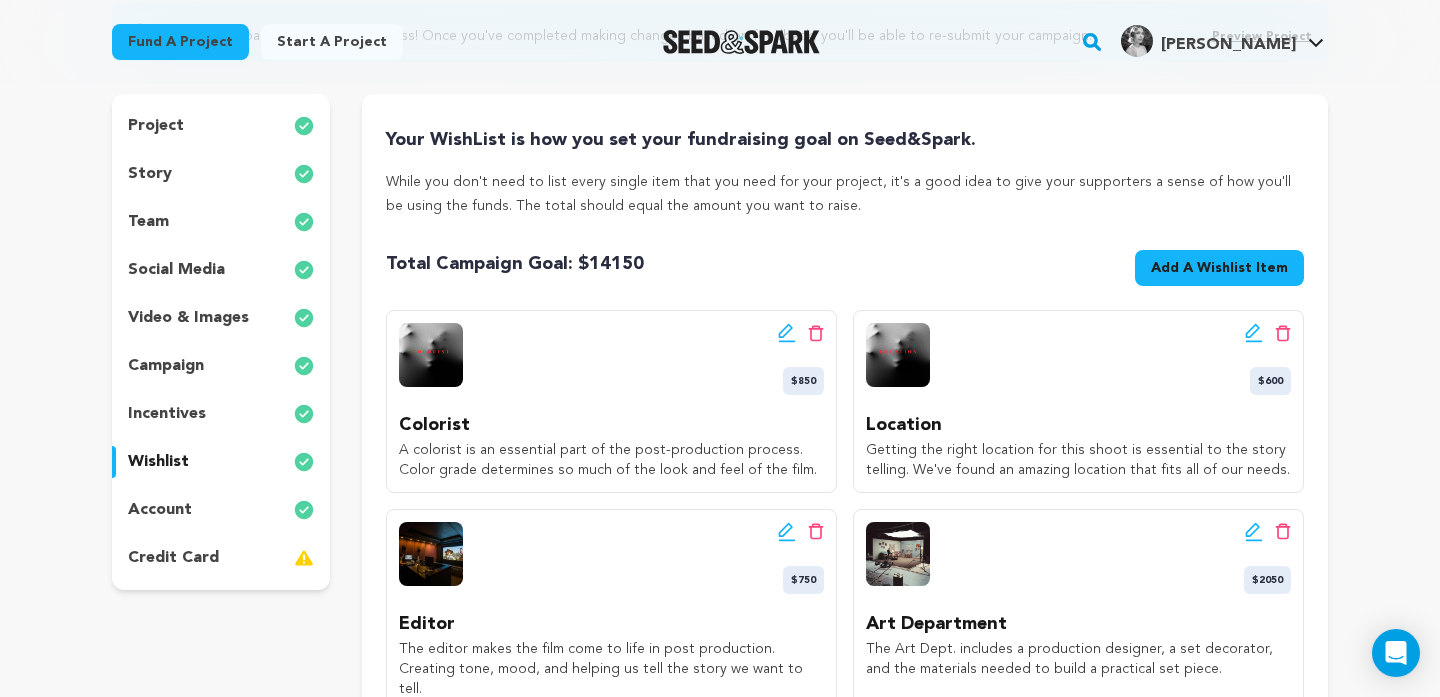 scroll, scrollTop: 0, scrollLeft: 0, axis: both 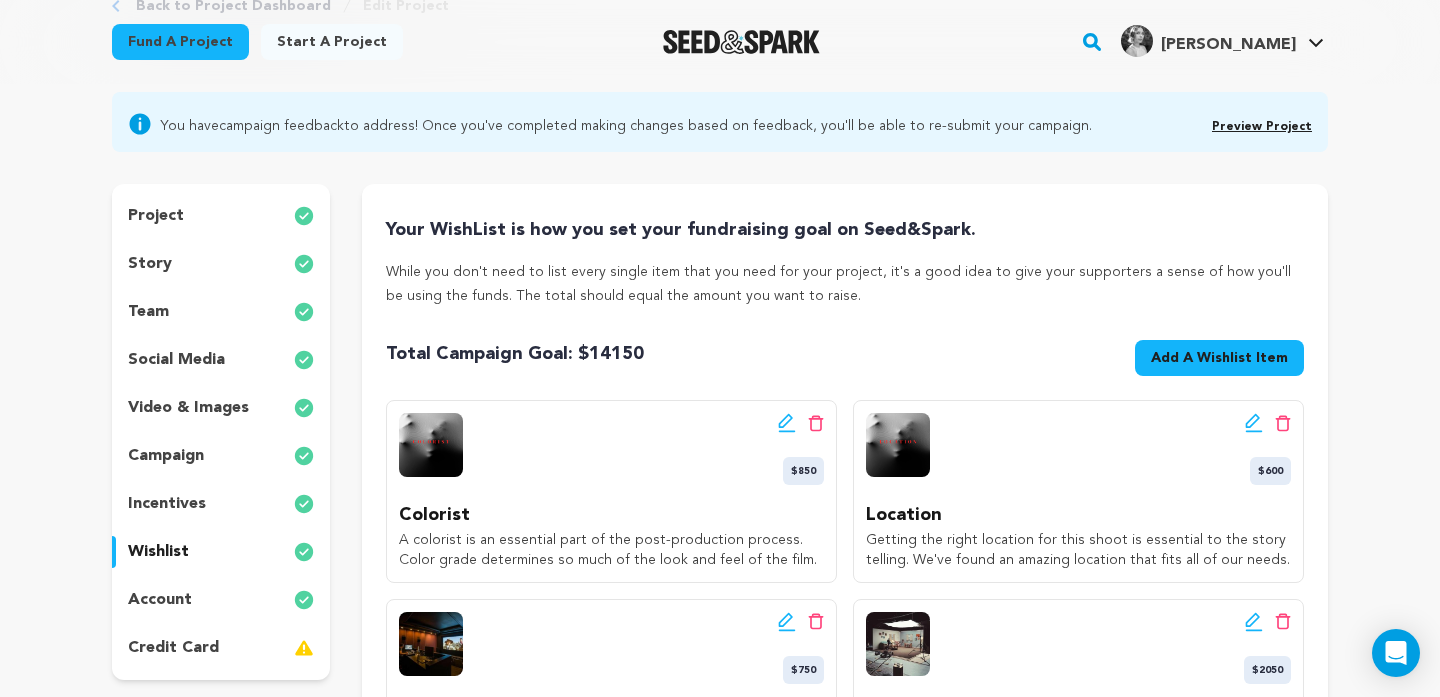 click 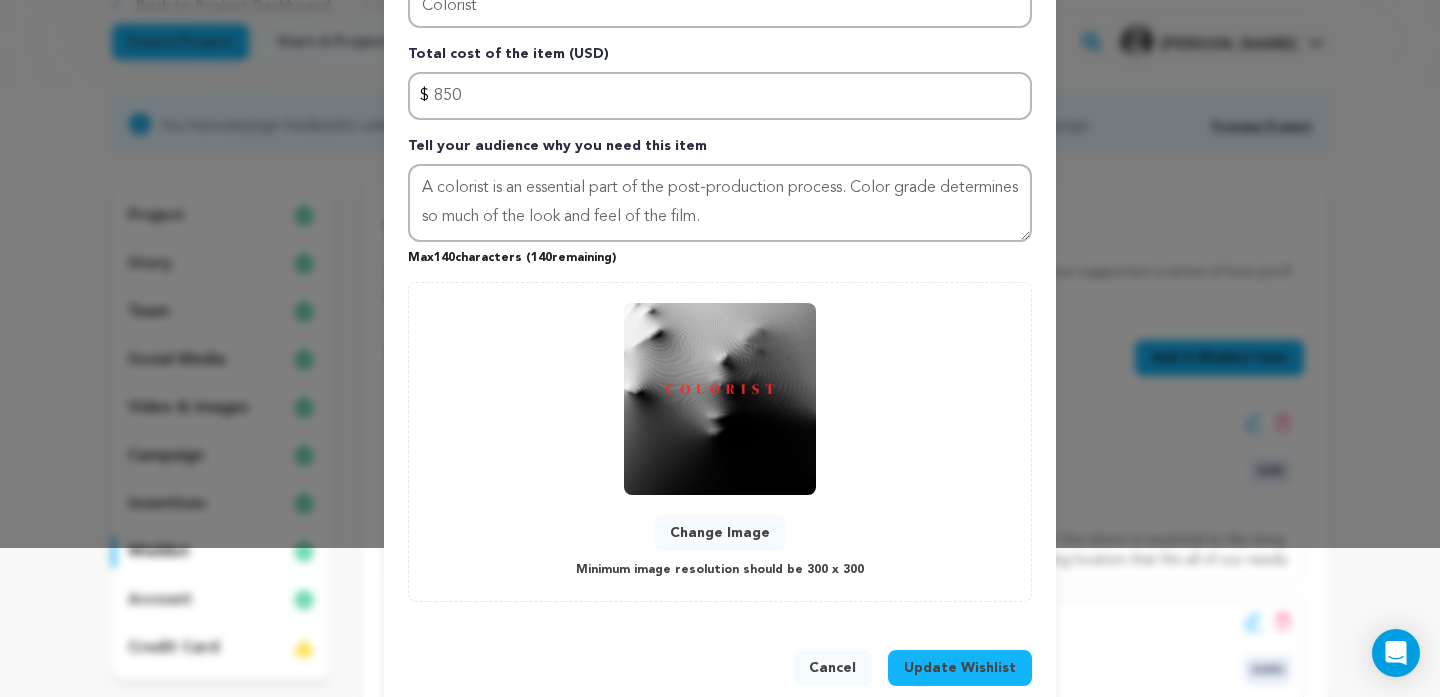 scroll, scrollTop: 186, scrollLeft: 0, axis: vertical 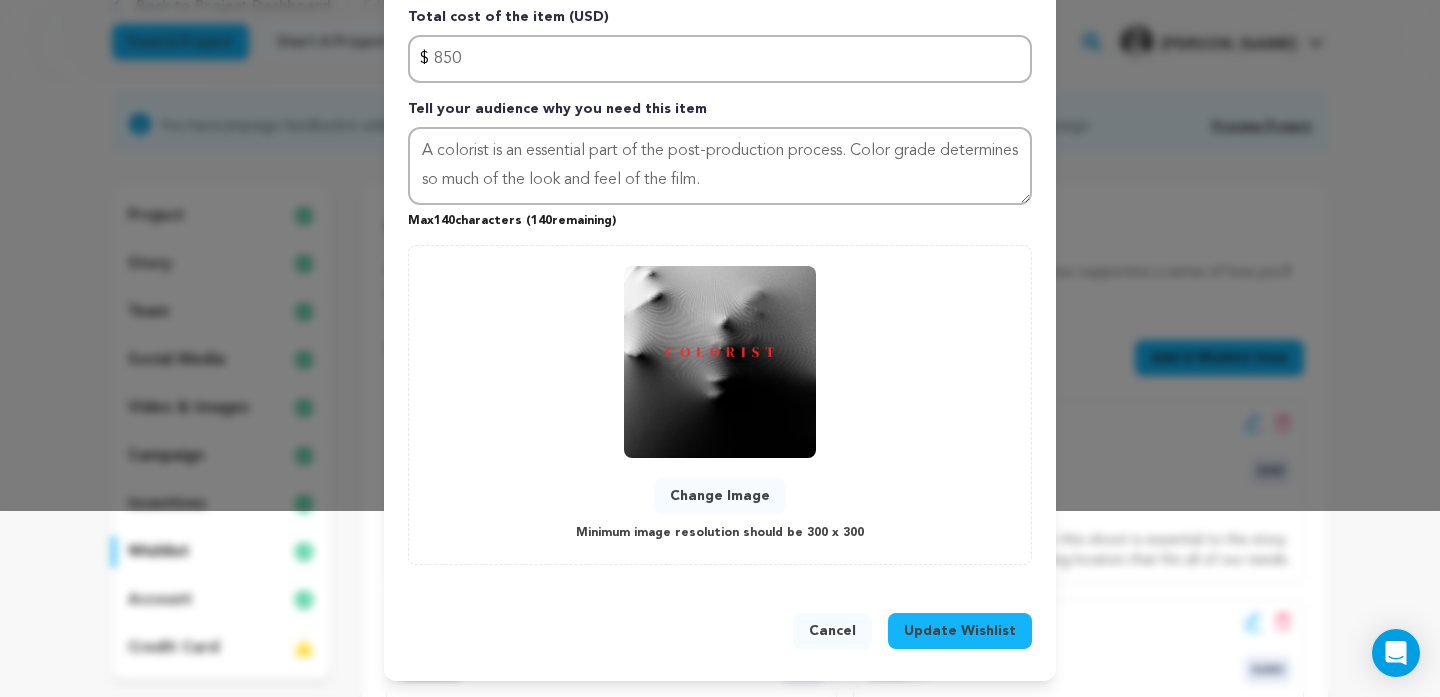 click on "Cancel" at bounding box center (832, 631) 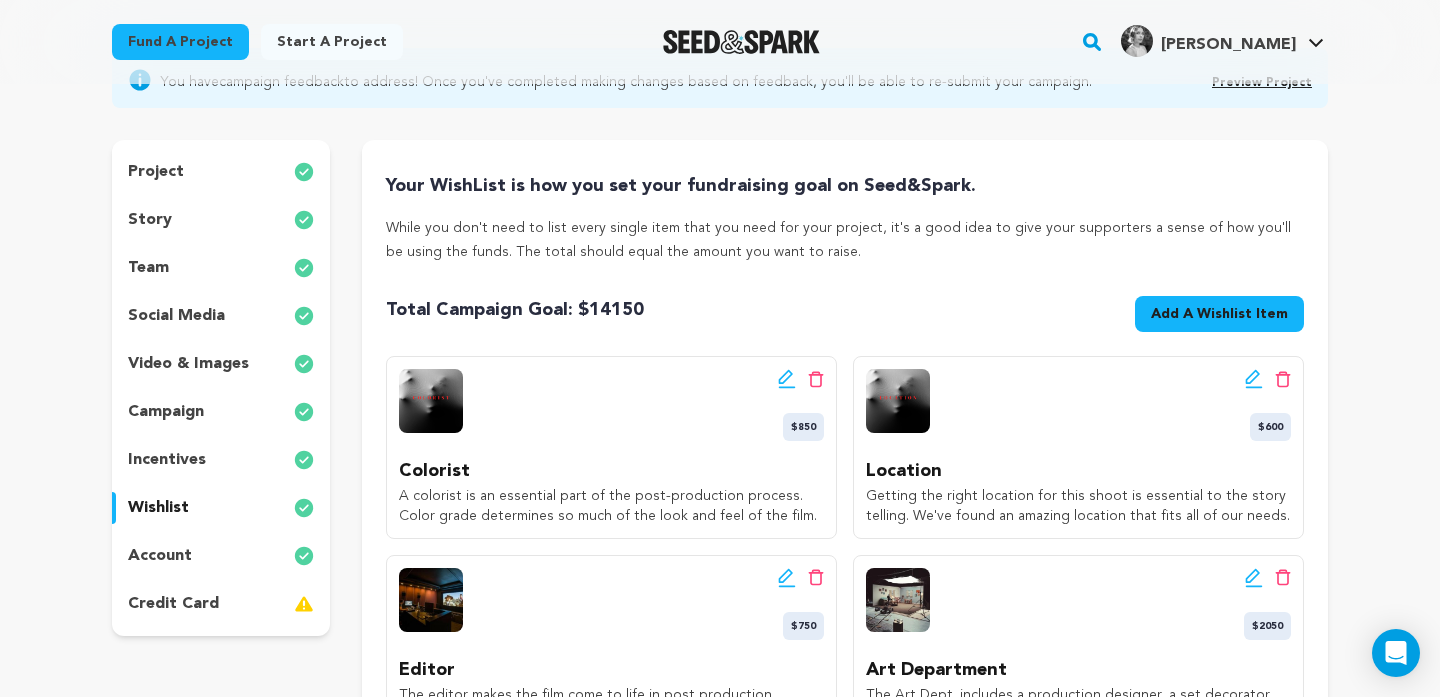 scroll, scrollTop: 27, scrollLeft: 0, axis: vertical 